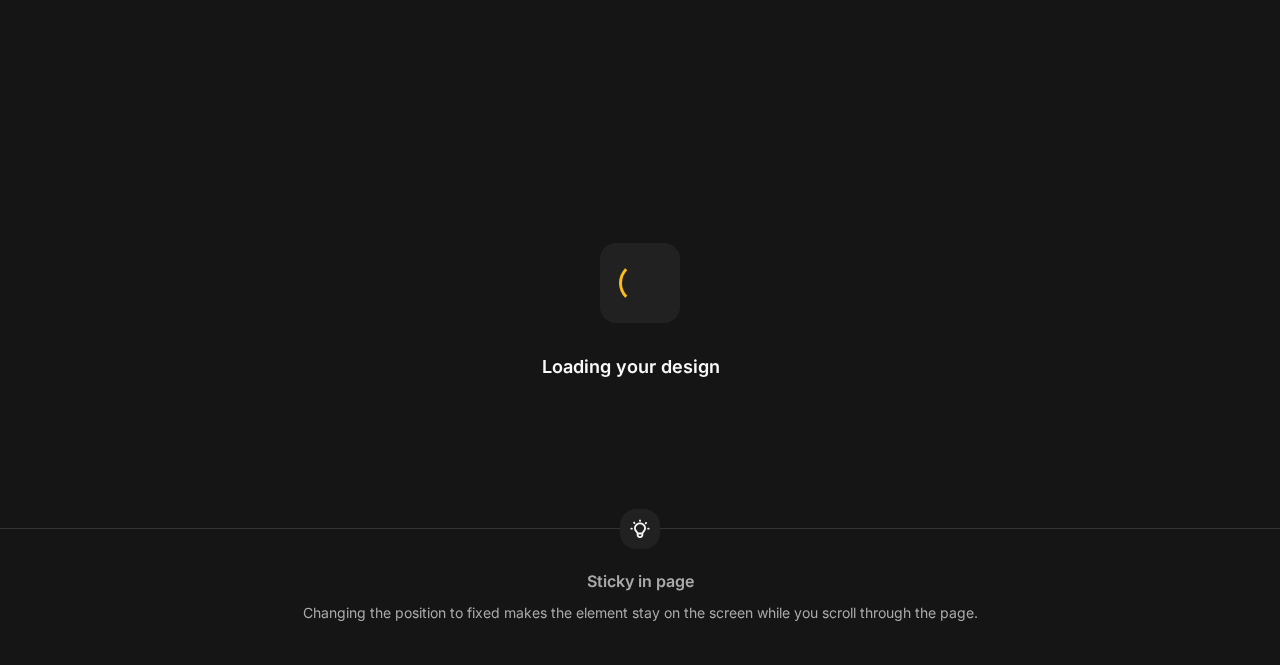 scroll, scrollTop: 0, scrollLeft: 0, axis: both 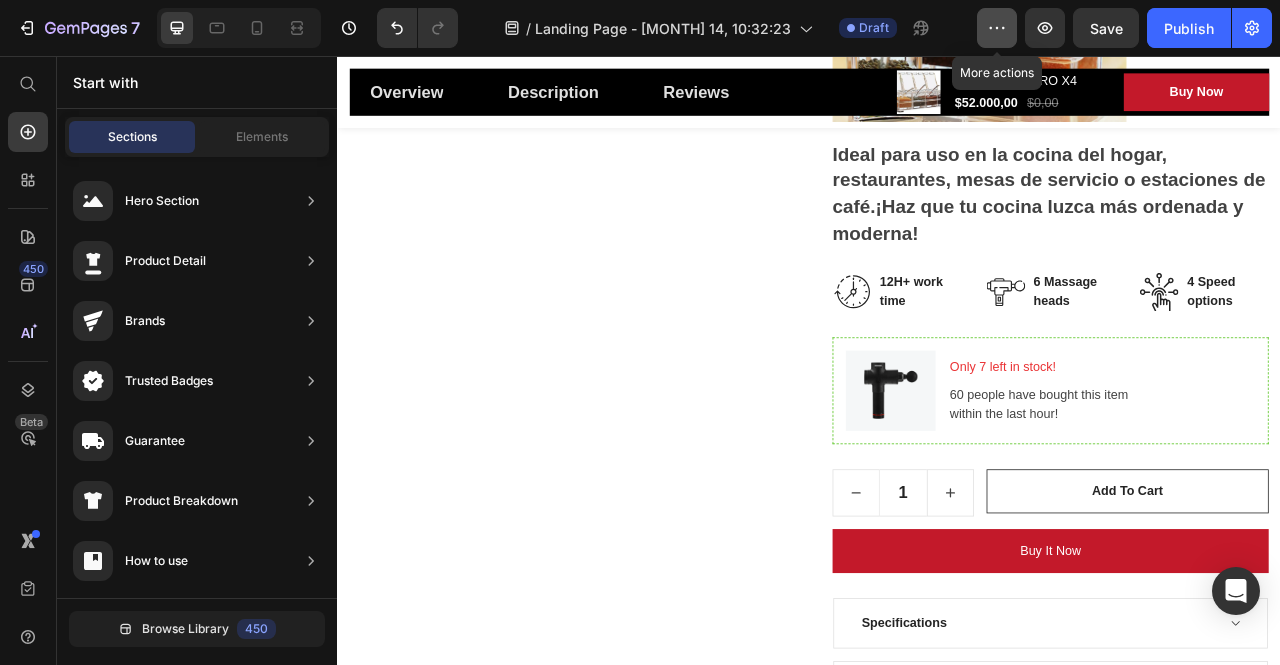 click 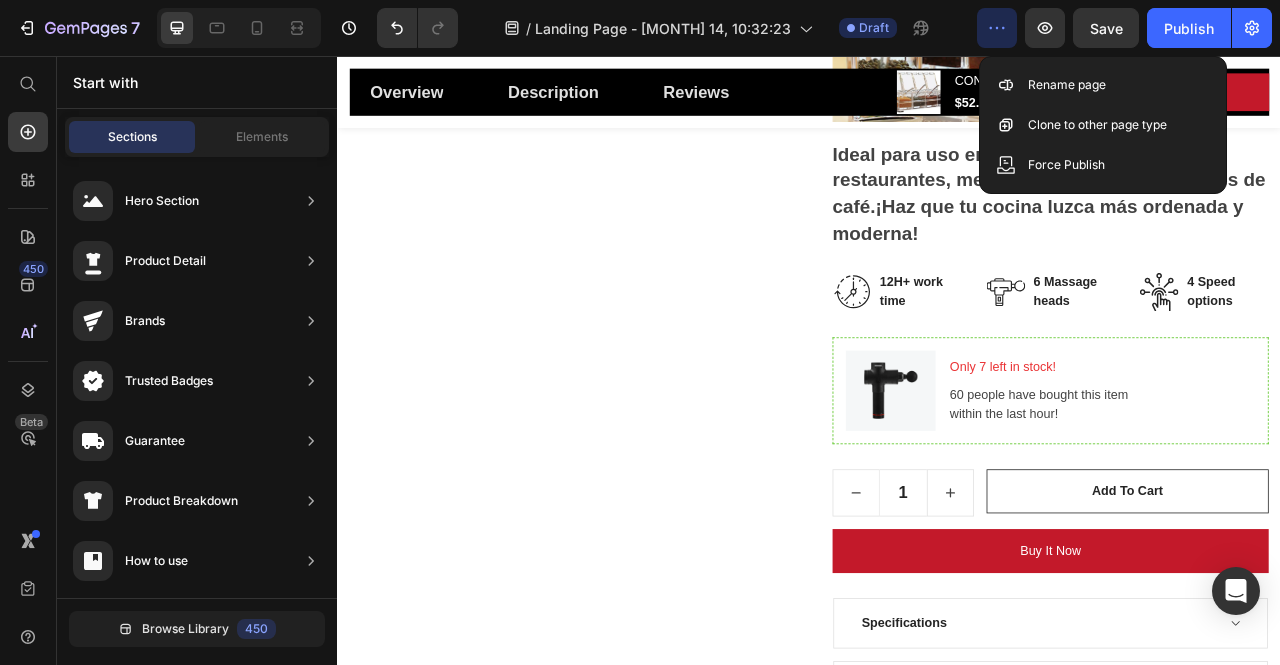 click 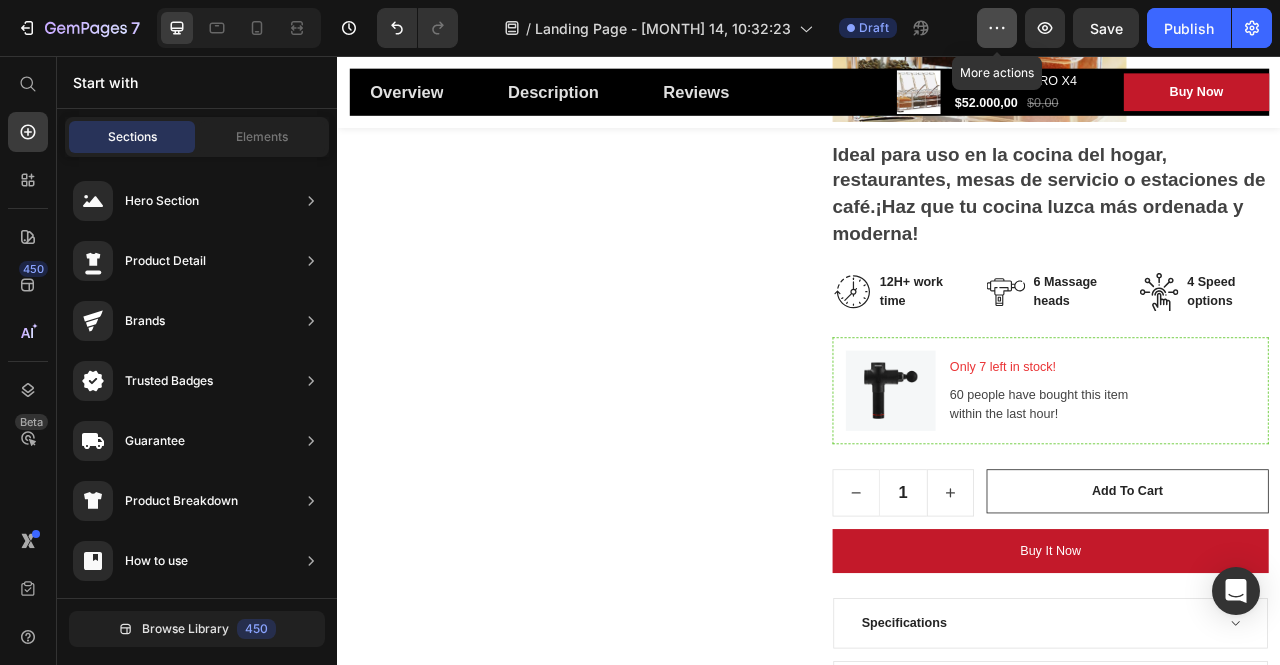 click 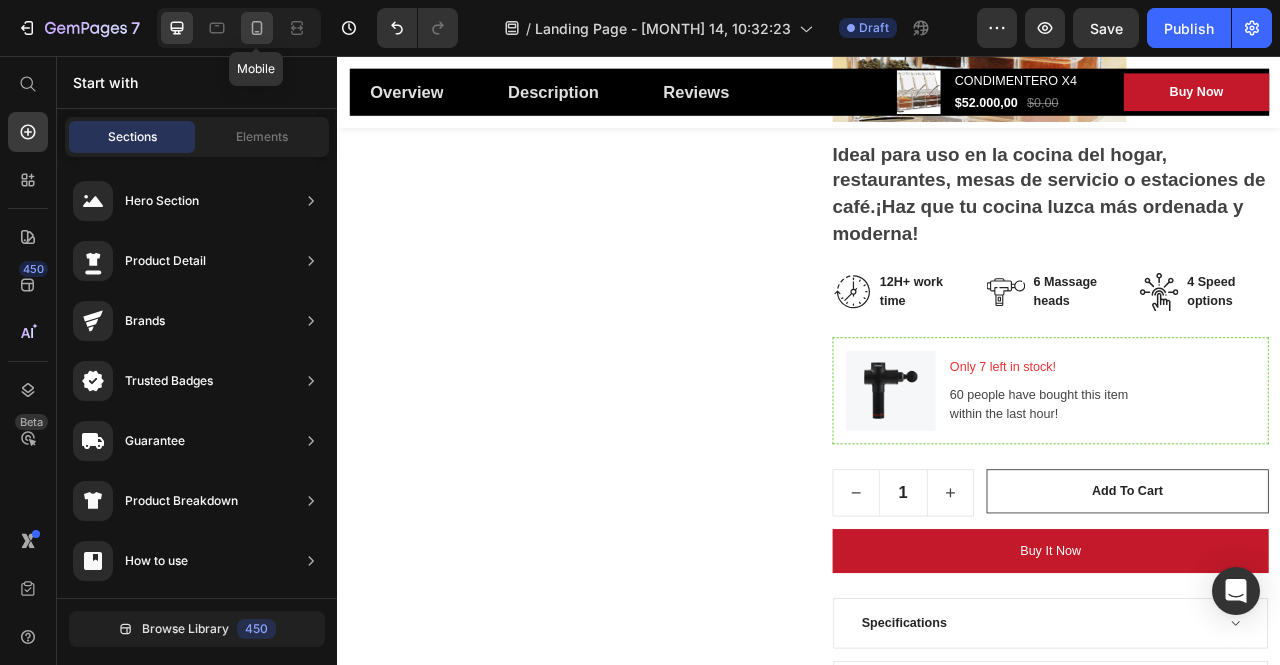 click 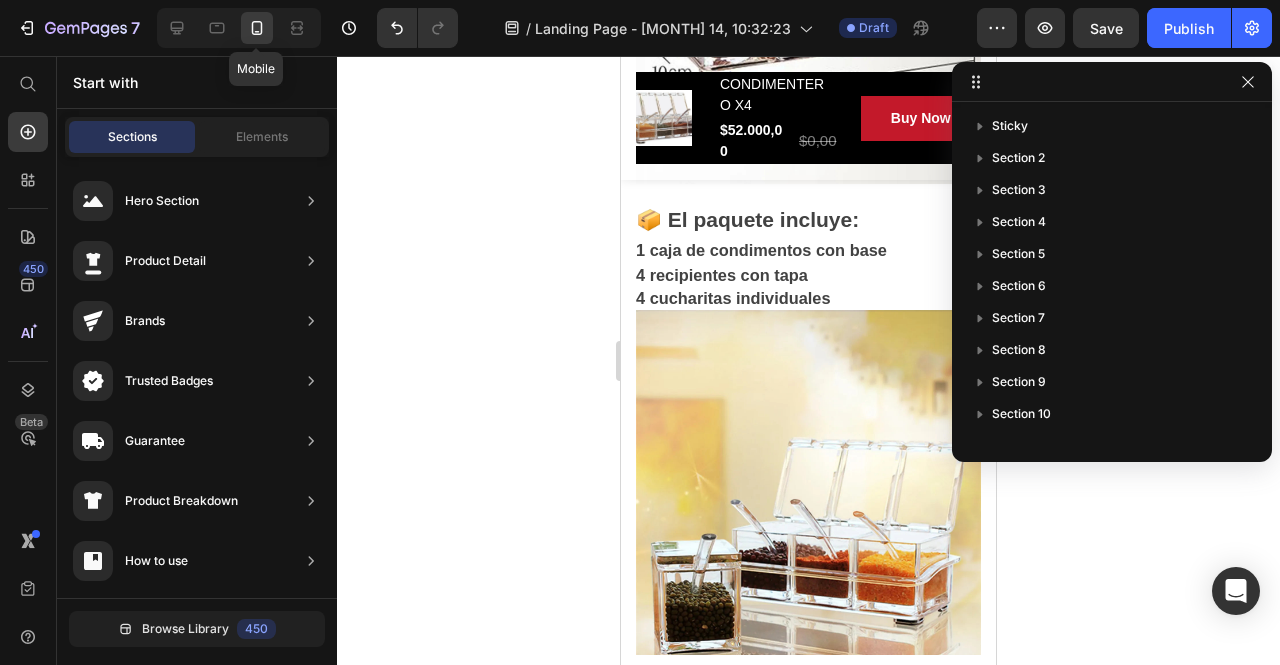 scroll, scrollTop: 3334, scrollLeft: 0, axis: vertical 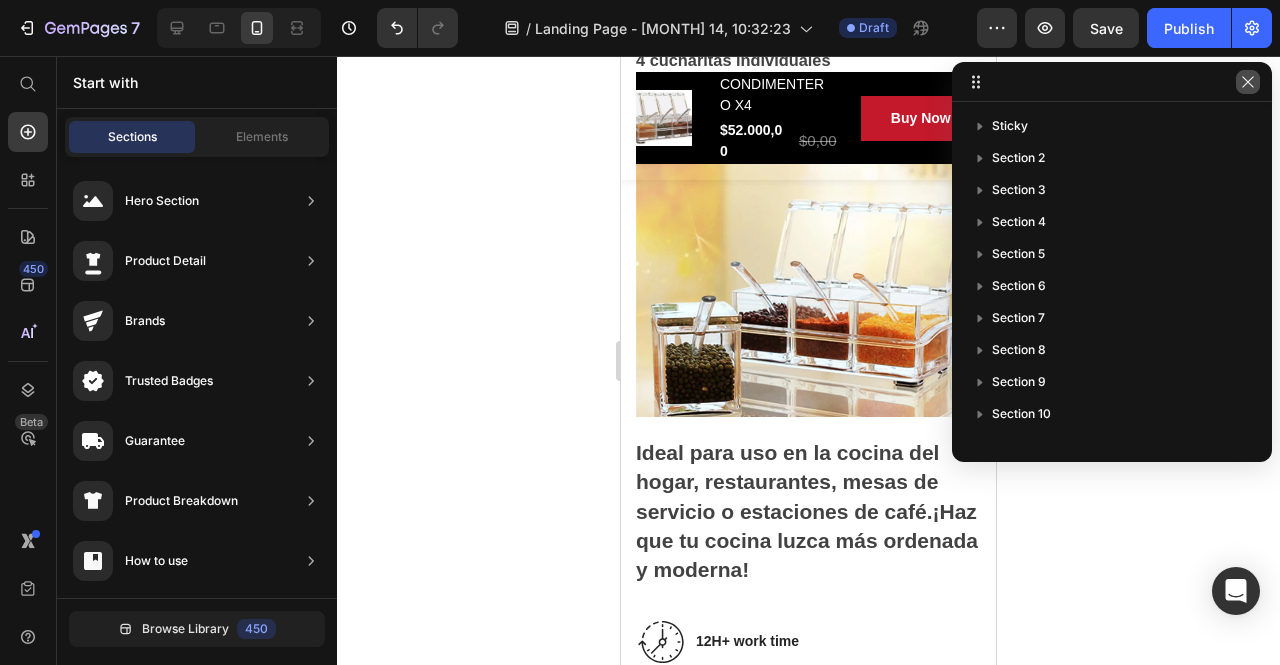 click 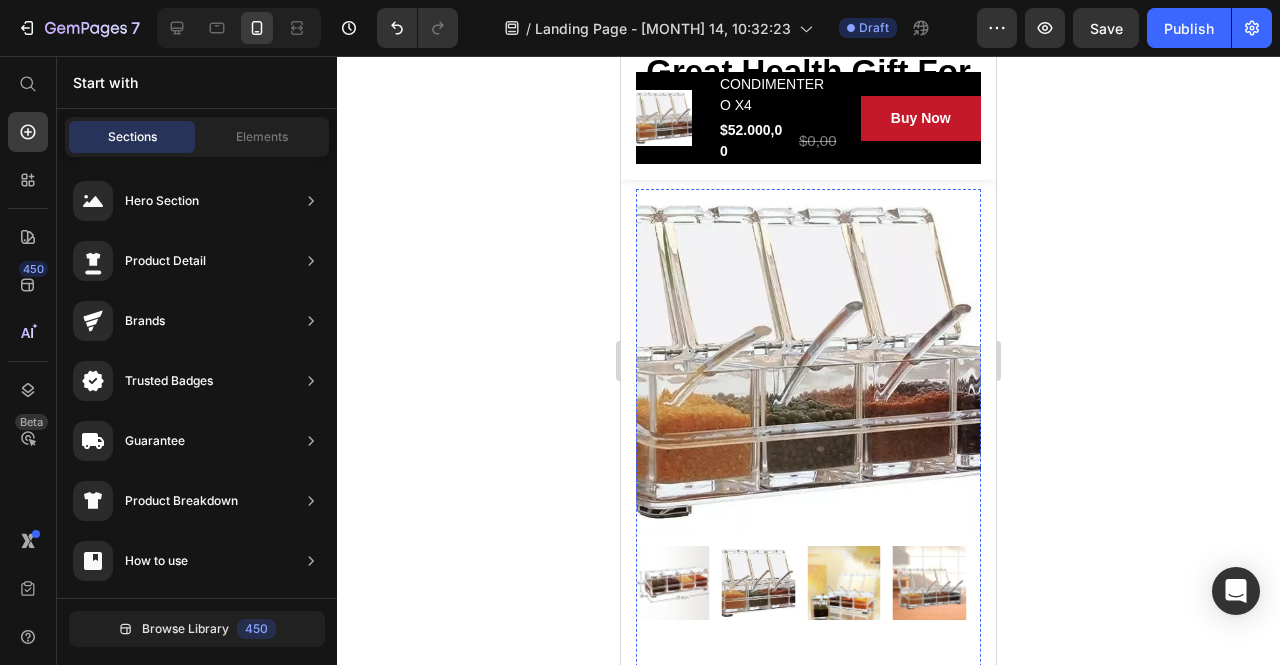 scroll, scrollTop: 0, scrollLeft: 0, axis: both 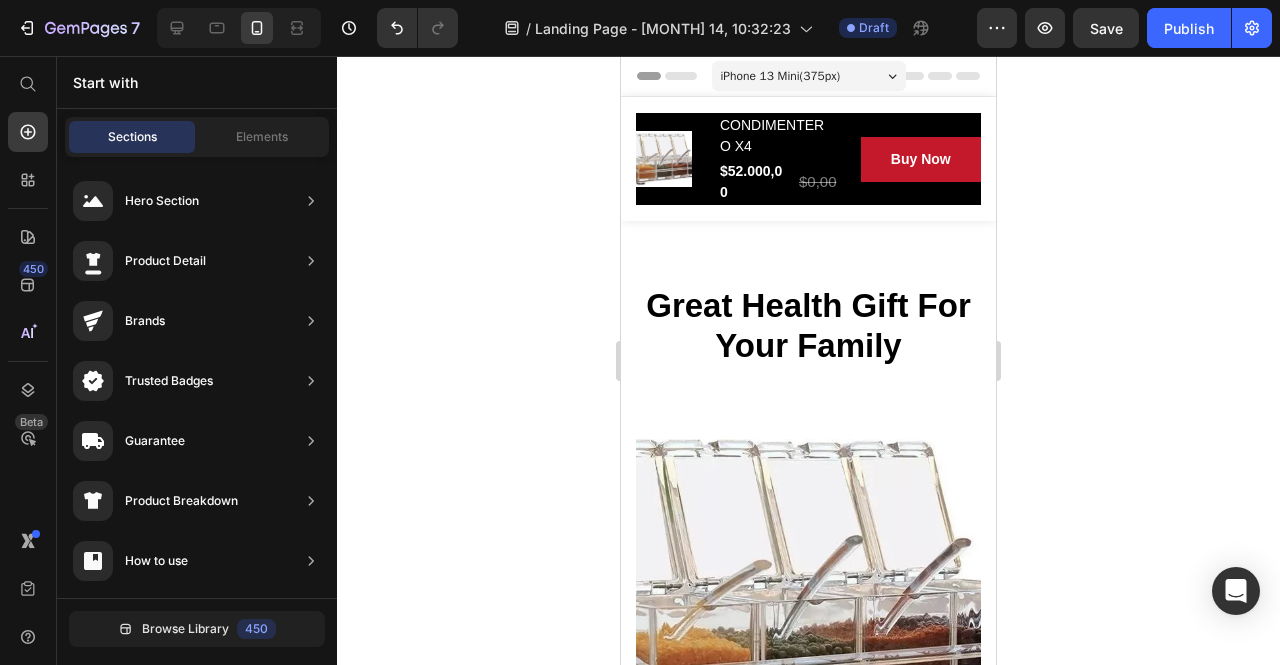 click 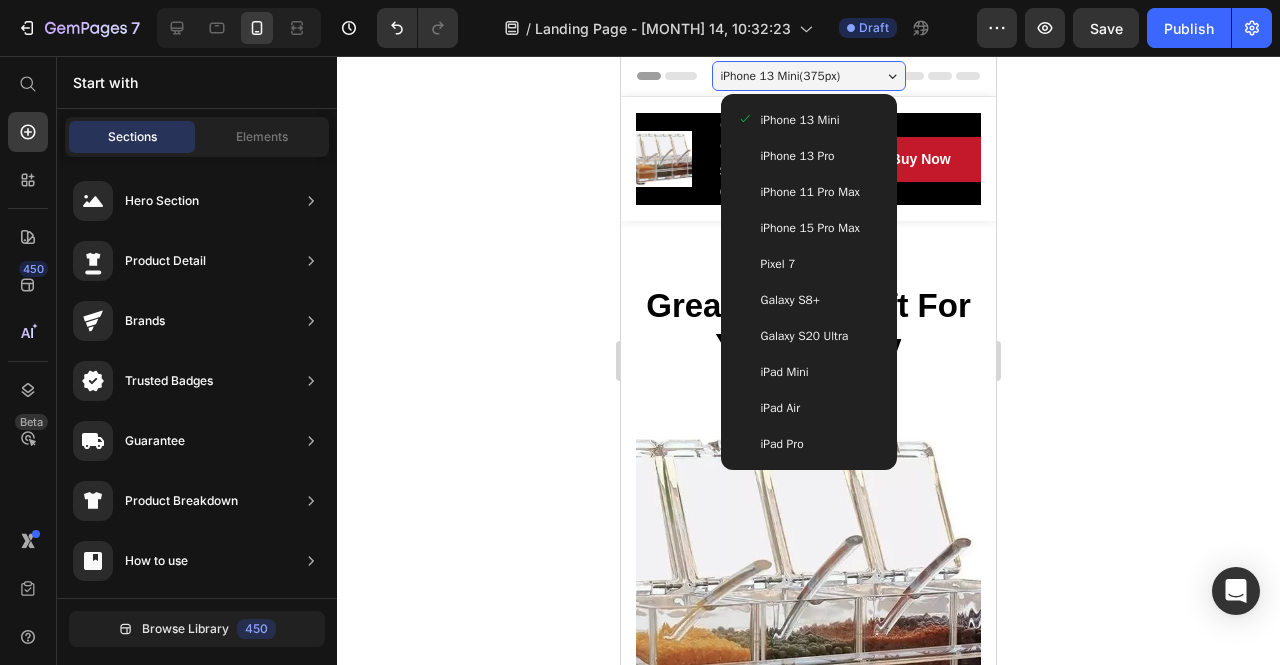 click on "Galaxy S20 Ultra" at bounding box center [805, 336] 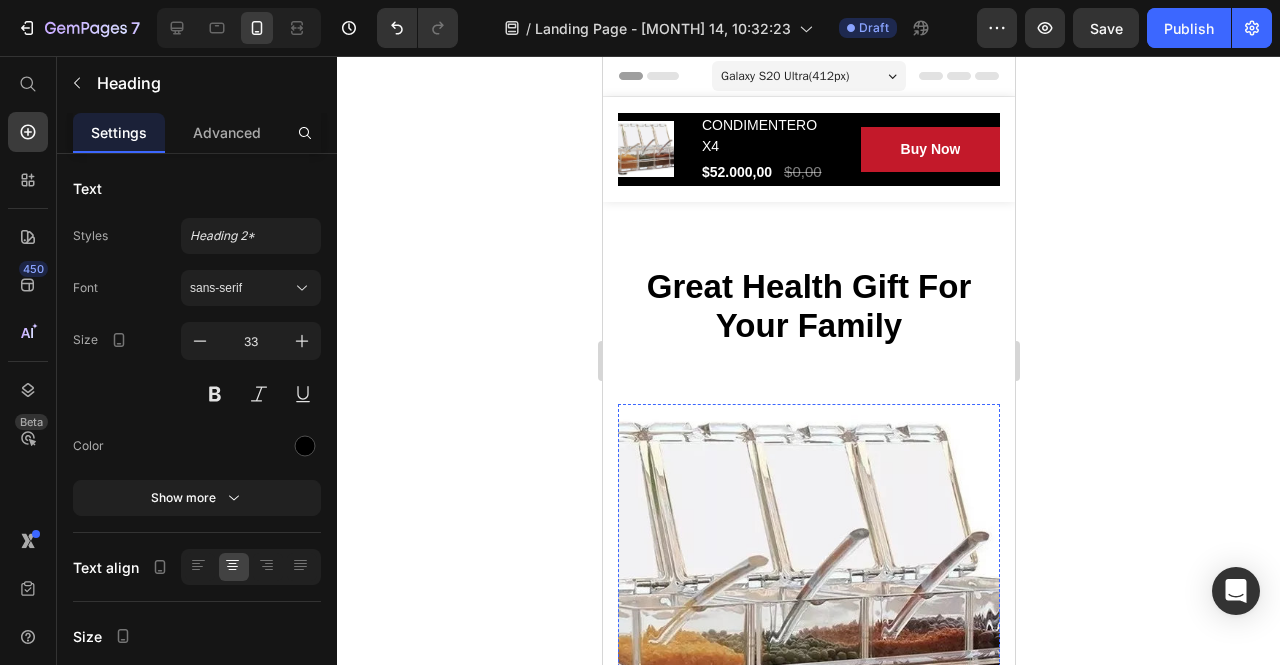 scroll, scrollTop: 0, scrollLeft: 0, axis: both 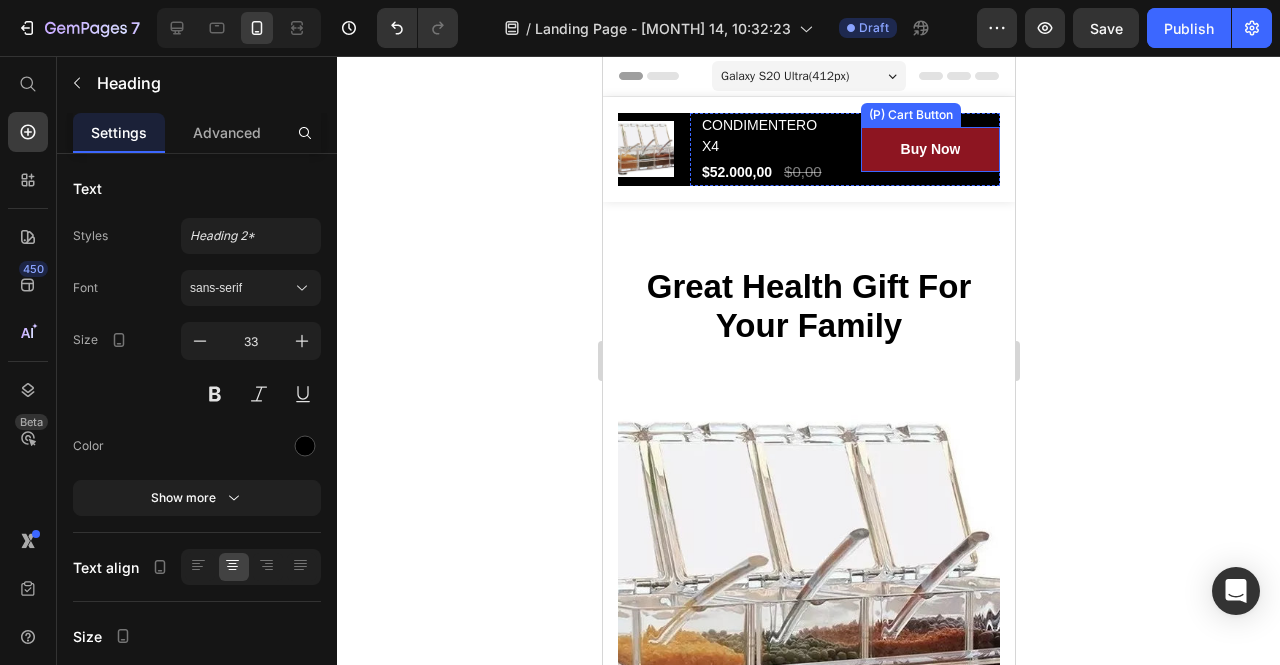 click on "Buy Now" at bounding box center [929, 149] 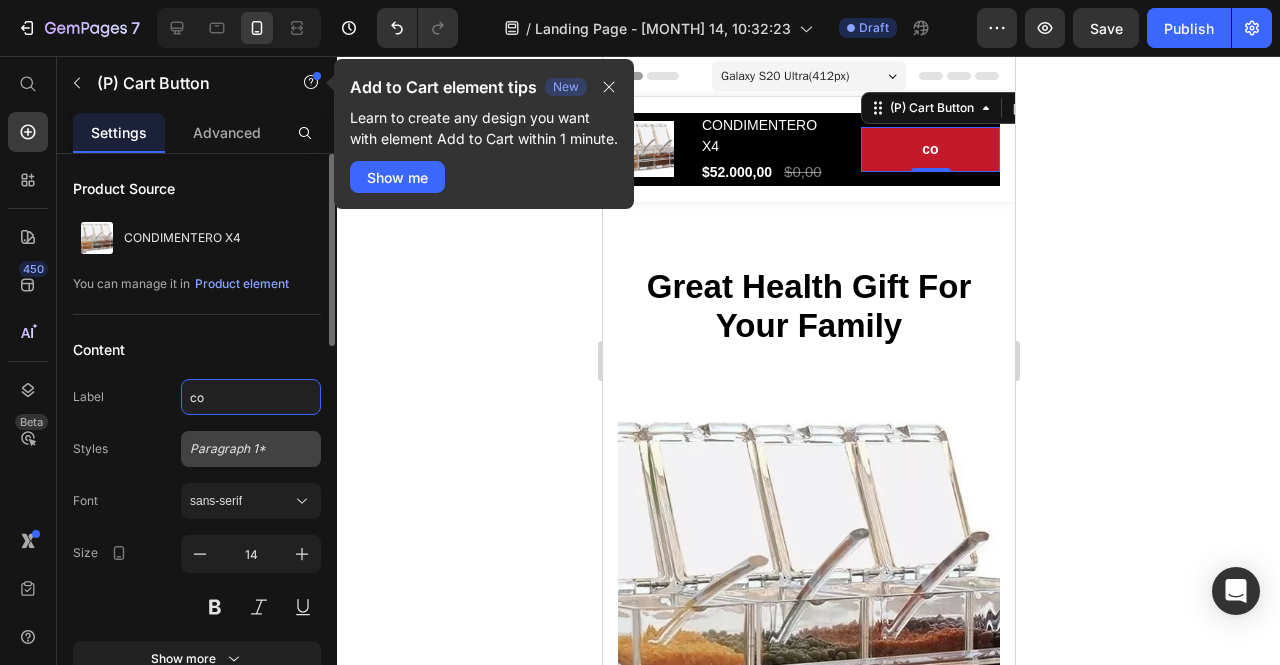 type on "c" 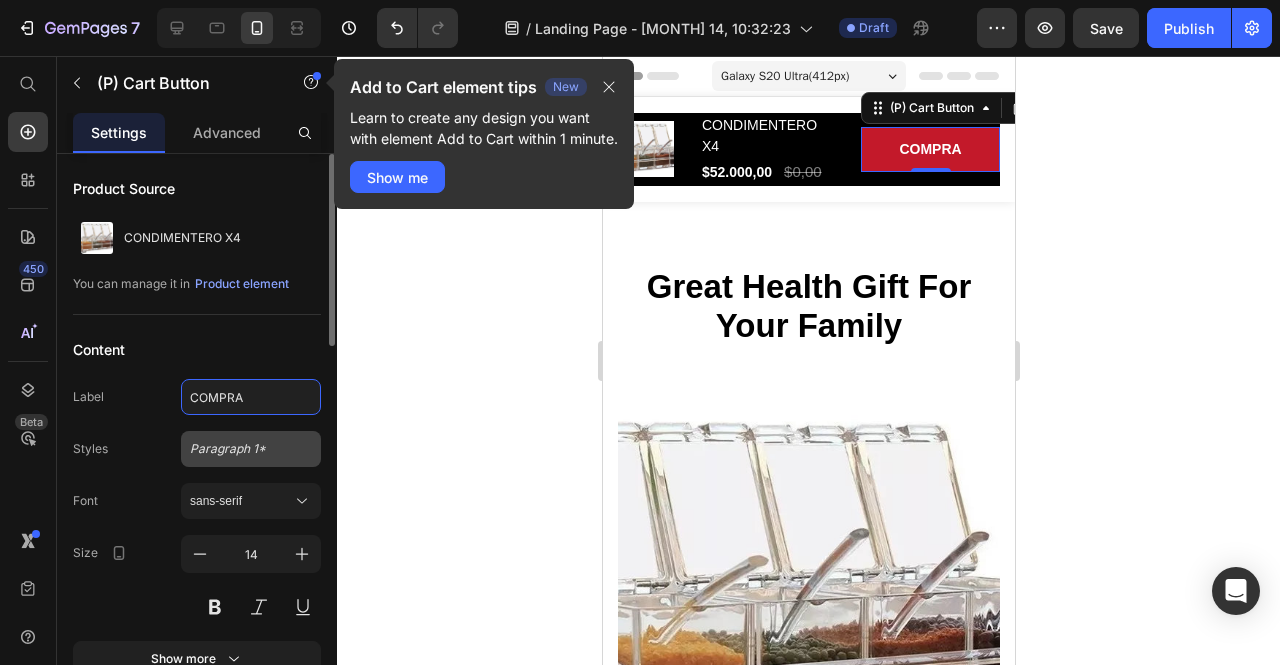 type on "COMPRAR" 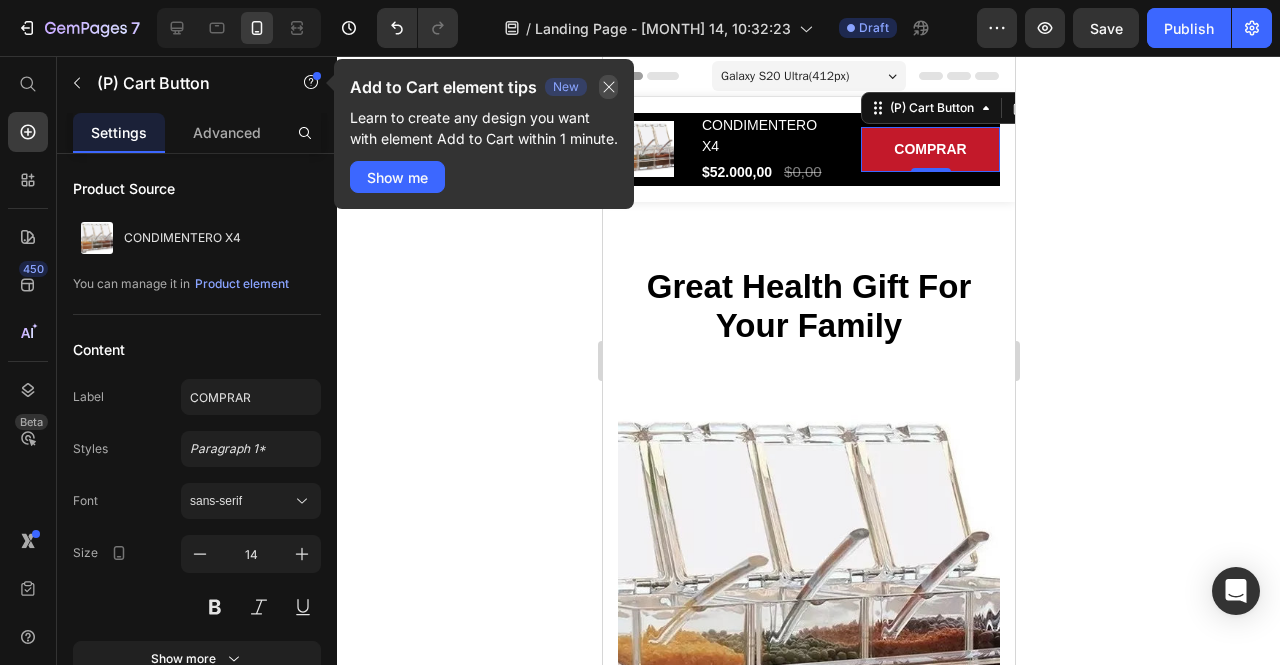 click 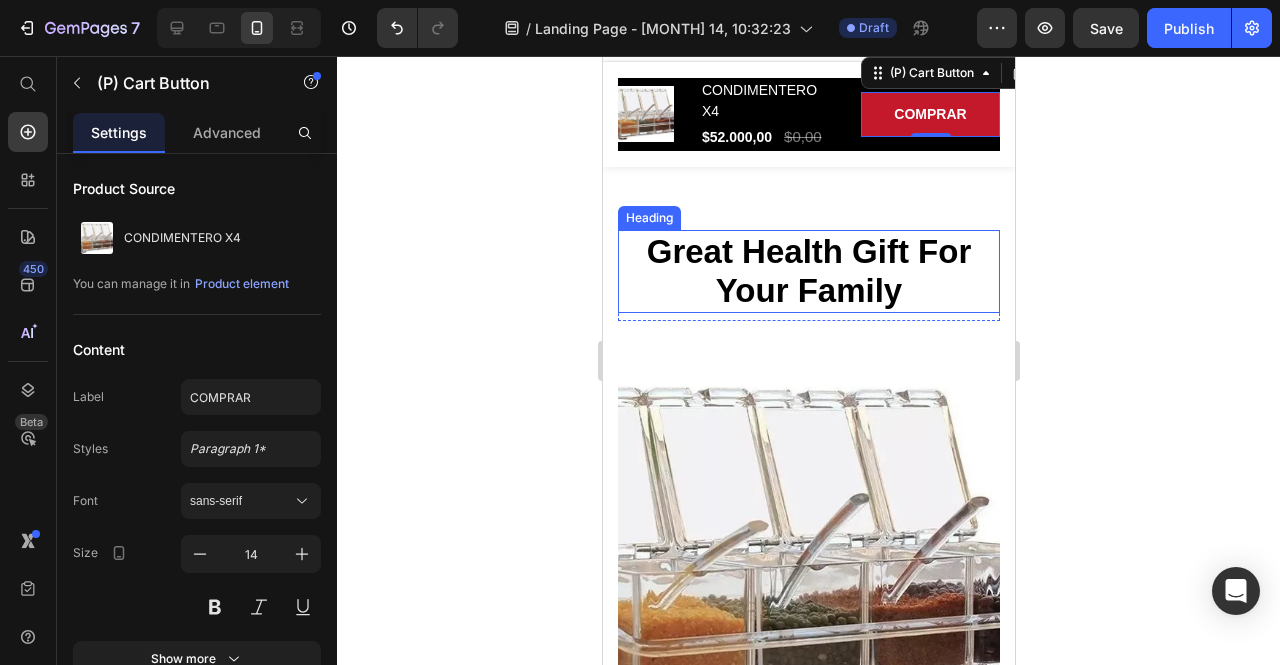 scroll, scrollTop: 0, scrollLeft: 0, axis: both 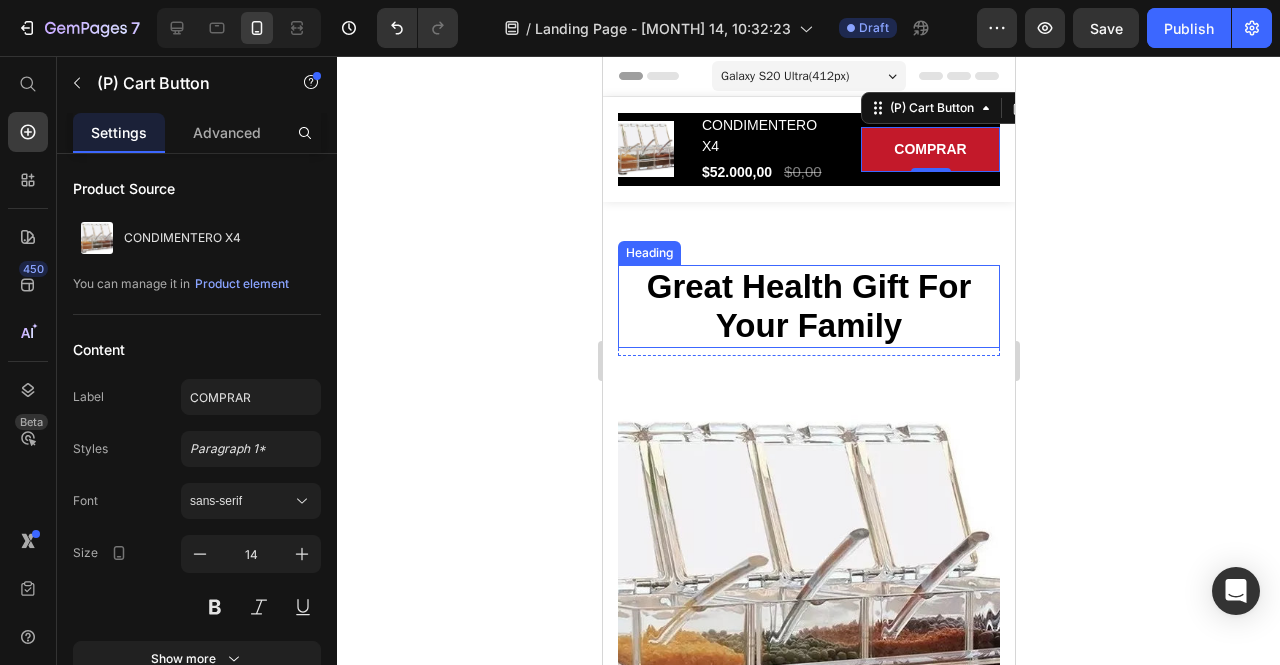 click on "Great Health Gift For Your Family" at bounding box center [808, 306] 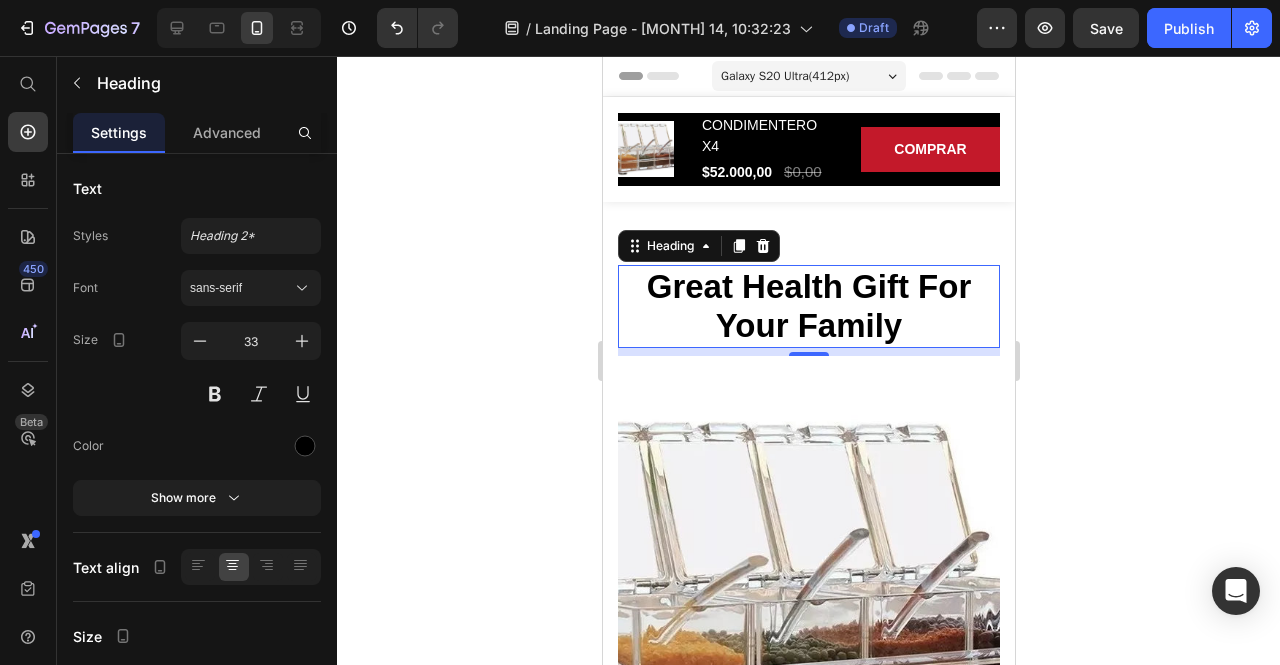 click on "Great Health Gift For Your Family" at bounding box center [808, 306] 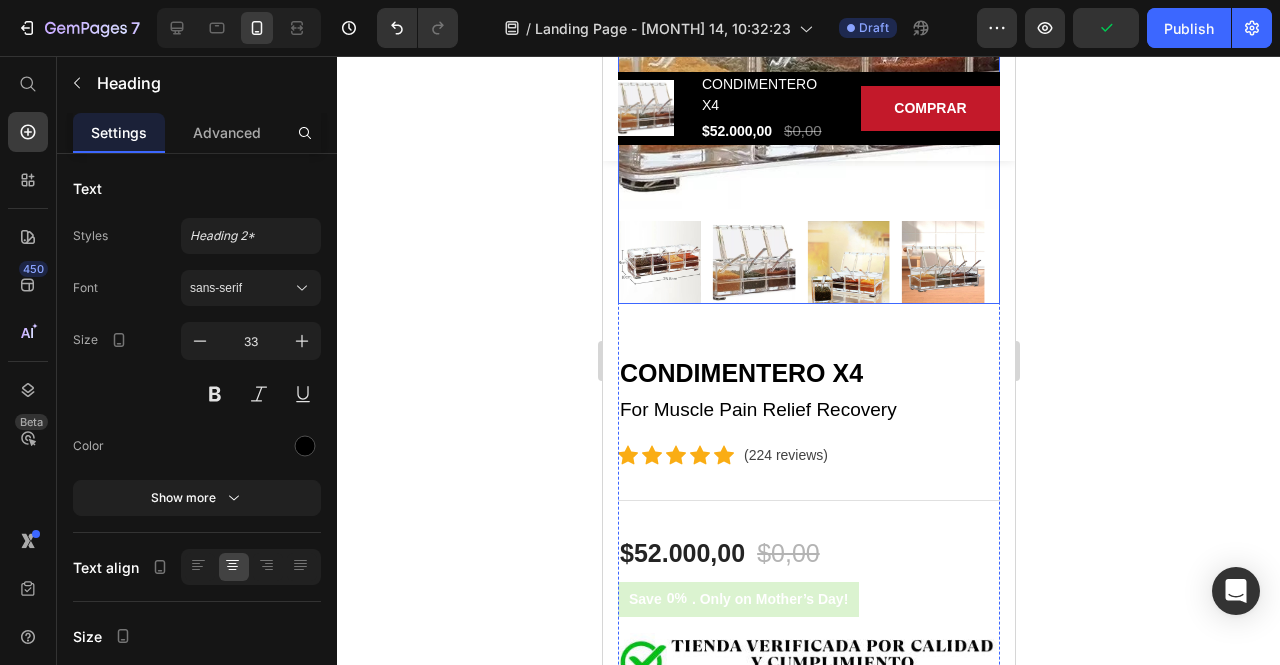 scroll, scrollTop: 600, scrollLeft: 0, axis: vertical 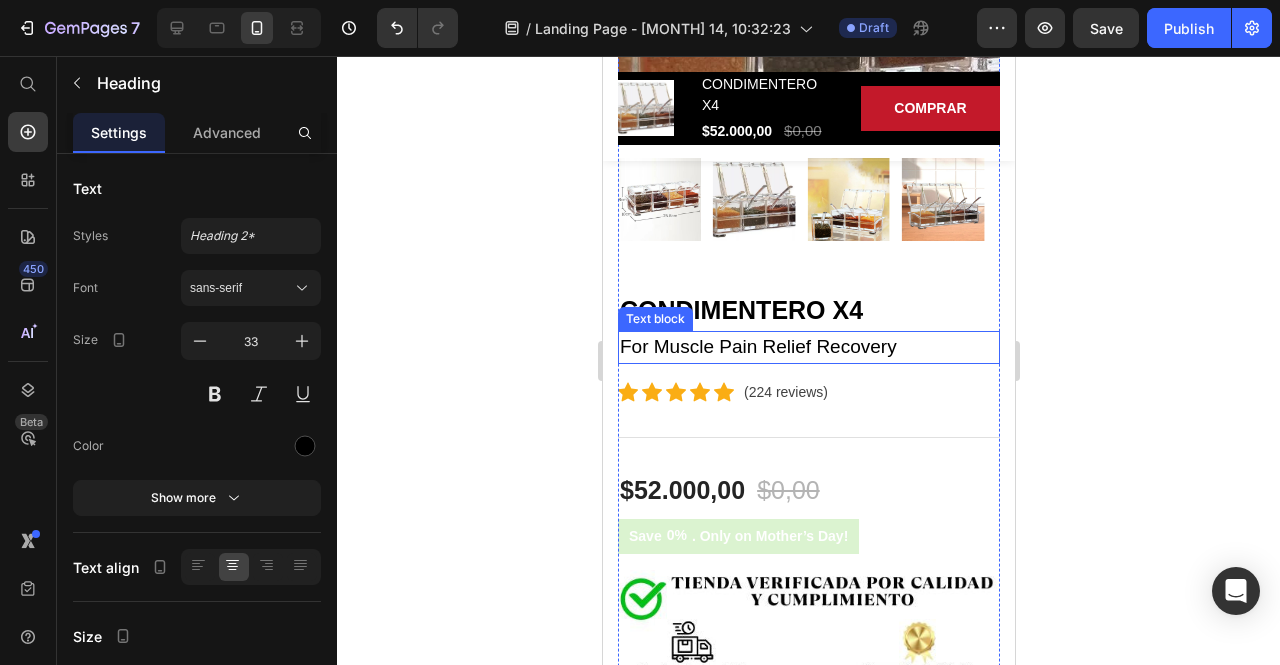 click on "For Muscle Pain Relief Recovery" at bounding box center [808, 347] 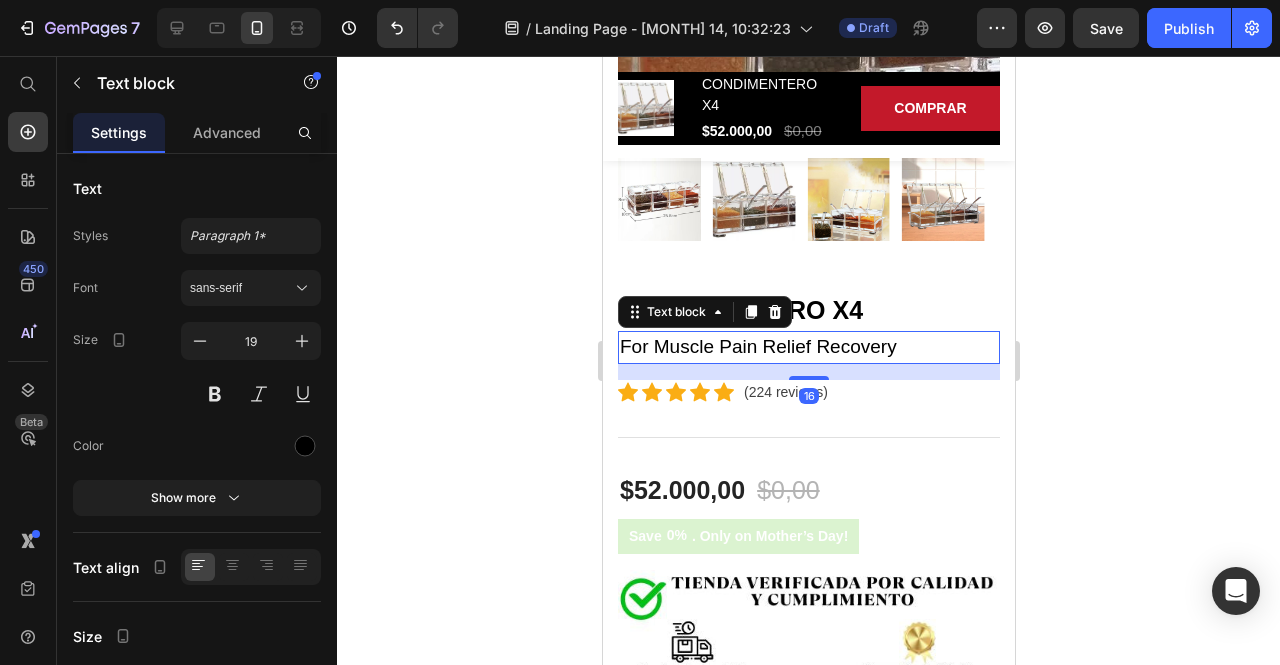 click on "For Muscle Pain Relief Recovery" at bounding box center (808, 347) 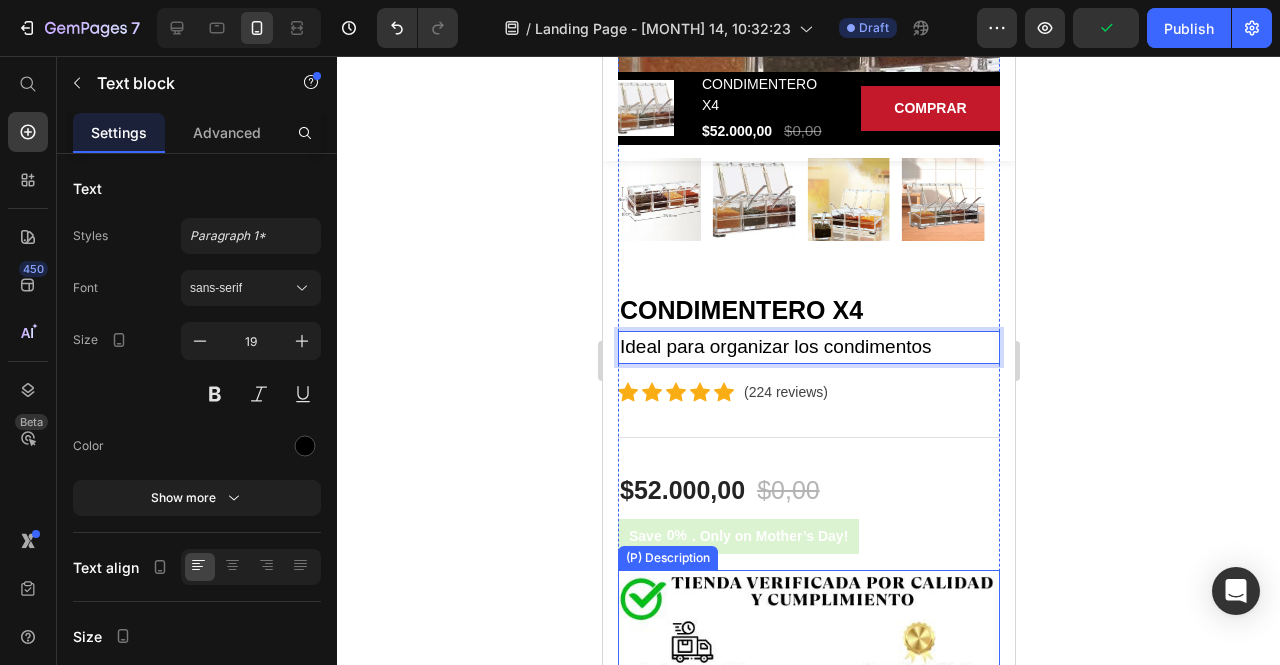 scroll, scrollTop: 800, scrollLeft: 0, axis: vertical 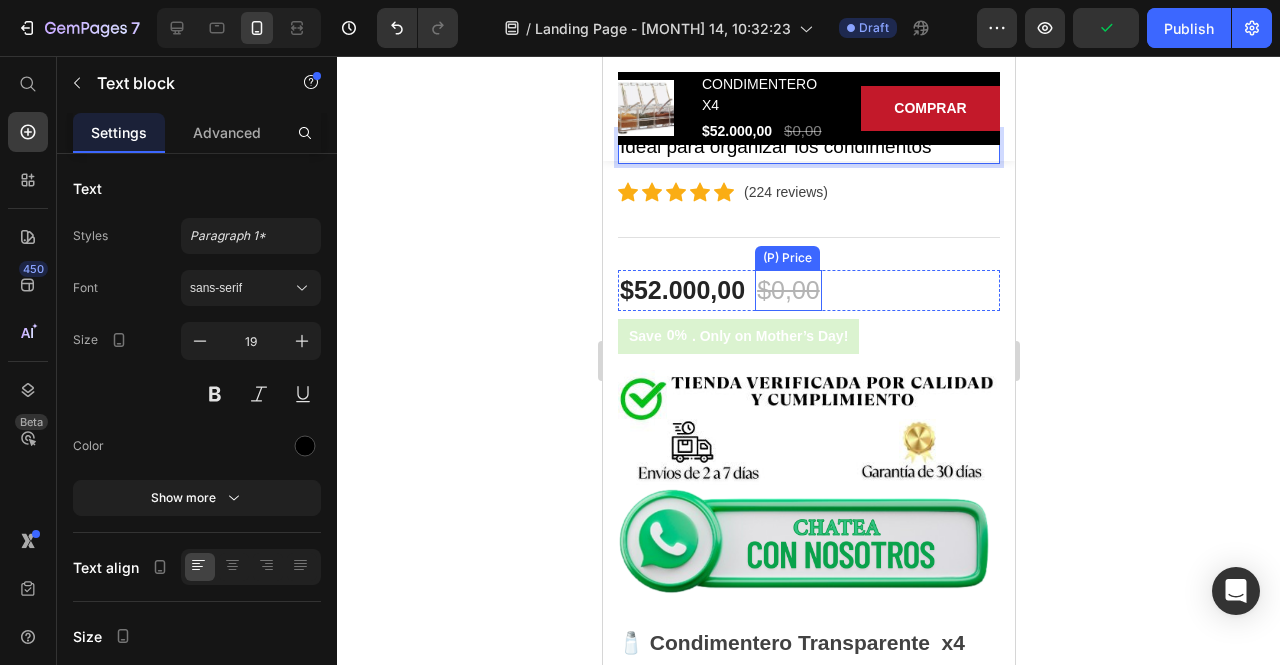 click on "$0,00" at bounding box center [787, 291] 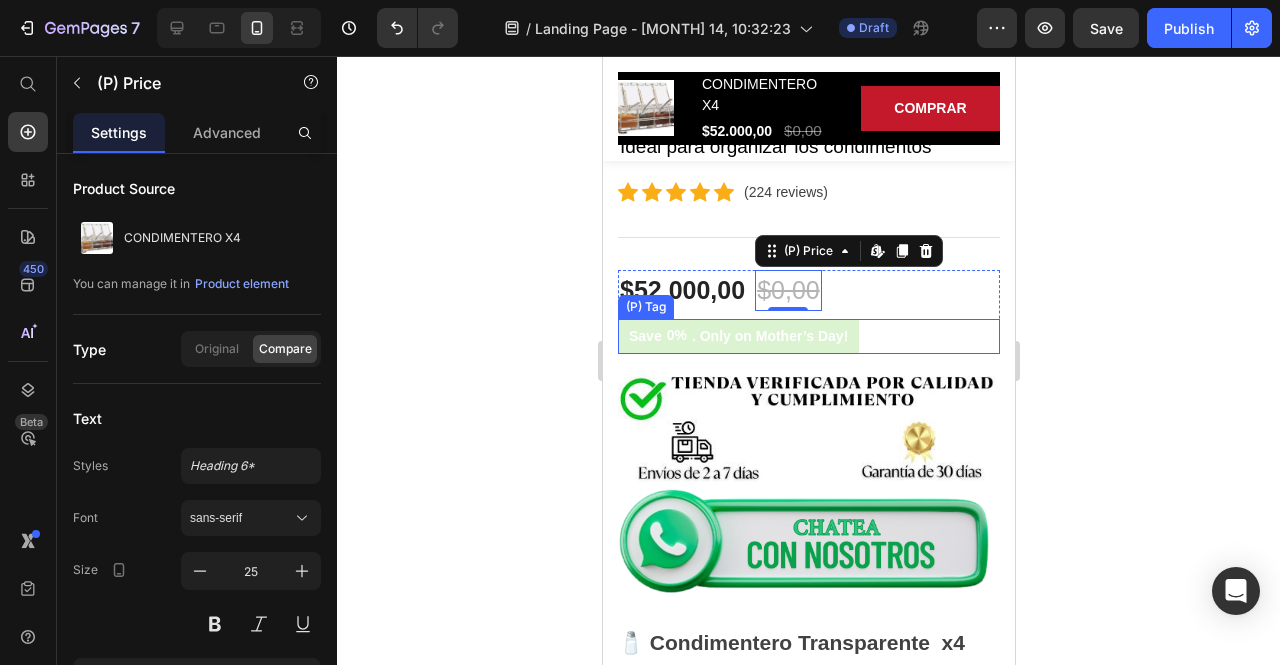 click on ". Only on Mother’s Day!" at bounding box center (769, 336) 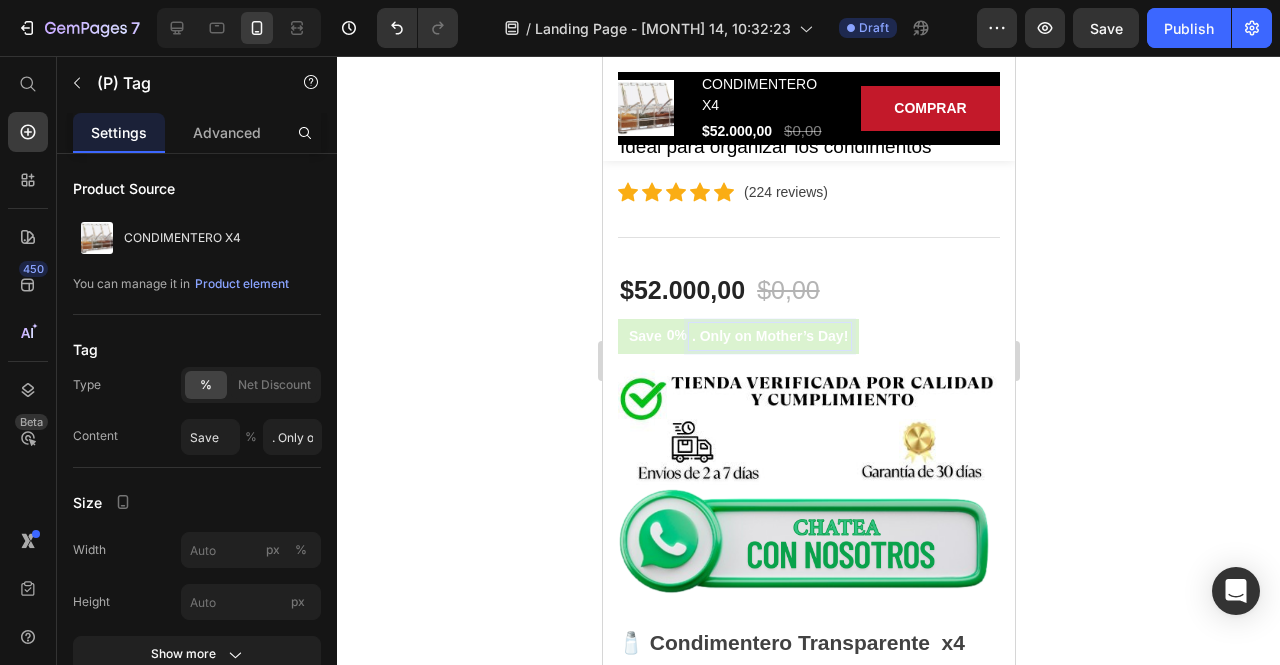 click on ". Only on Mother’s Day!" at bounding box center [769, 336] 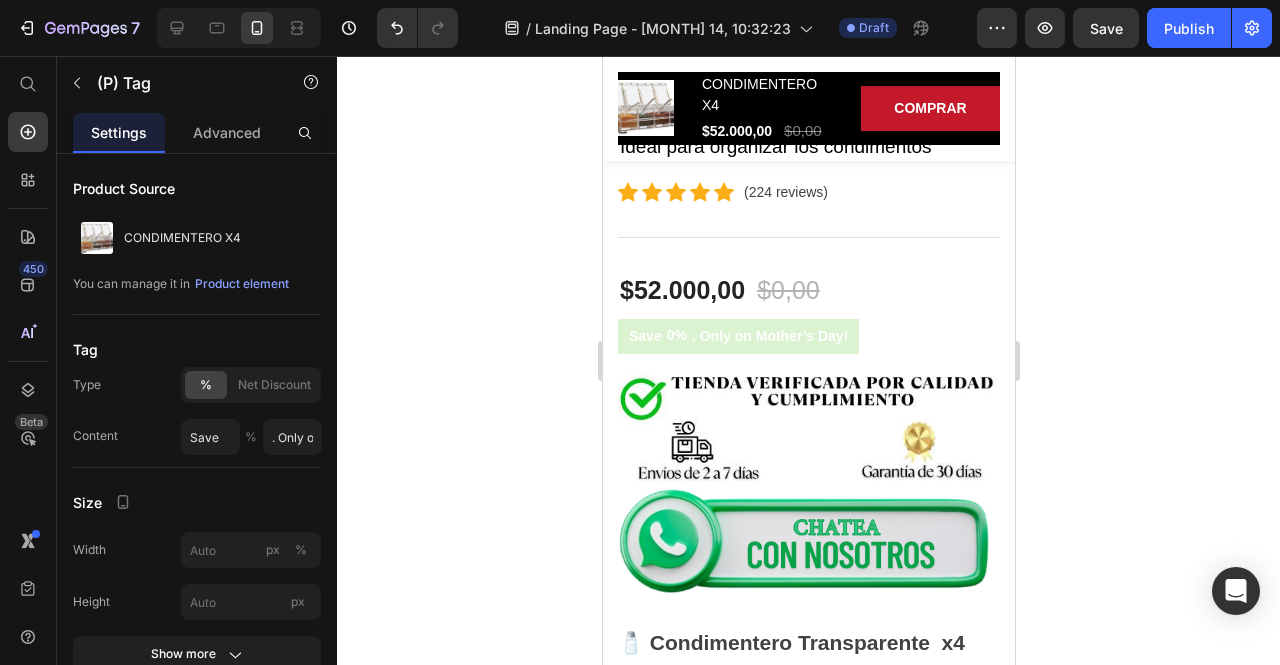 click on "Save 0% . Only on [HOLIDAY] Day!" at bounding box center [737, 336] 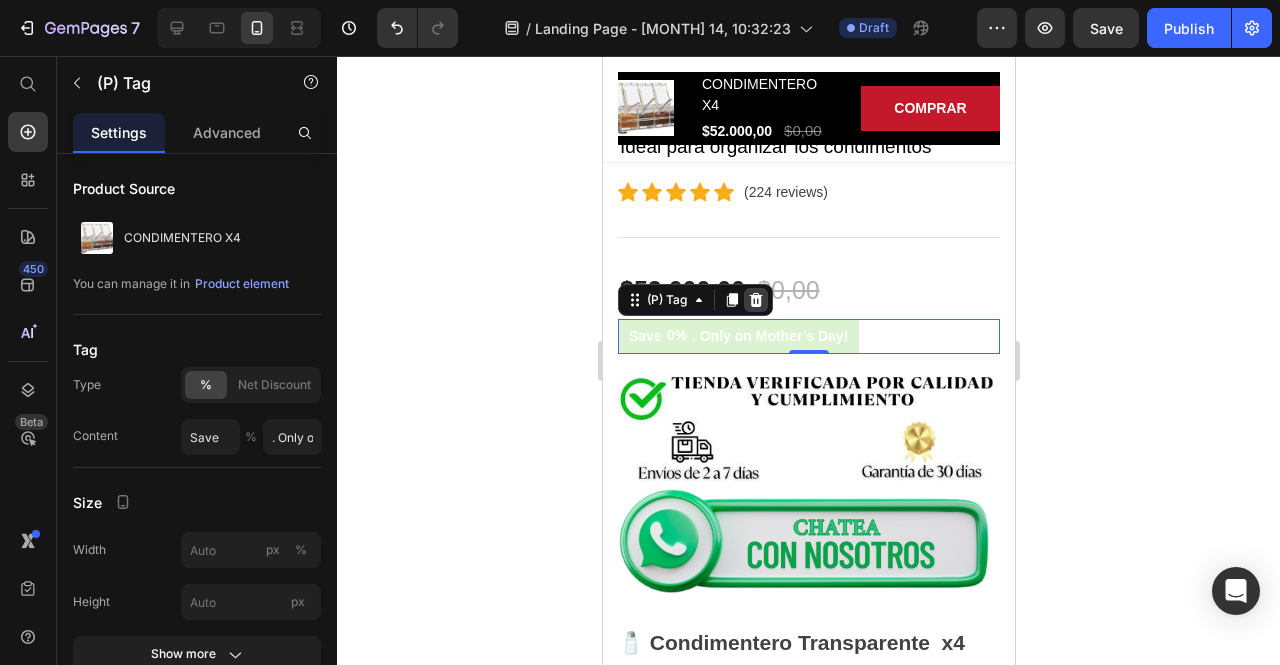 click 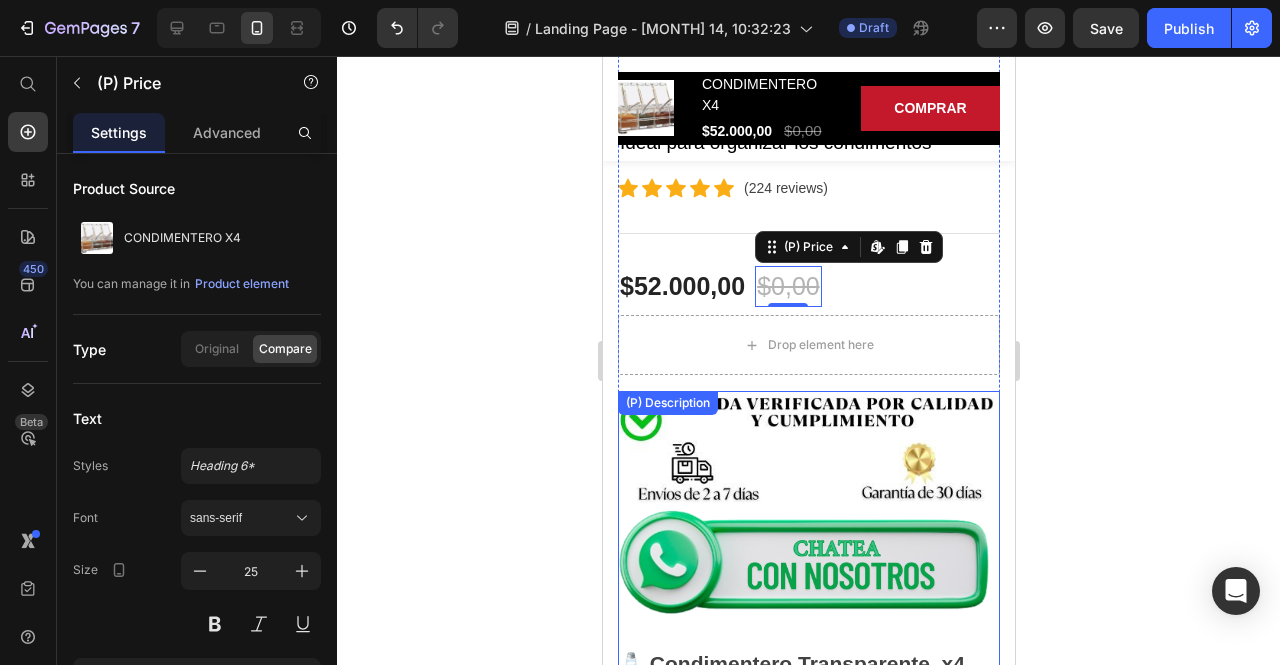 scroll, scrollTop: 800, scrollLeft: 0, axis: vertical 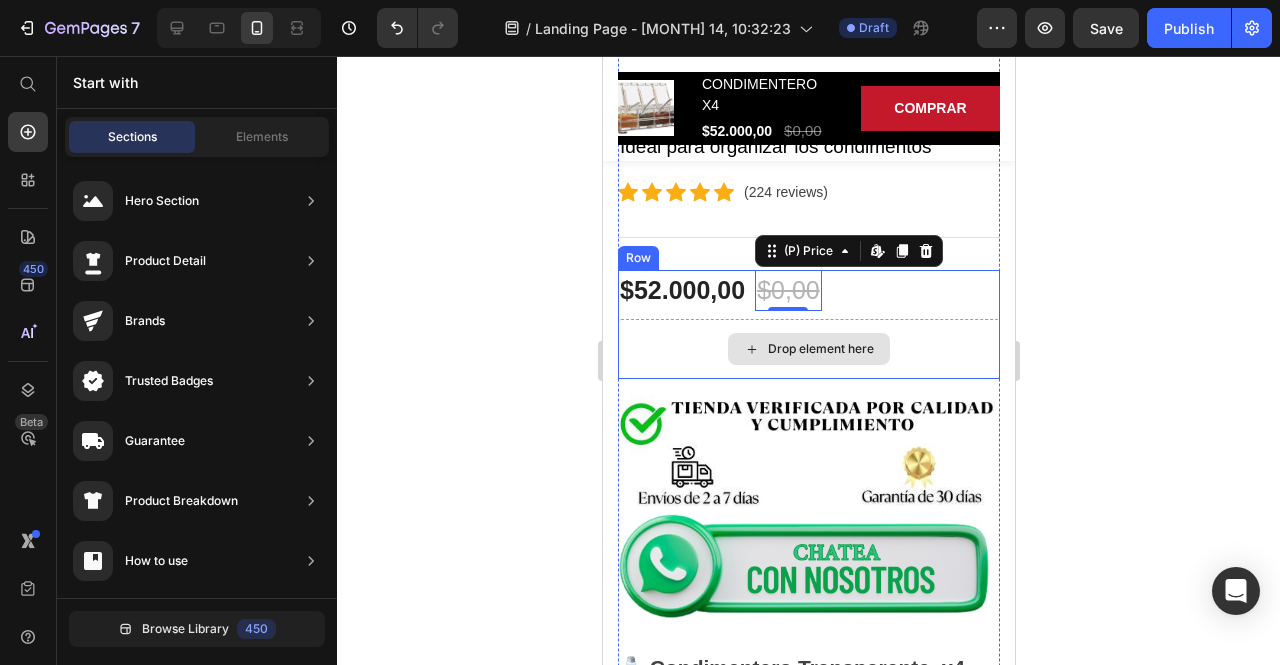 click on "Drop element here" at bounding box center (820, 349) 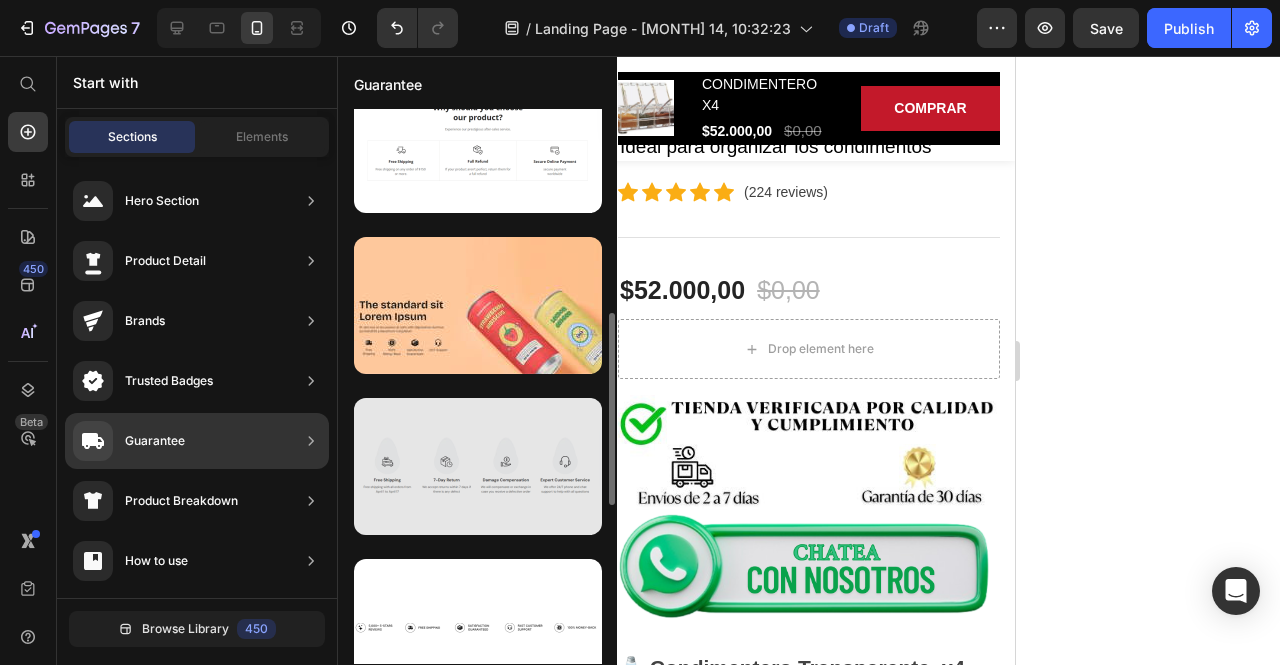scroll, scrollTop: 400, scrollLeft: 0, axis: vertical 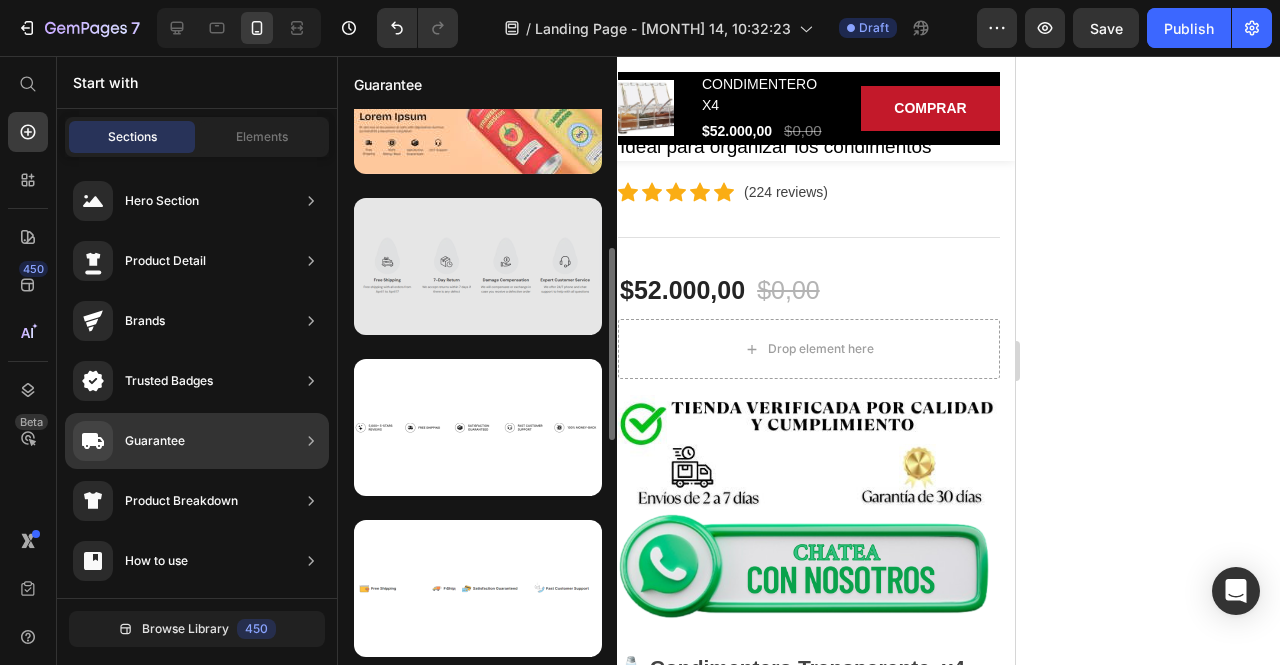 click at bounding box center (478, 266) 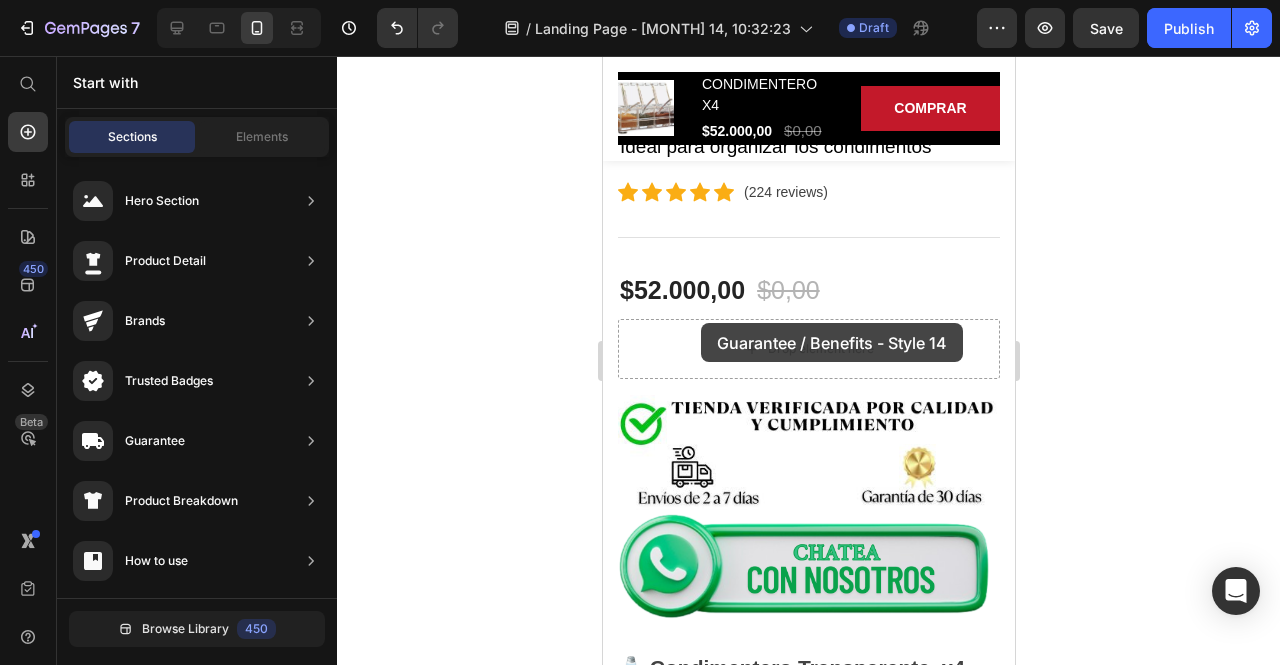 drag, startPoint x: 1102, startPoint y: 313, endPoint x: 700, endPoint y: 323, distance: 402.12436 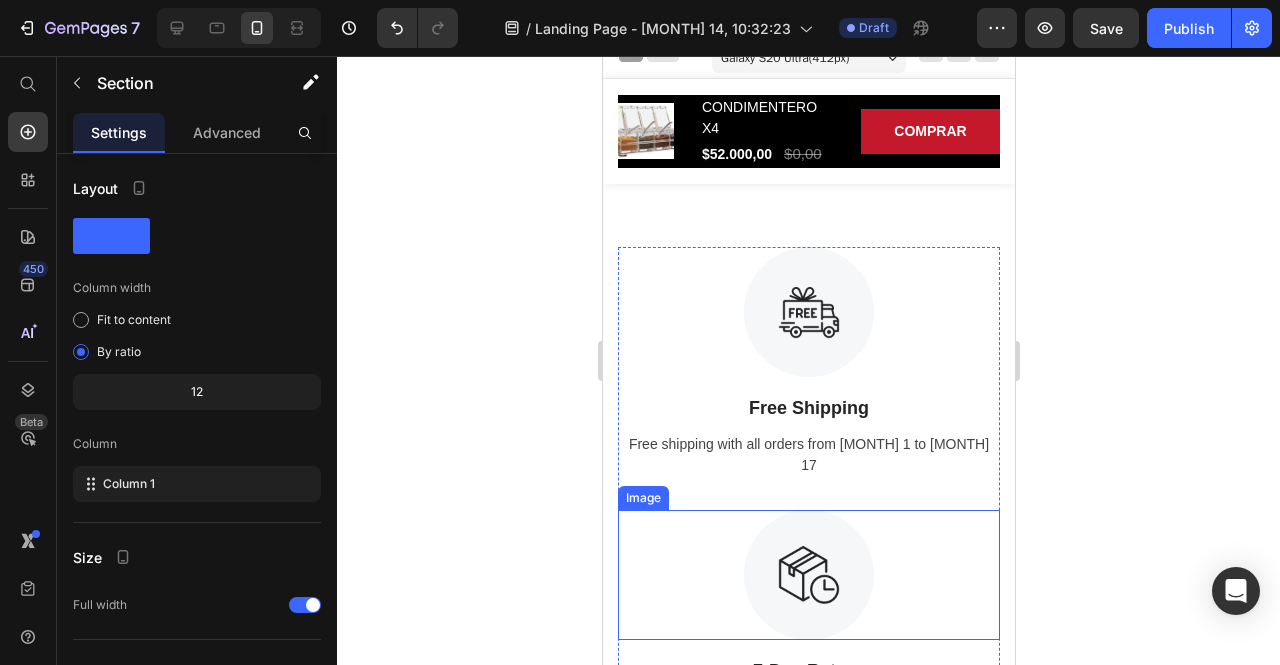 scroll, scrollTop: 0, scrollLeft: 0, axis: both 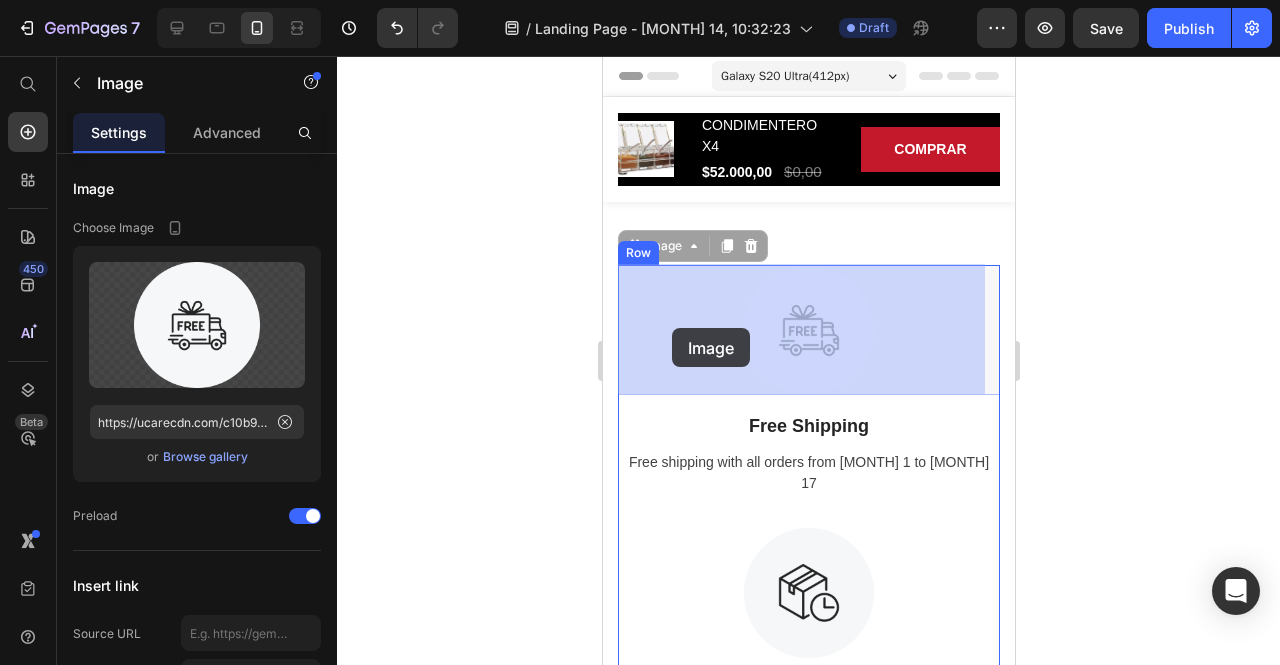 drag, startPoint x: 646, startPoint y: 257, endPoint x: 671, endPoint y: 328, distance: 75.272835 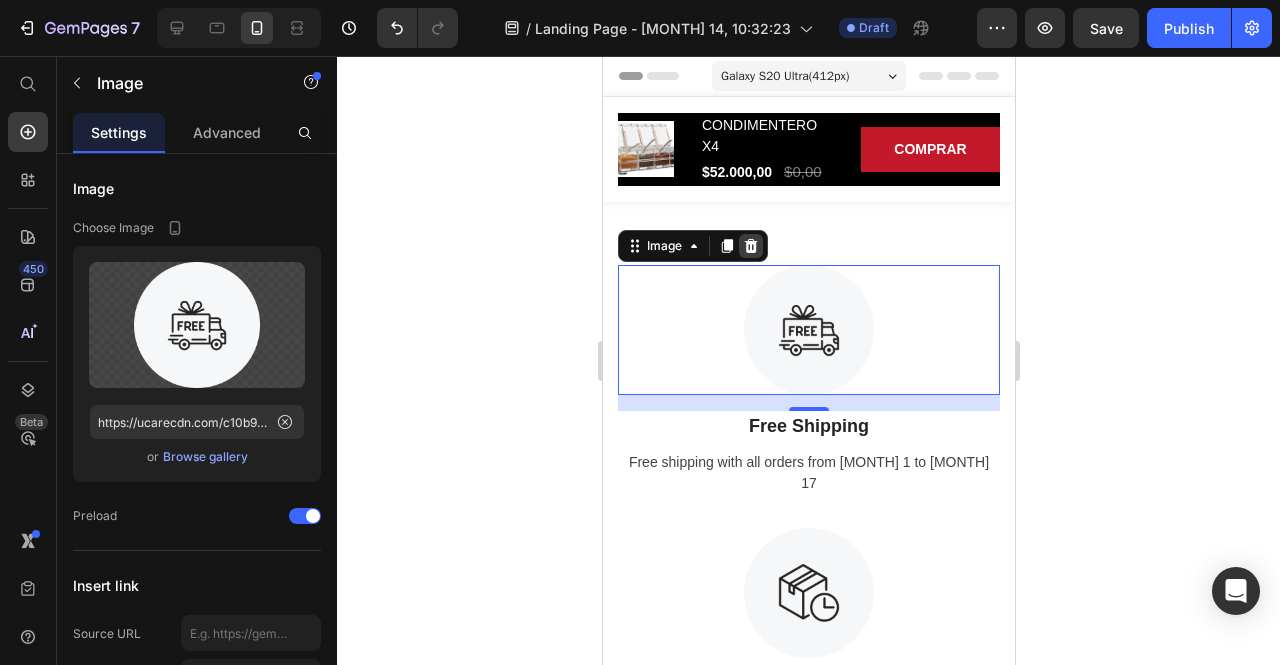 click 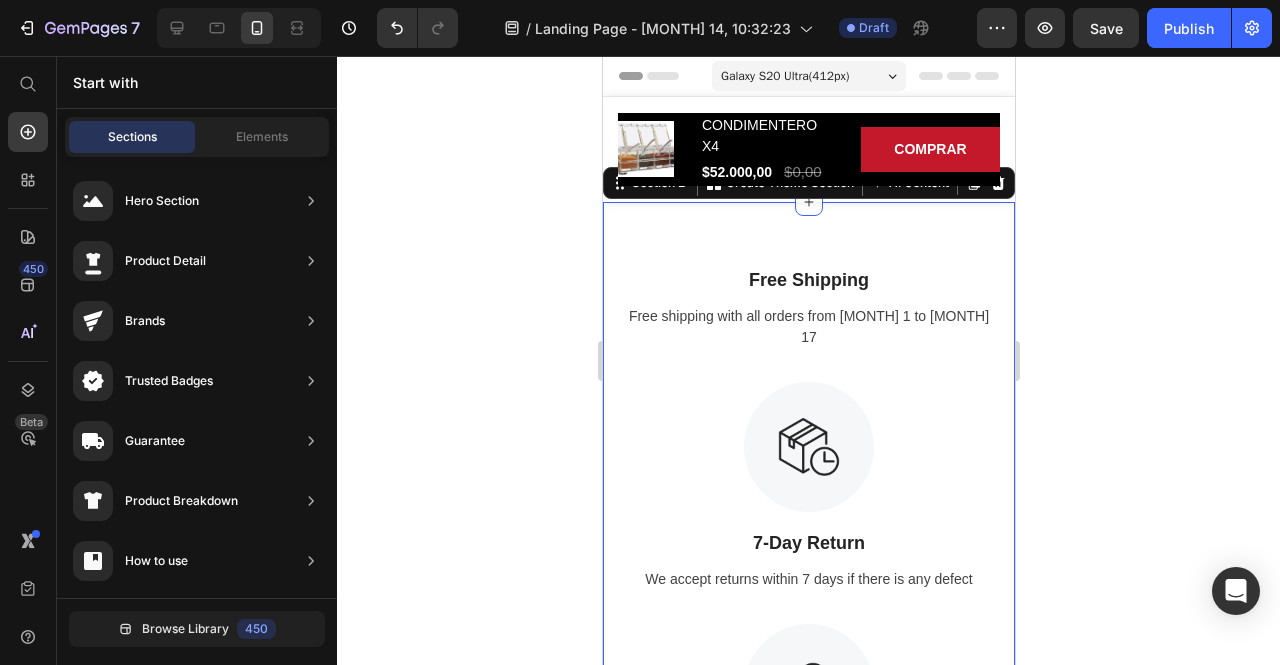 click on "Overview Button Description Button Reviews Button Row Product Images CONDIMENTERO X4 (P) Title $52.000,00 (P) Price $0,00 (P) Price Row COMPRAR (P) Cart Button Row   0" at bounding box center (808, 149) 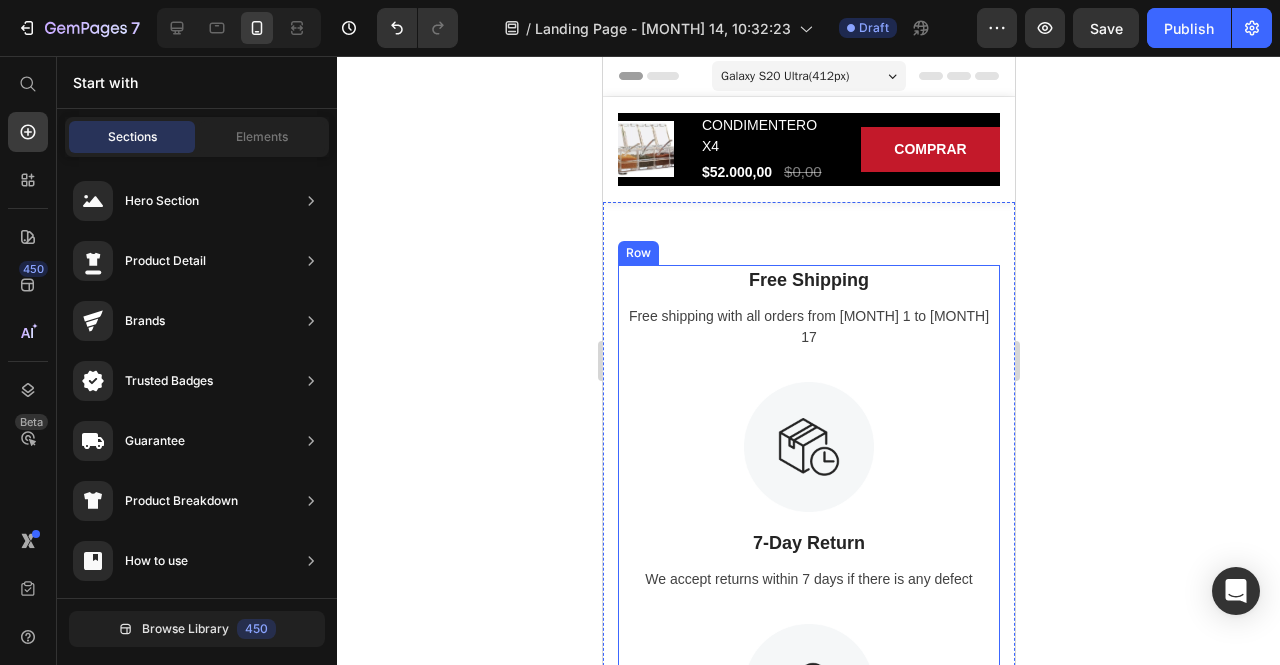 click on "Free Shipping Text Block Free shipping with all orders
from [MONTH] 1 to [MONTH] 17 Text" at bounding box center [808, 323] 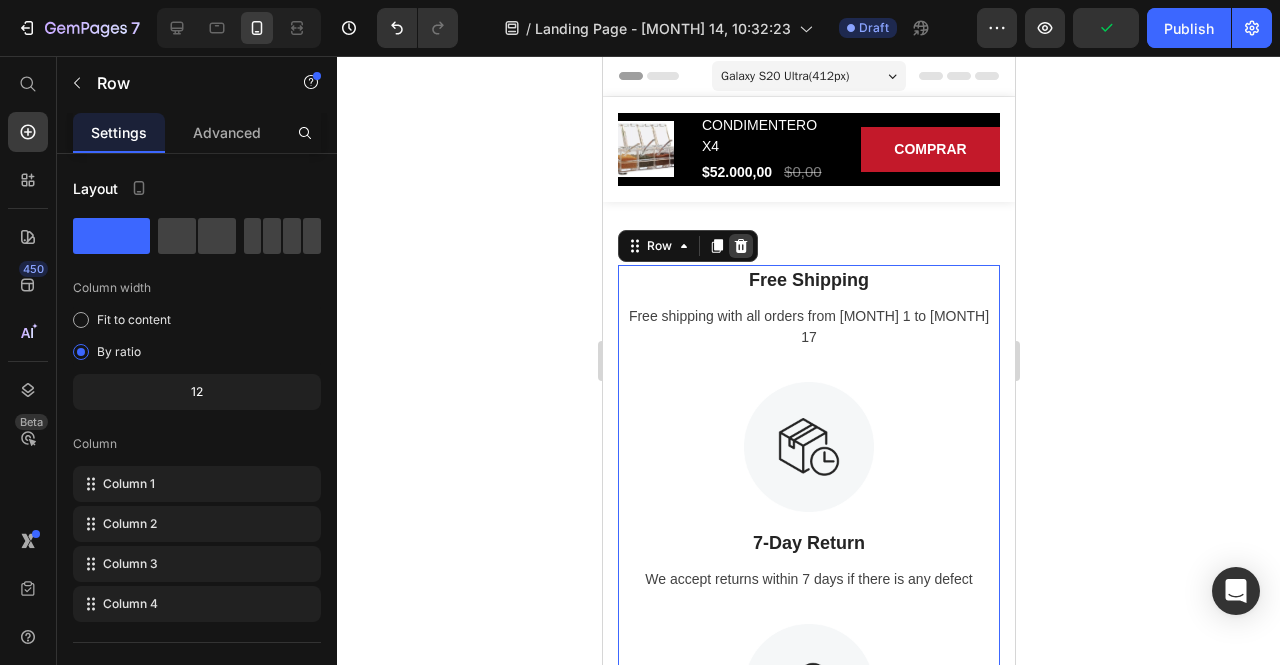 click 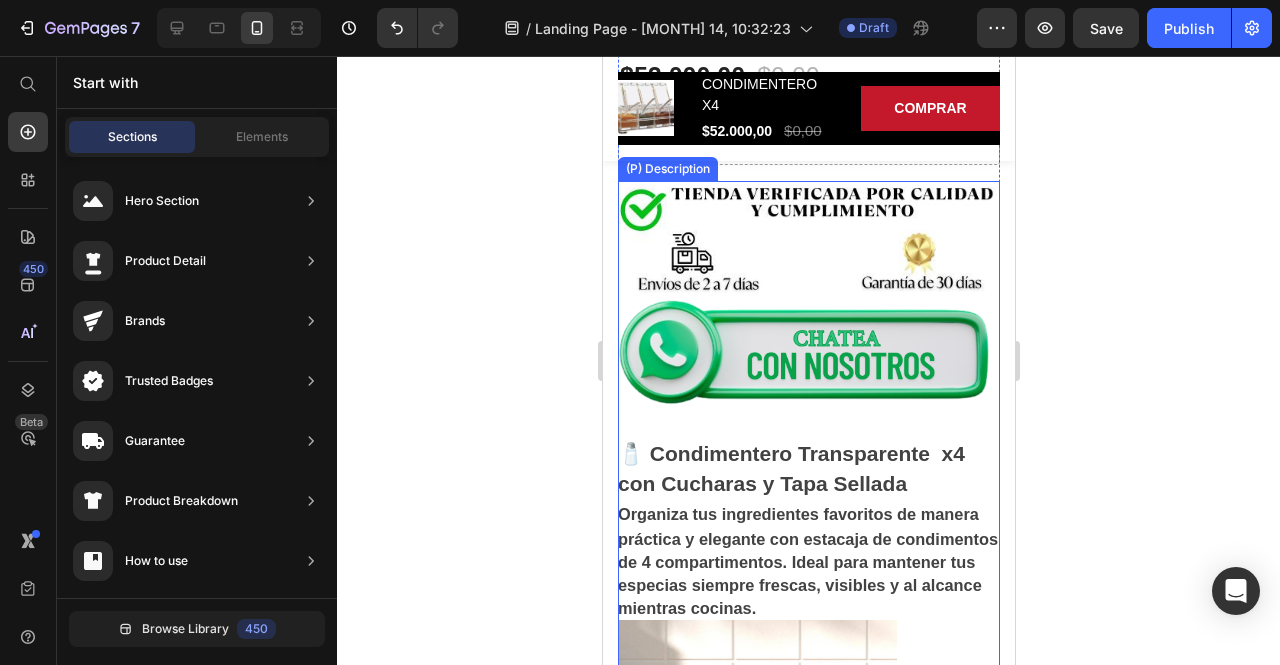 scroll, scrollTop: 1100, scrollLeft: 0, axis: vertical 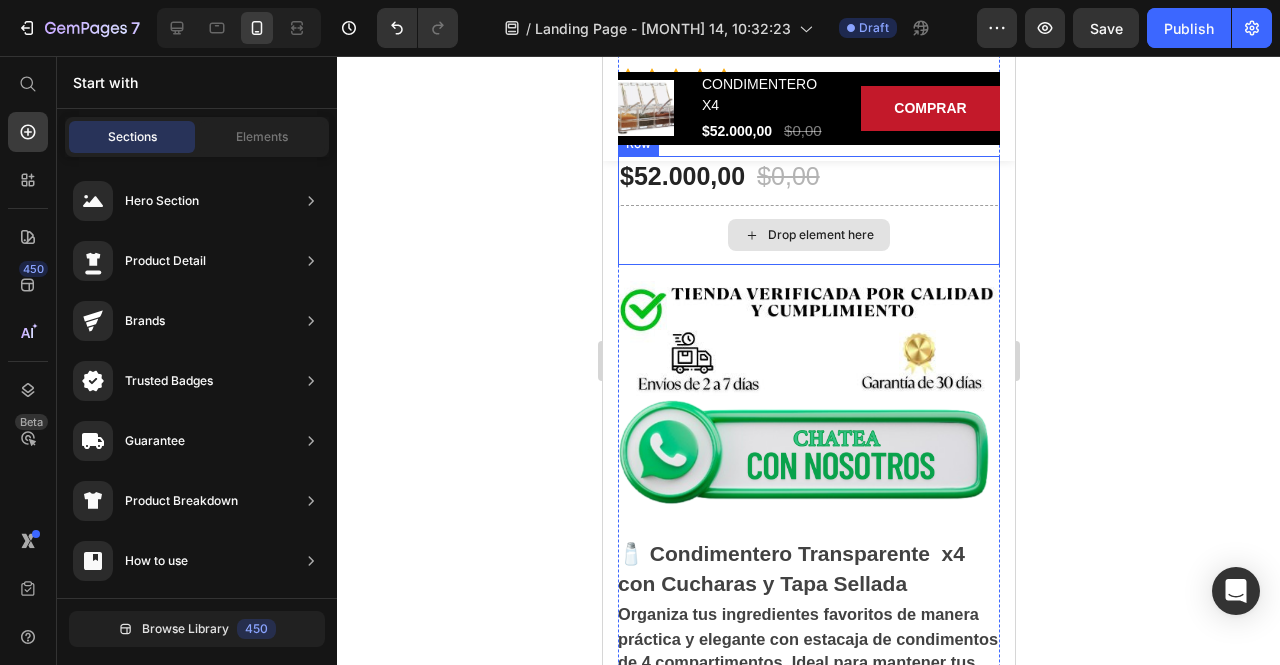 click 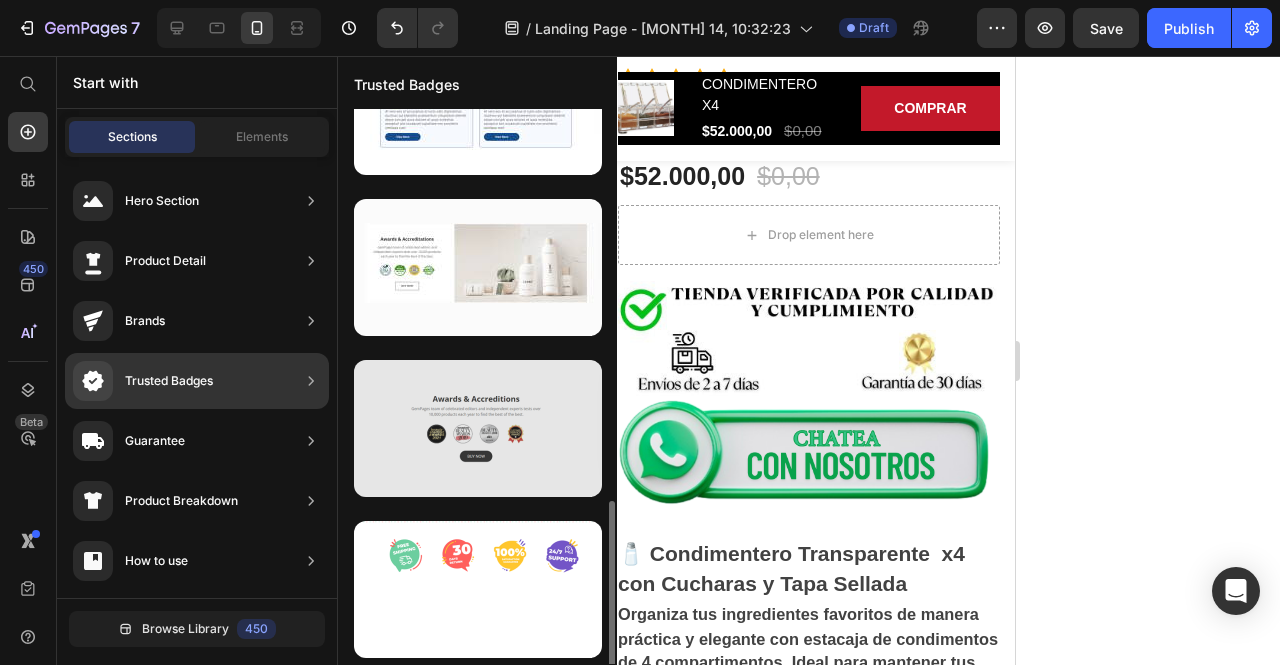 scroll, scrollTop: 398, scrollLeft: 0, axis: vertical 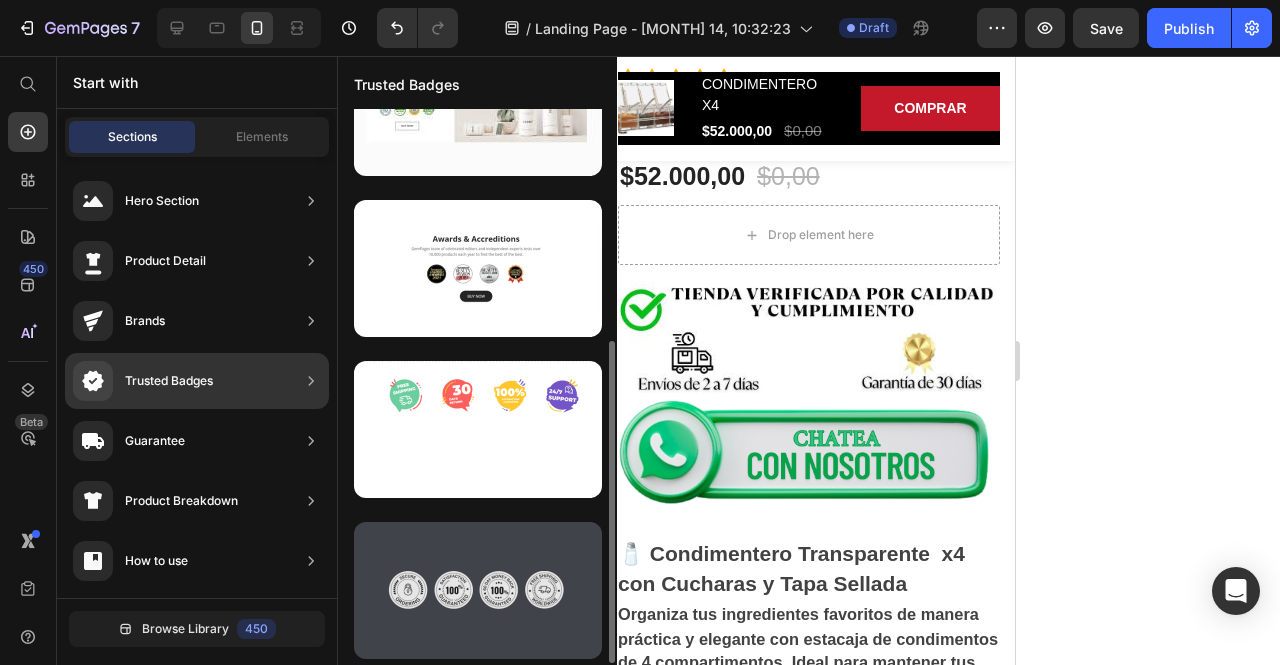 click at bounding box center (478, 590) 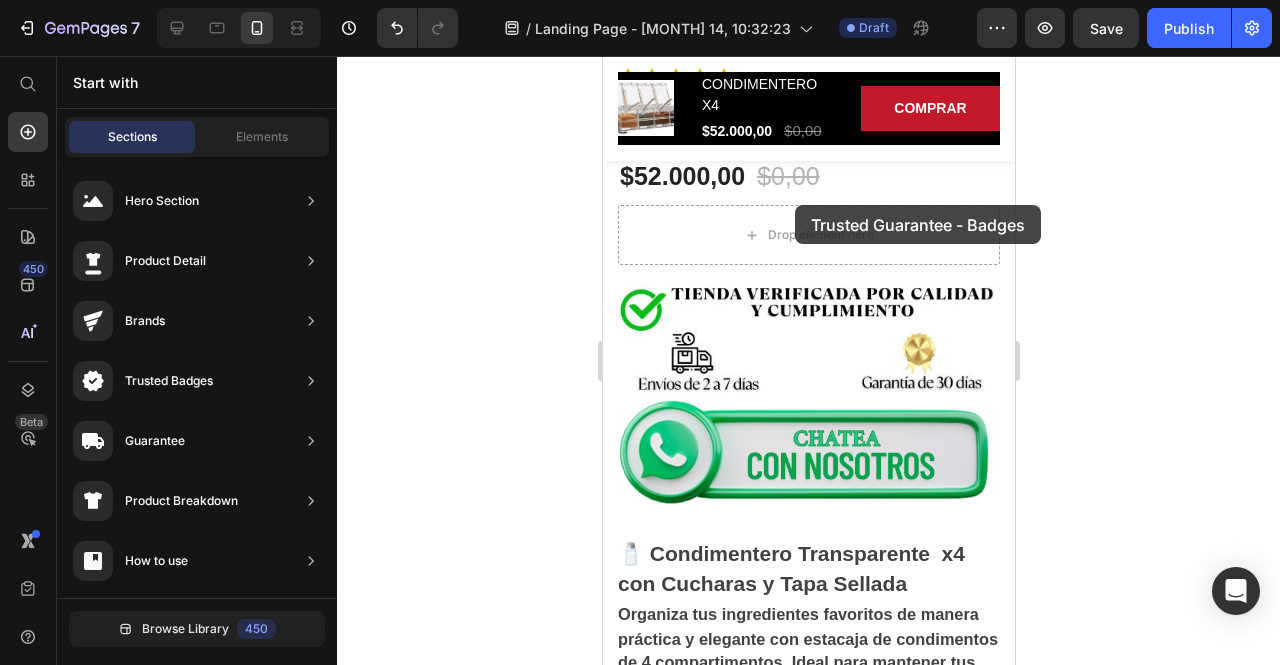 drag, startPoint x: 1076, startPoint y: 650, endPoint x: 794, endPoint y: 205, distance: 526.8292 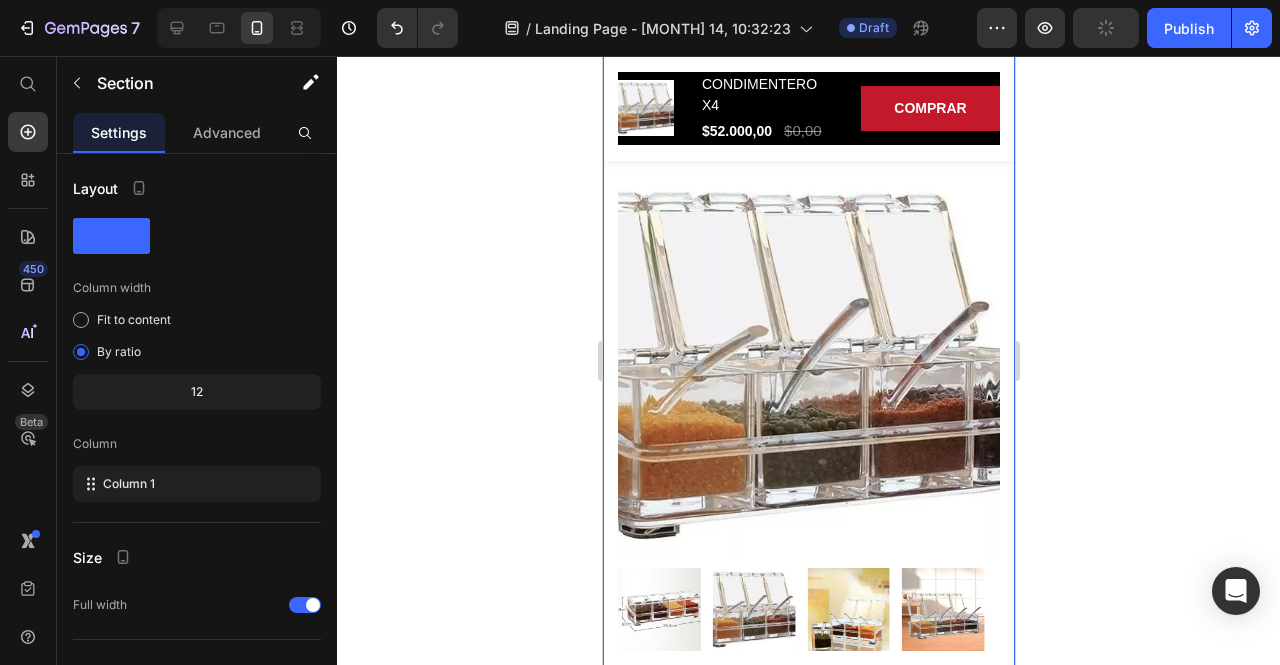 scroll, scrollTop: 200, scrollLeft: 0, axis: vertical 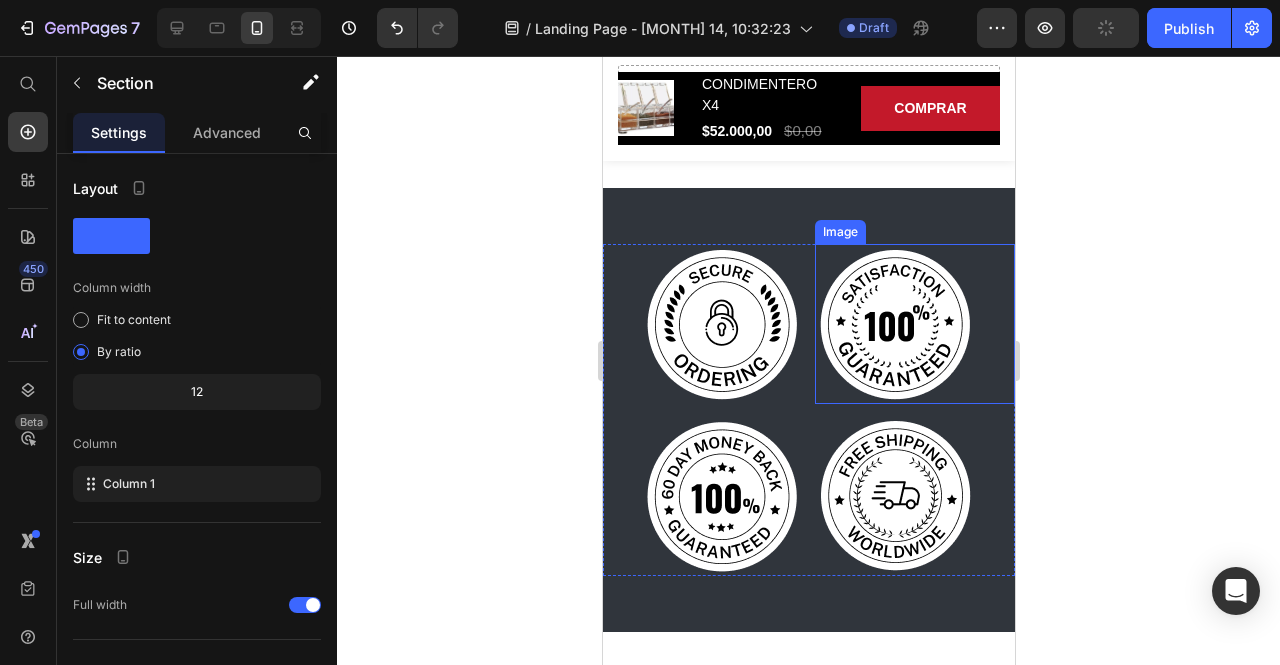 click on "Image Image Image Image Row Section 3" at bounding box center (808, 410) 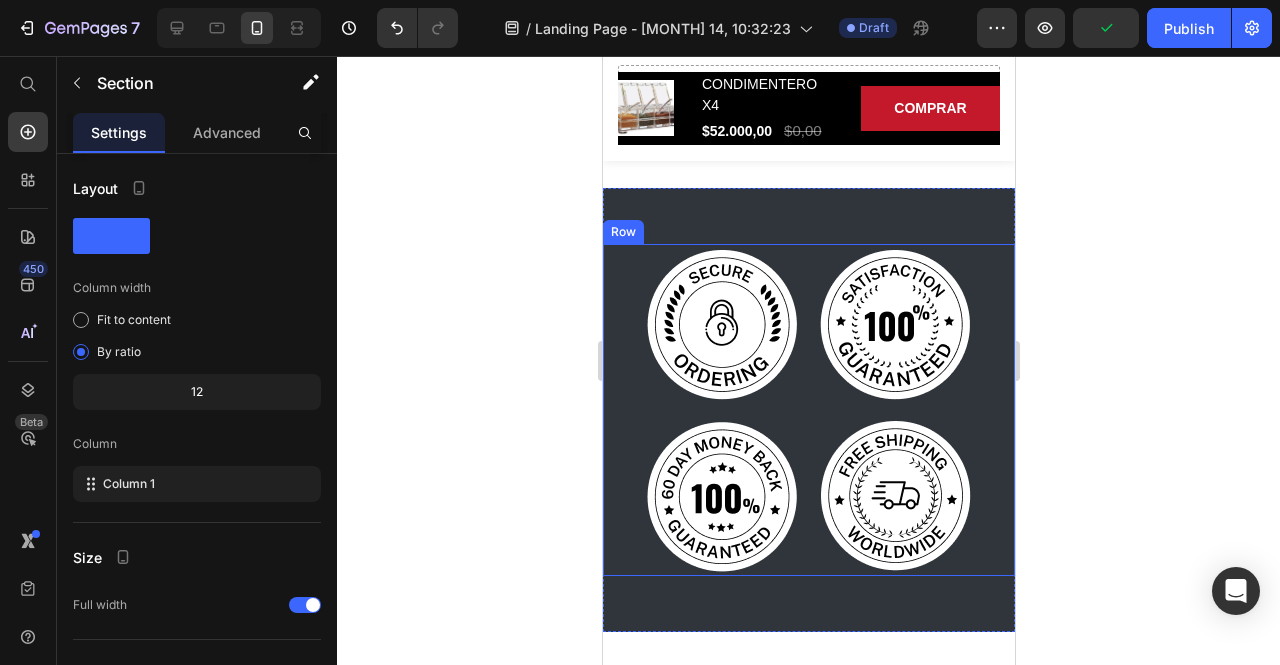 click at bounding box center [914, 496] 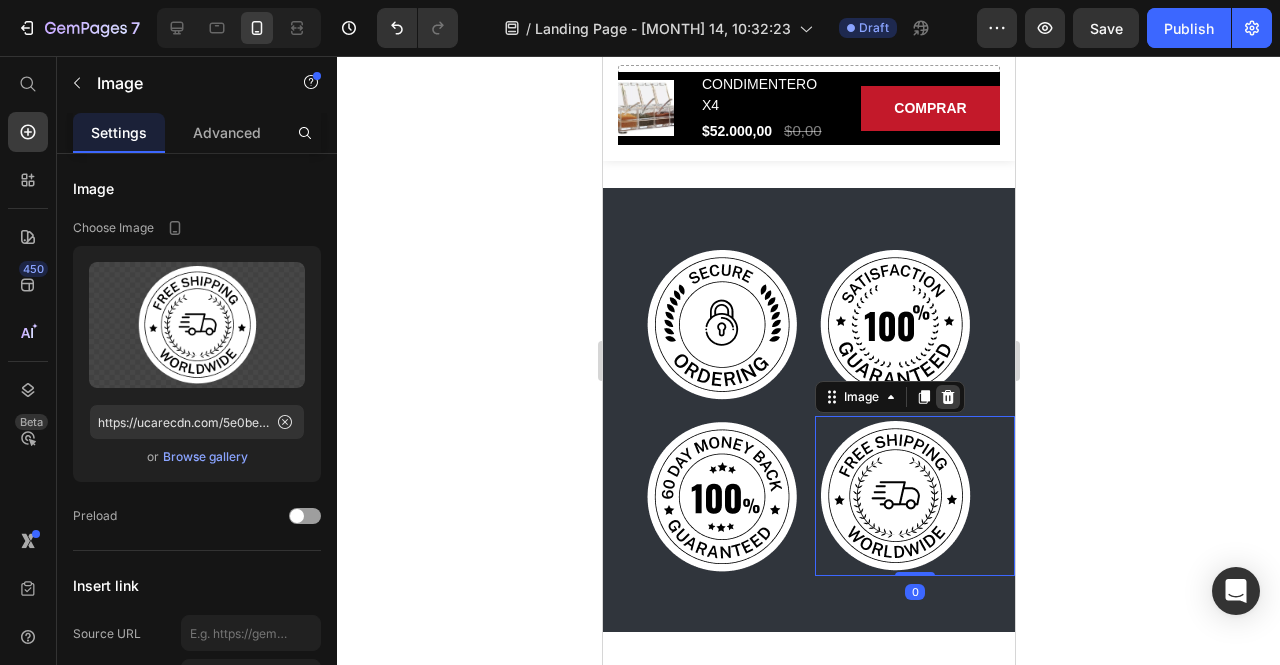click 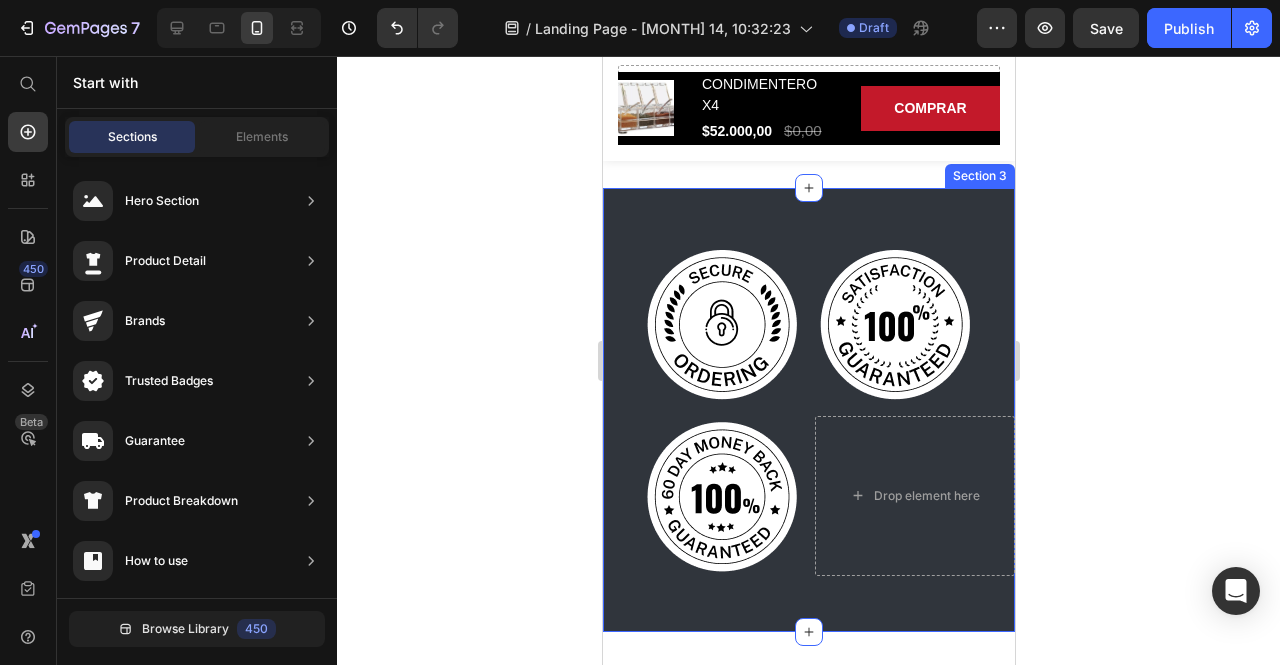 click on "Image Image Image
Drop element here Row Section 3" at bounding box center (808, 410) 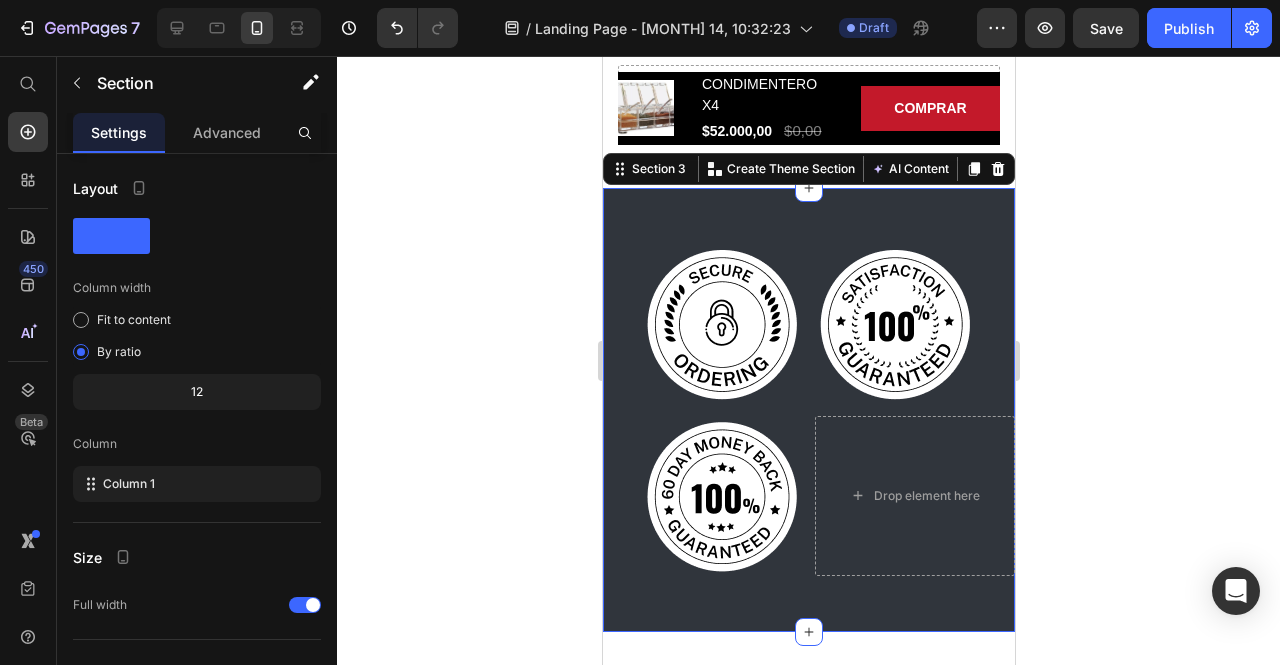 click 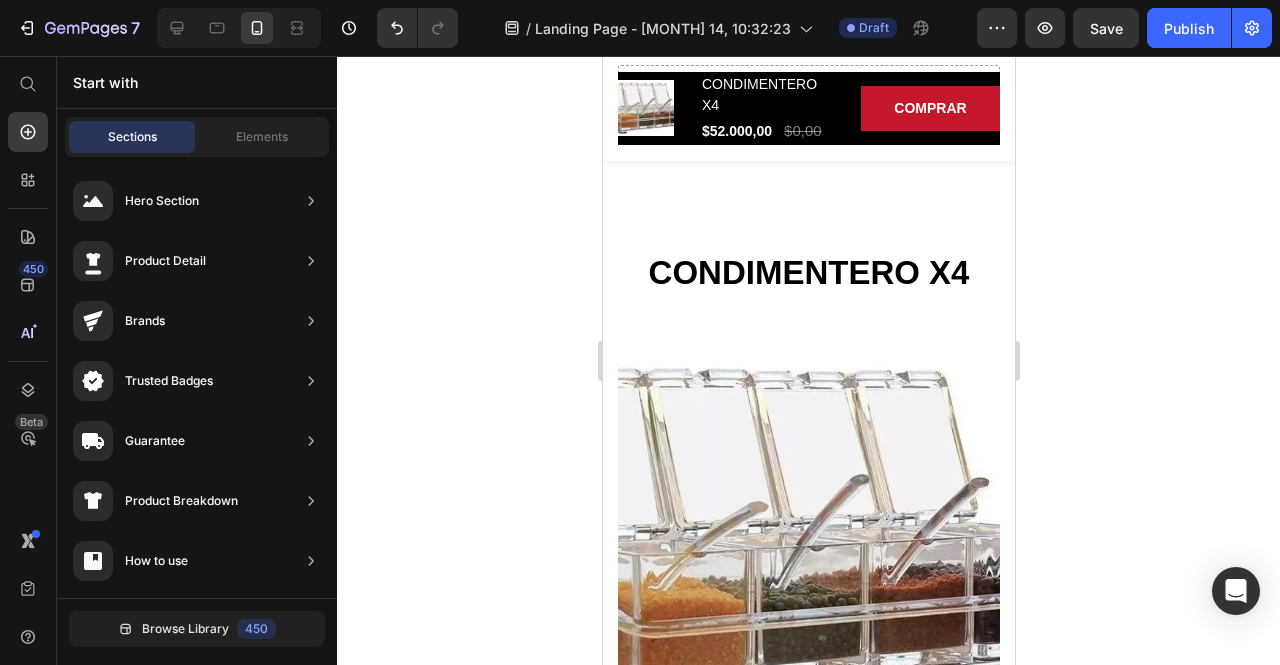 scroll, scrollTop: 238, scrollLeft: 0, axis: vertical 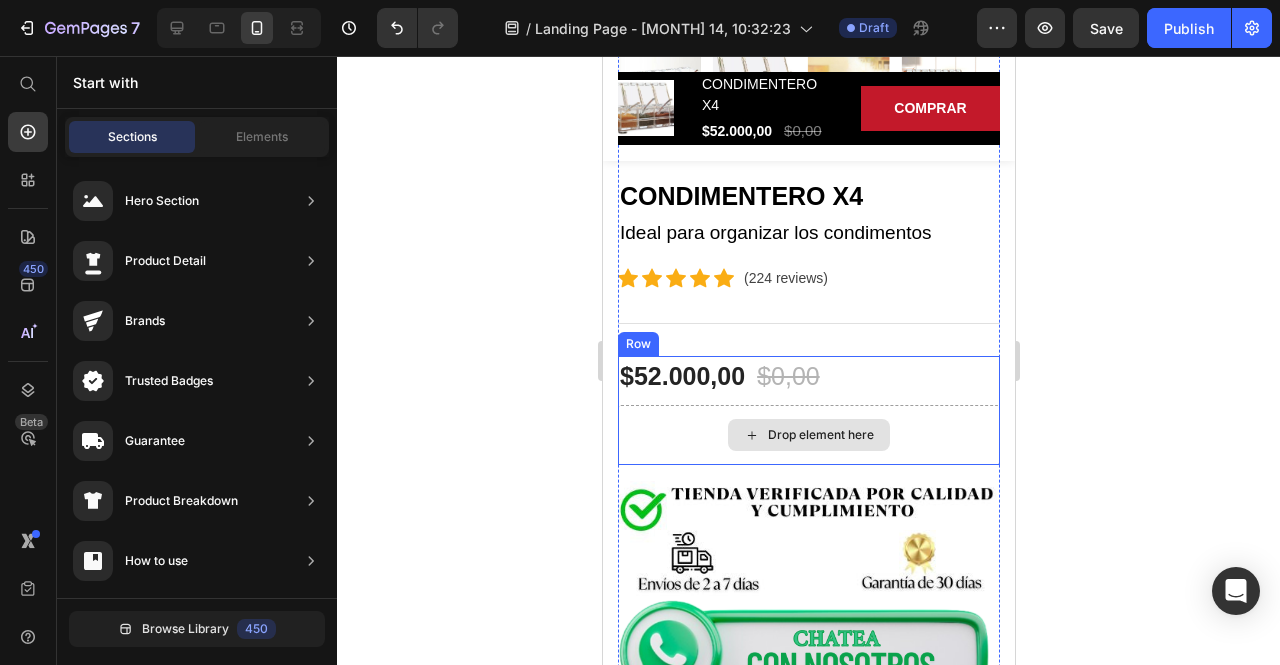 click on "Drop element here" at bounding box center (820, 435) 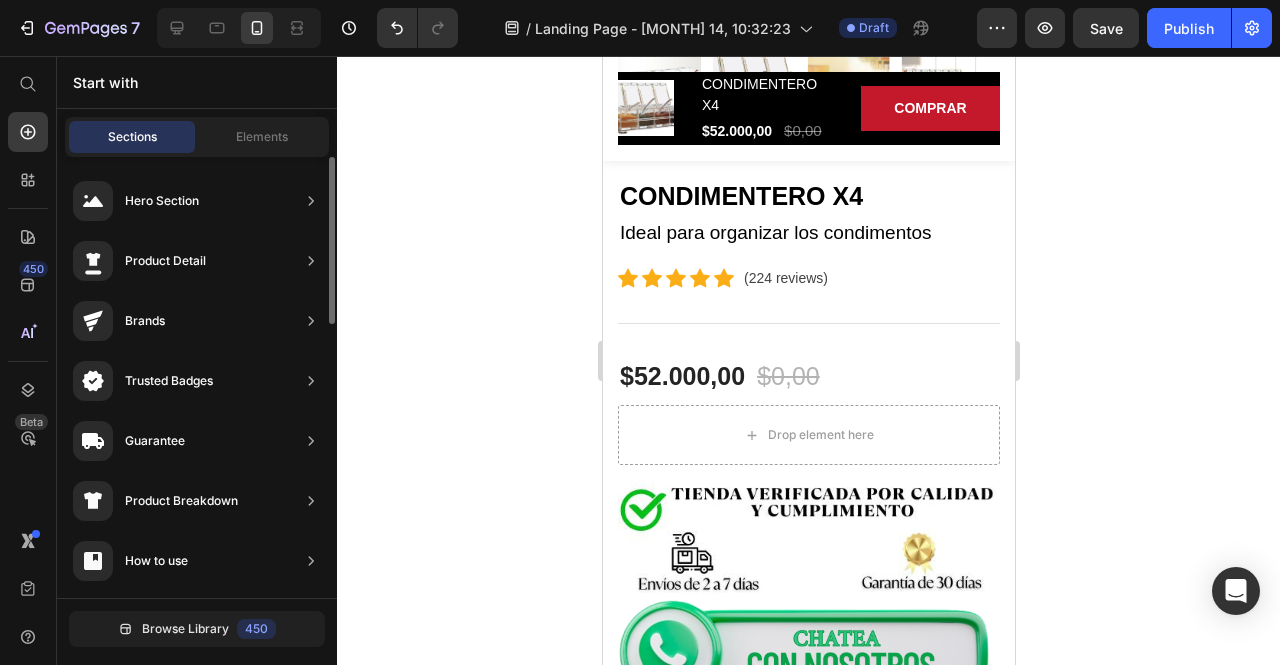 scroll, scrollTop: 76, scrollLeft: 0, axis: vertical 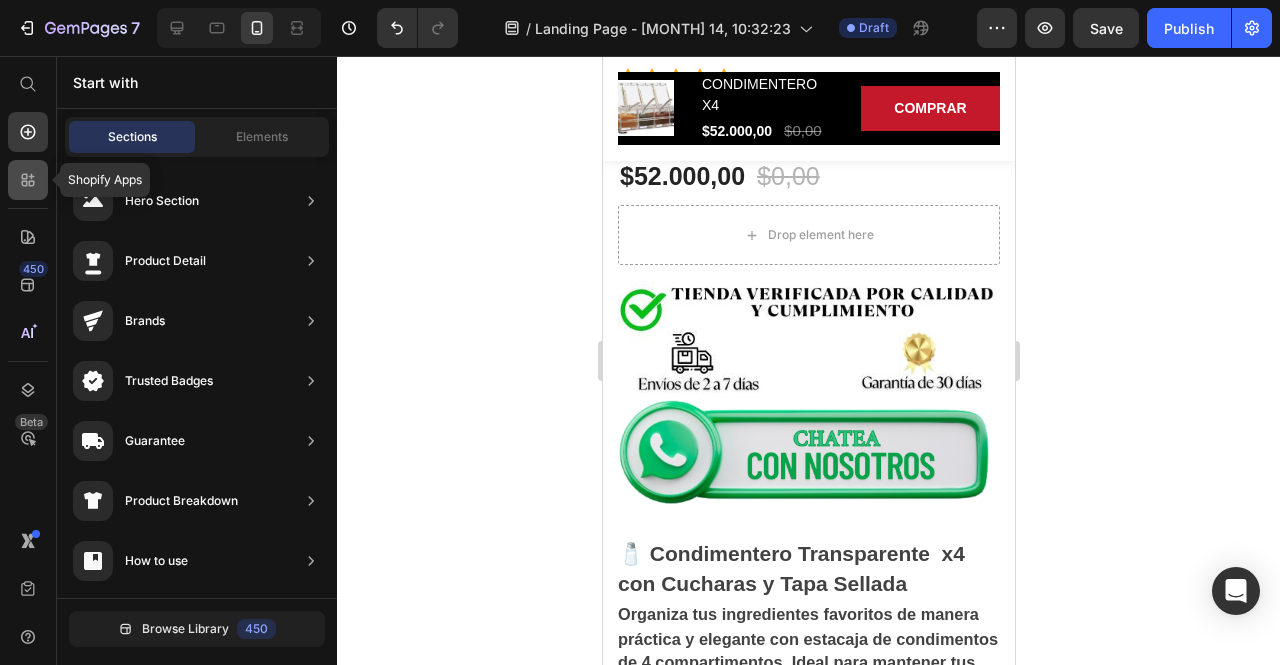 click 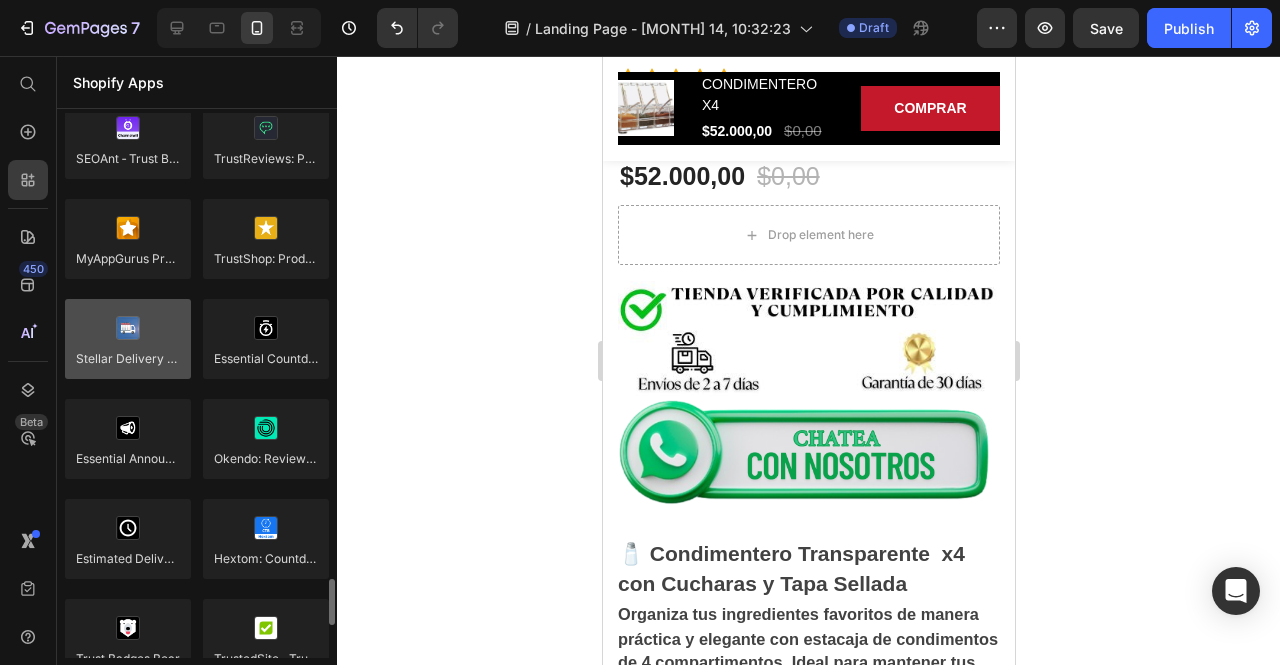 scroll, scrollTop: 5776, scrollLeft: 0, axis: vertical 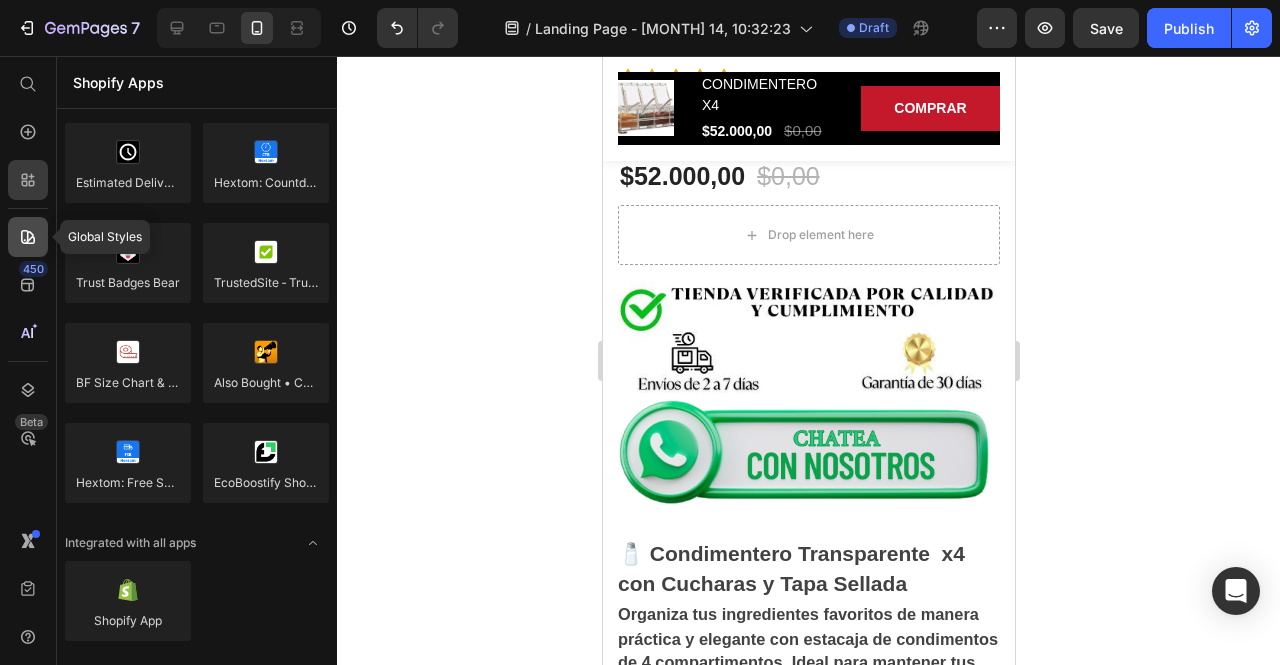 click 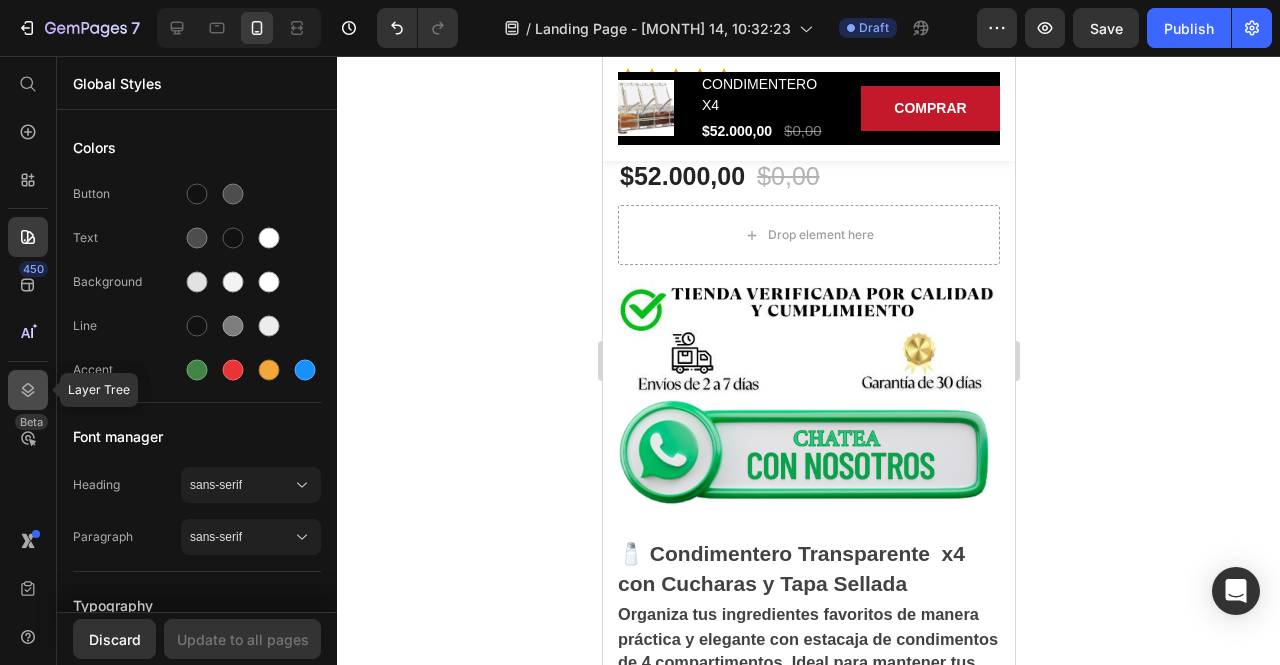 click 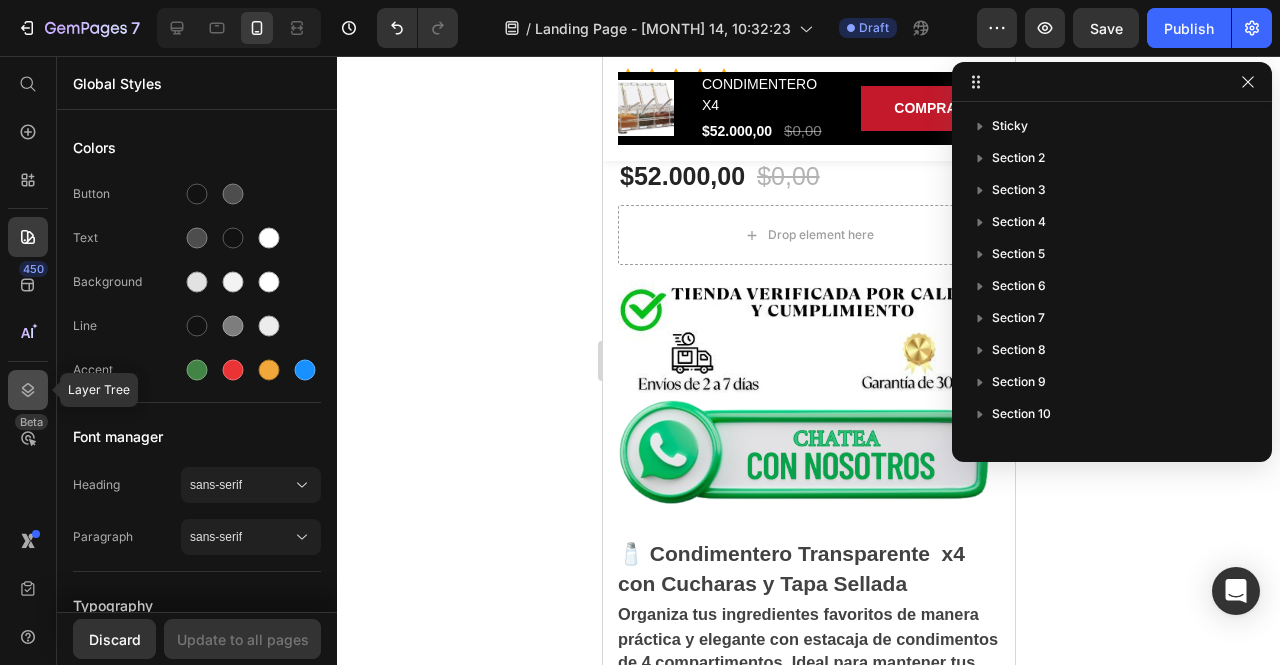 click 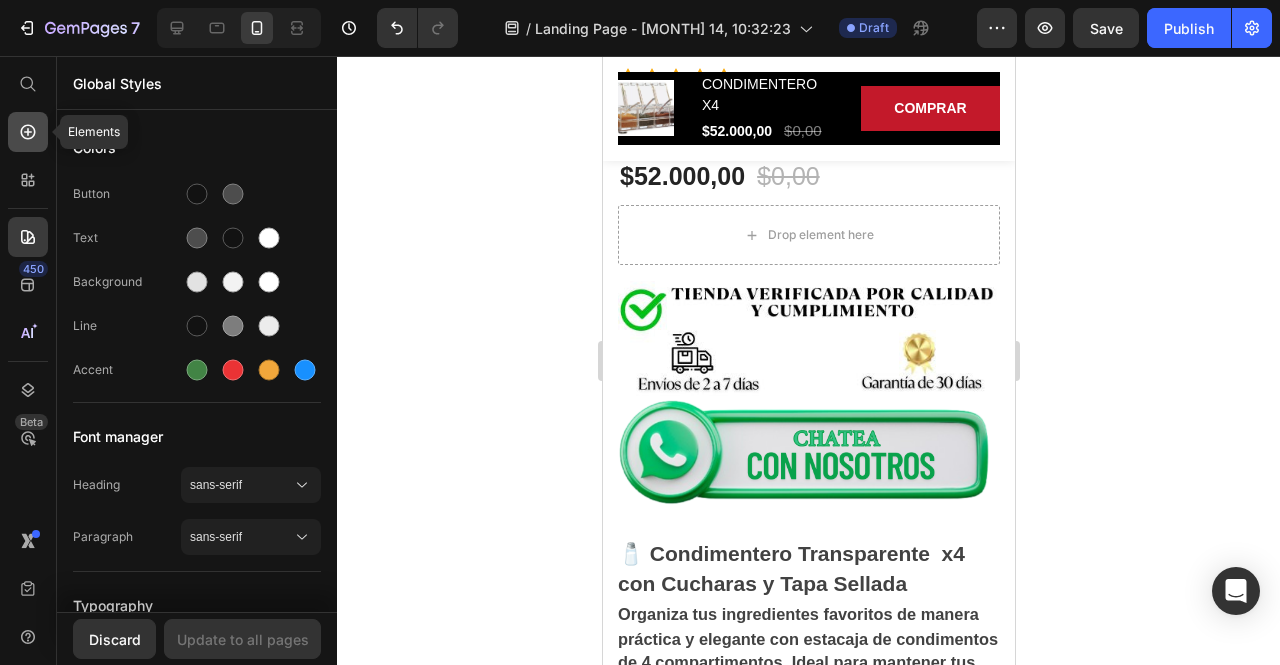 click 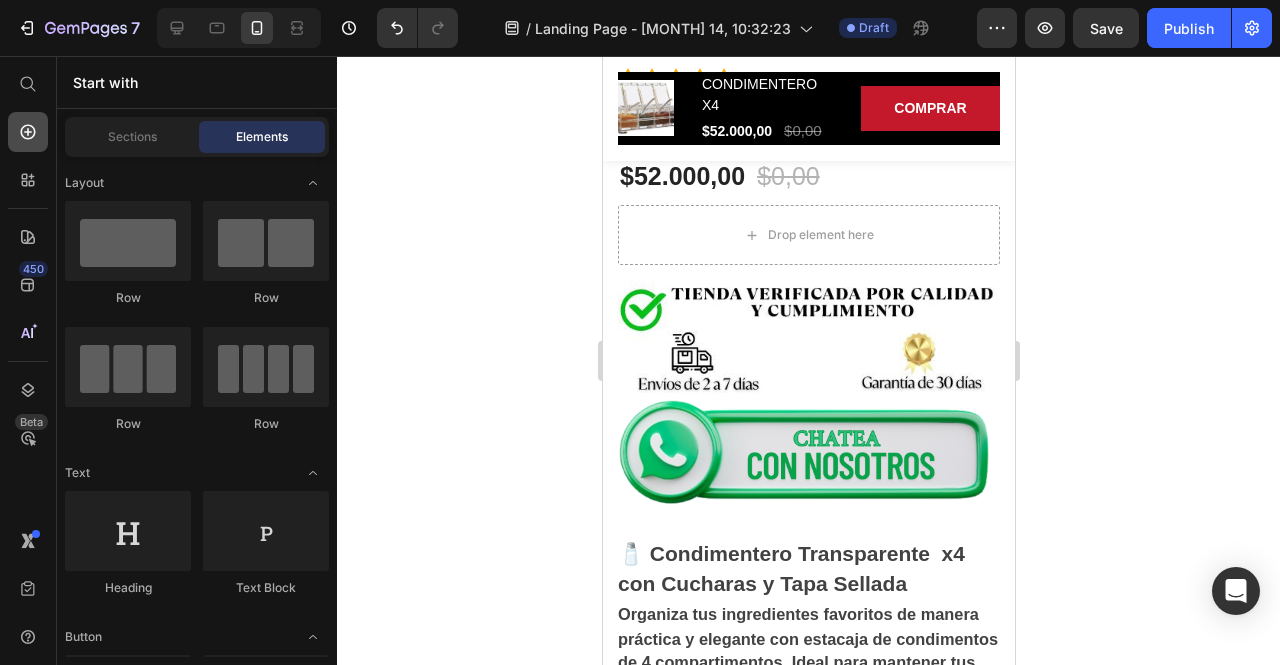 scroll, scrollTop: 5678, scrollLeft: 0, axis: vertical 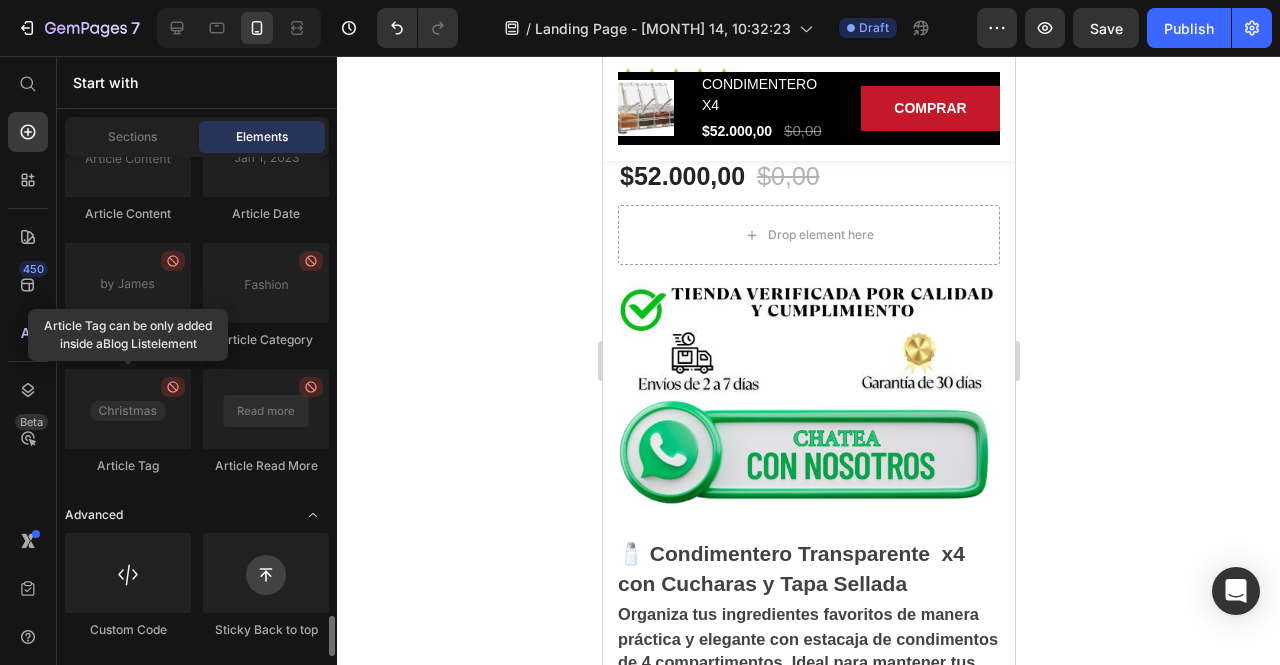 click 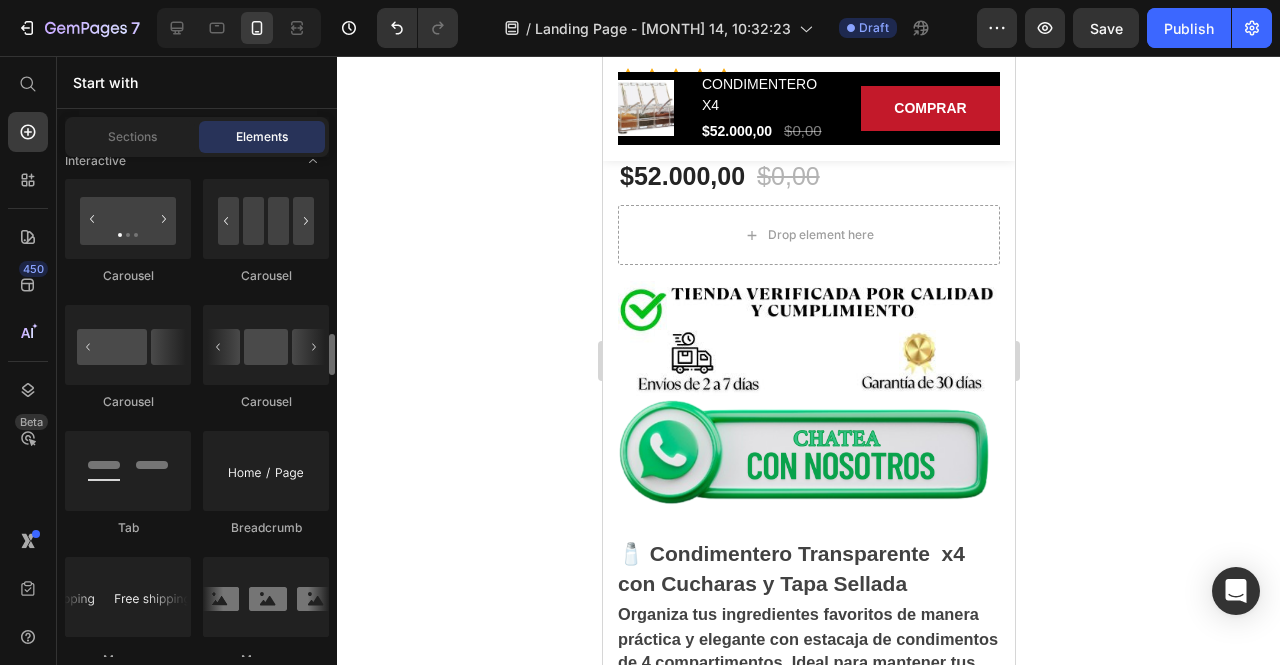 scroll, scrollTop: 2046, scrollLeft: 0, axis: vertical 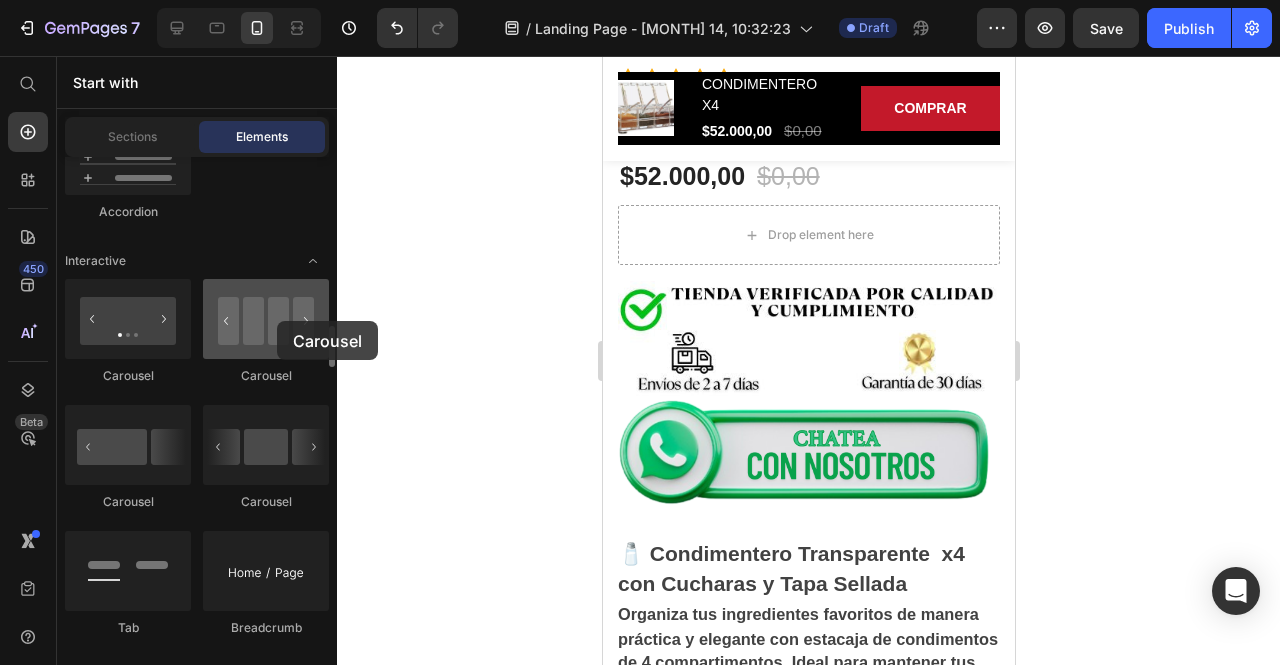 click at bounding box center [266, 319] 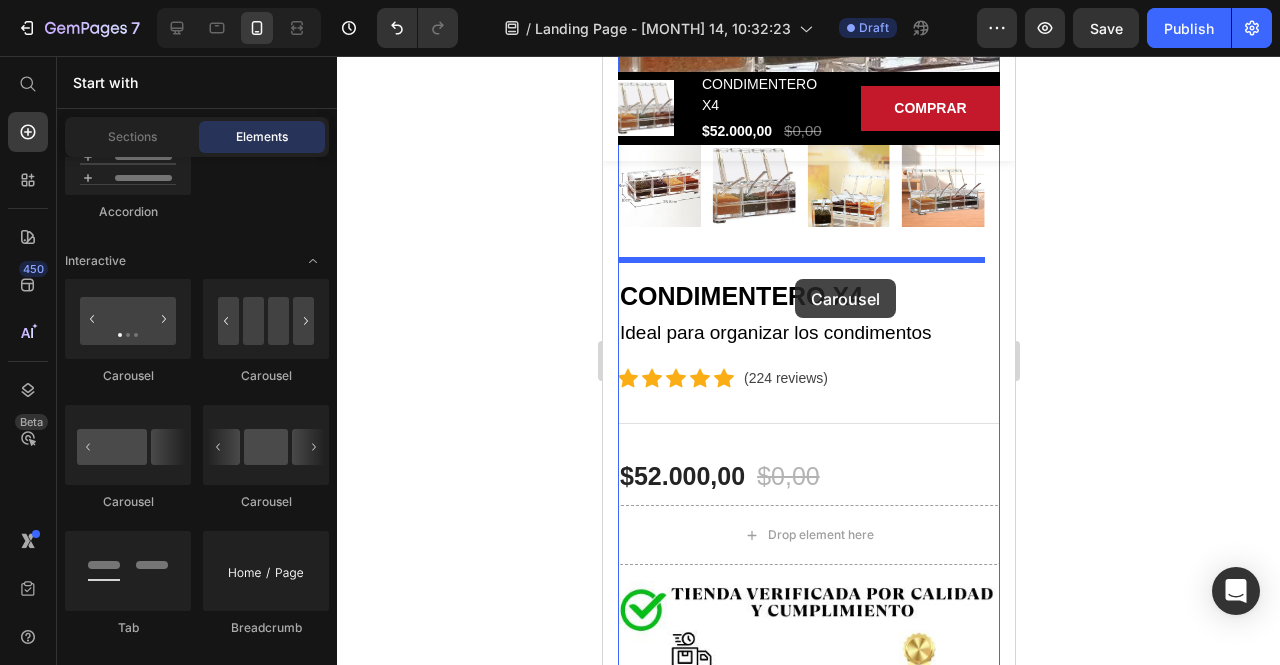 scroll, scrollTop: 500, scrollLeft: 0, axis: vertical 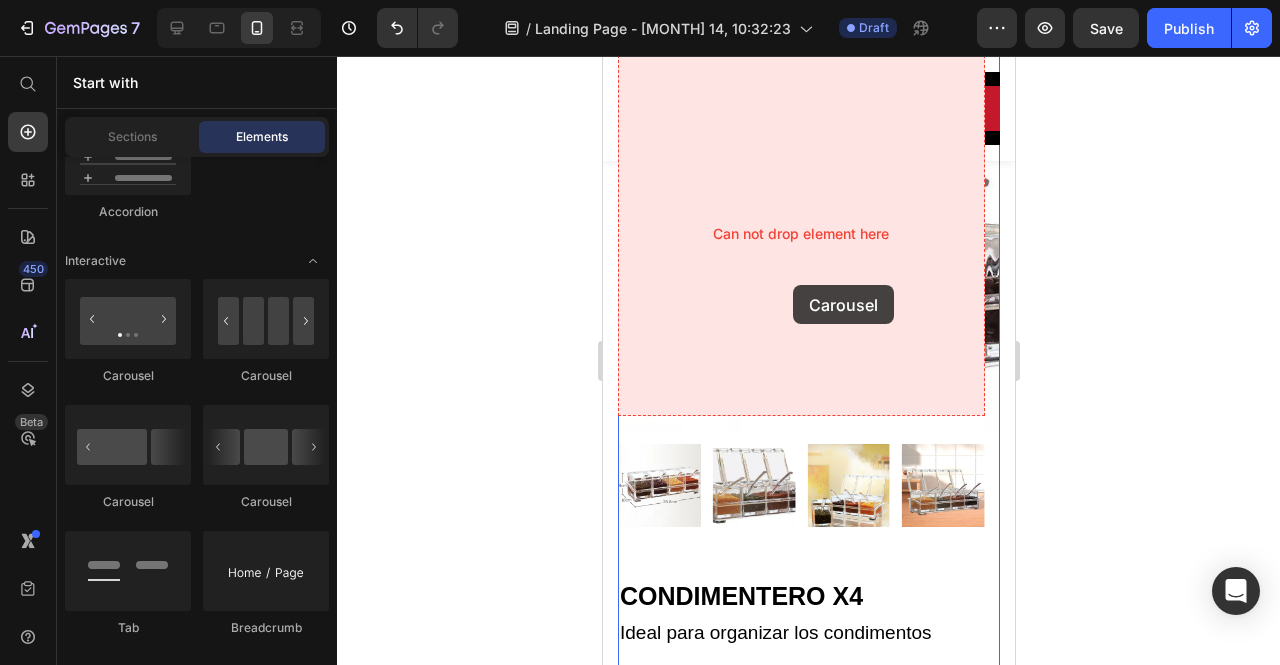 drag, startPoint x: 866, startPoint y: 377, endPoint x: 792, endPoint y: 285, distance: 118.06778 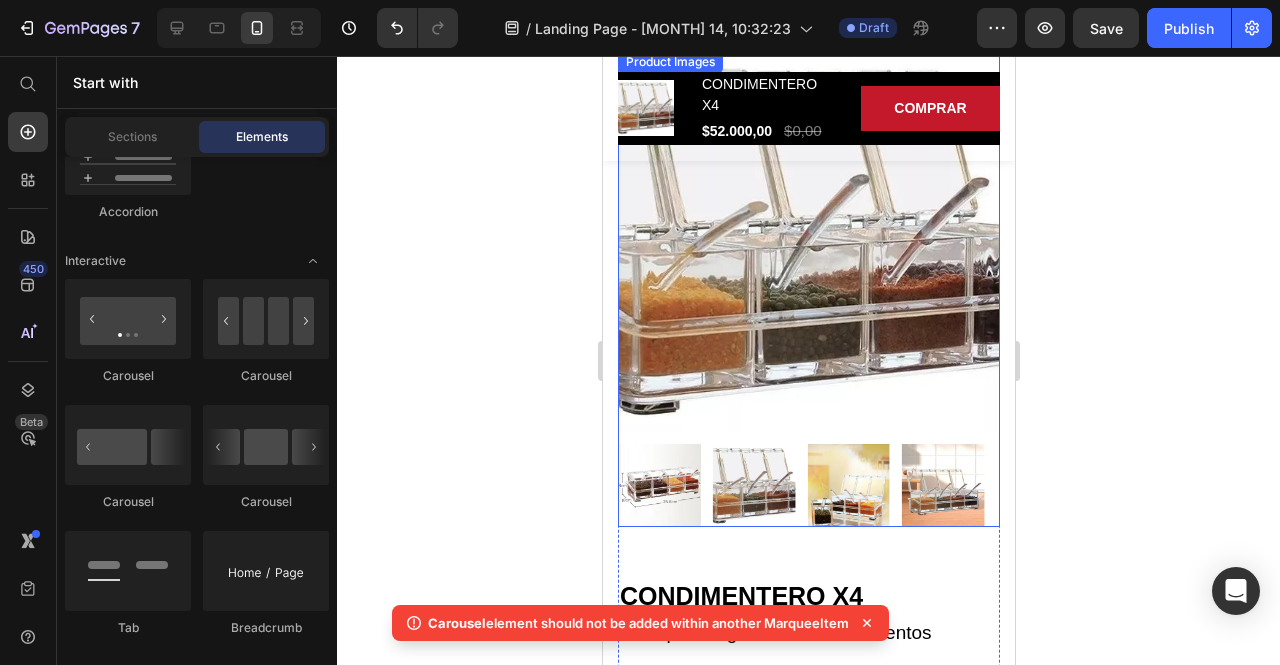 click at bounding box center [808, 241] 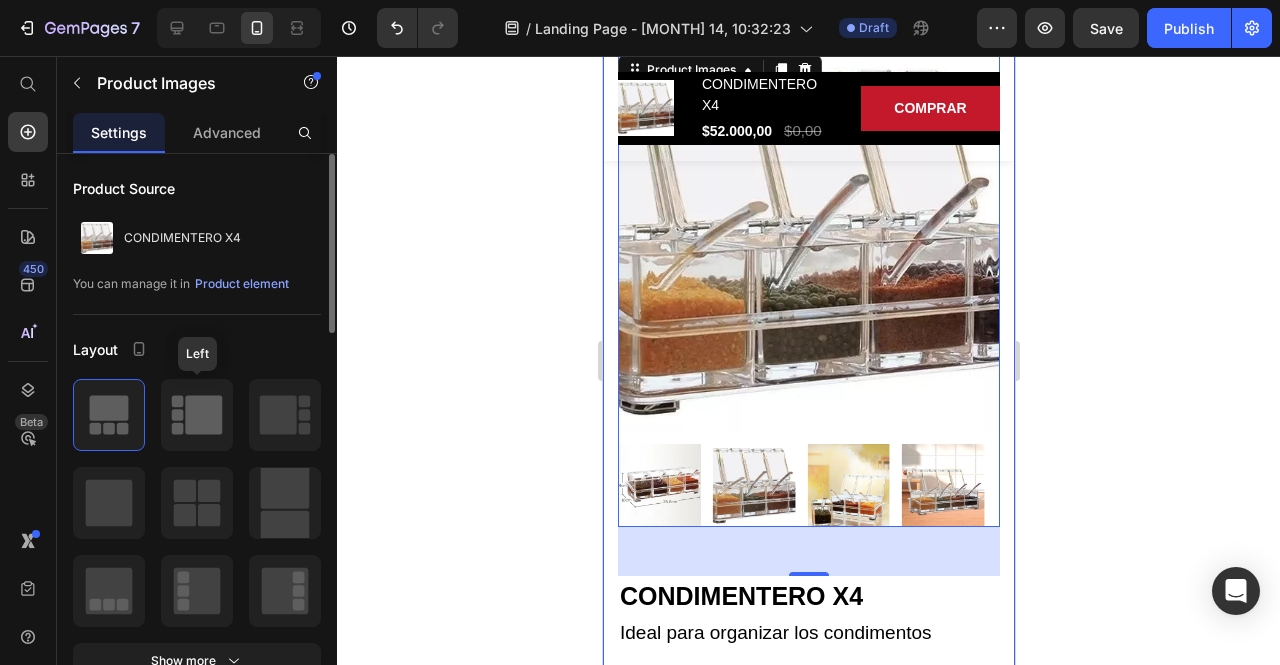 scroll, scrollTop: 100, scrollLeft: 0, axis: vertical 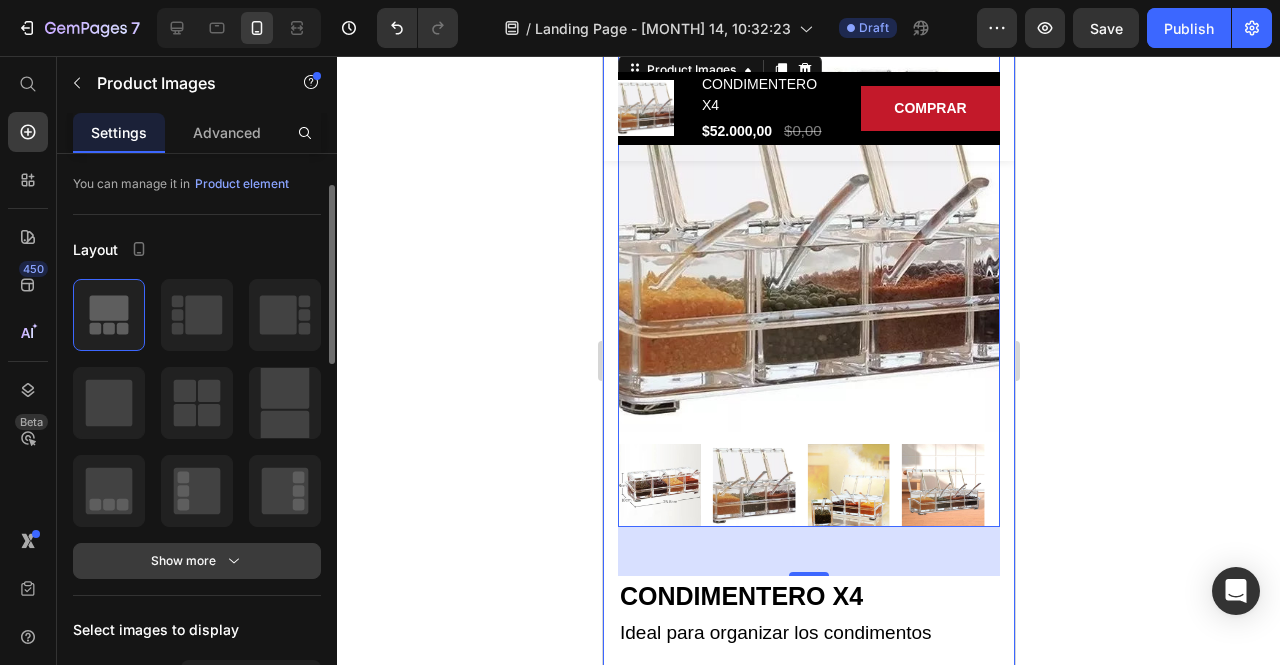click 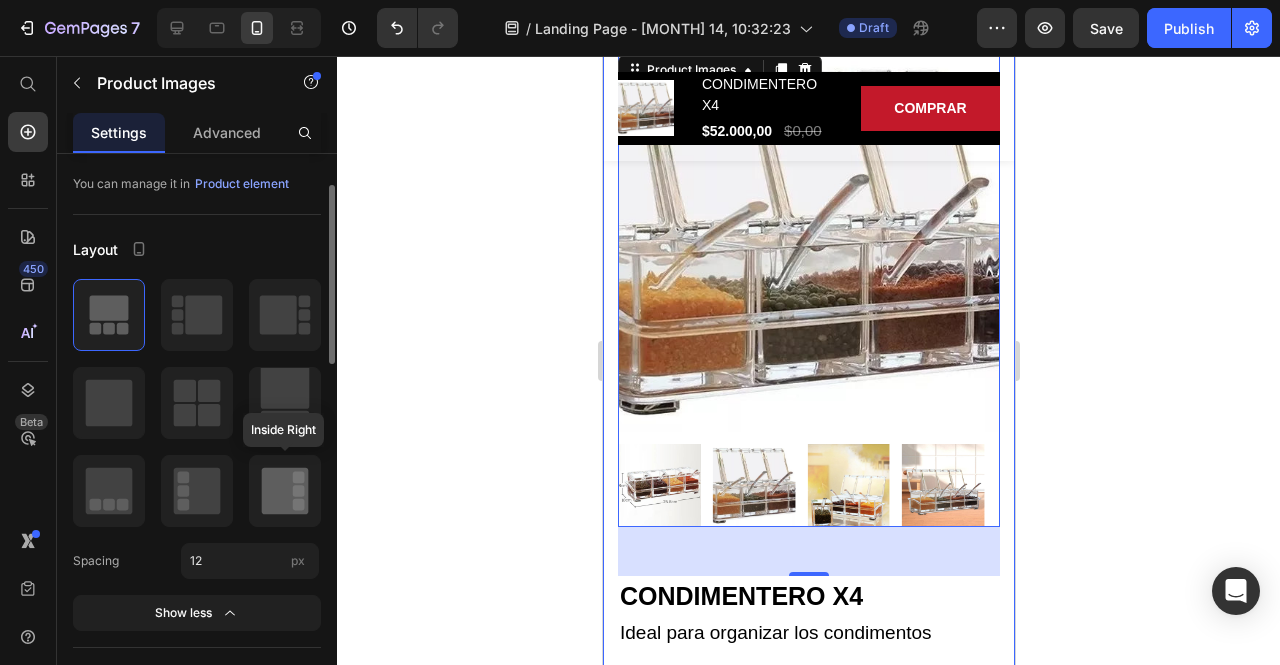 click 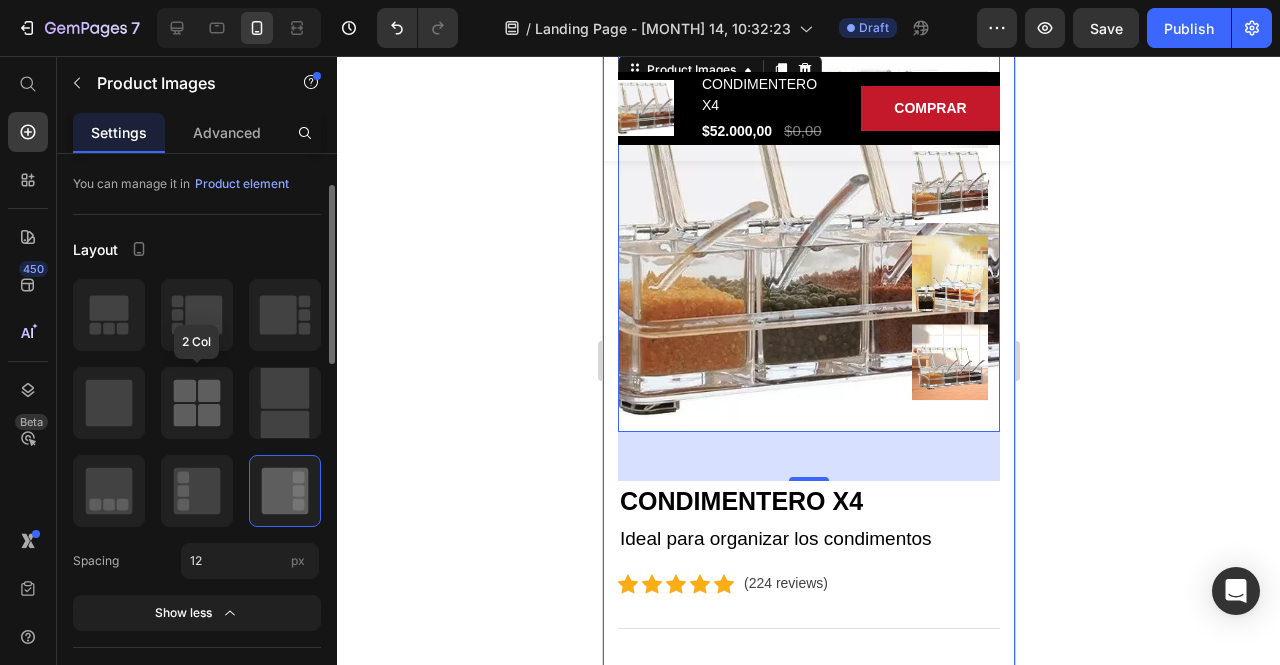 click 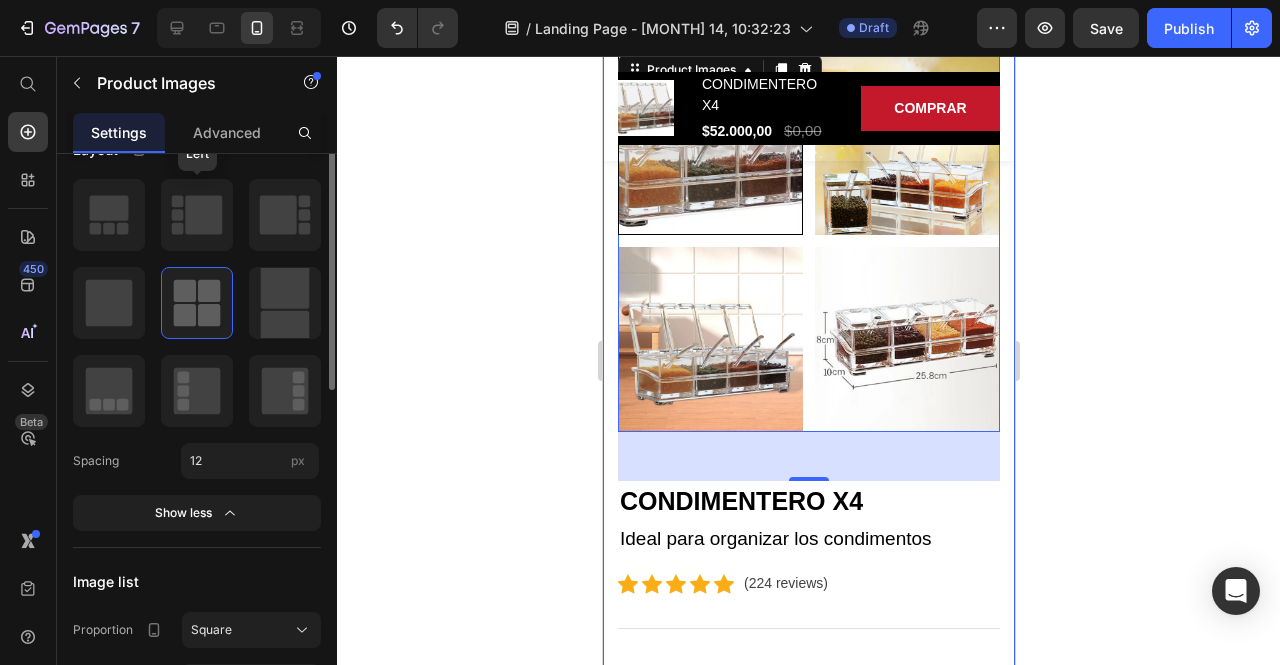 scroll, scrollTop: 100, scrollLeft: 0, axis: vertical 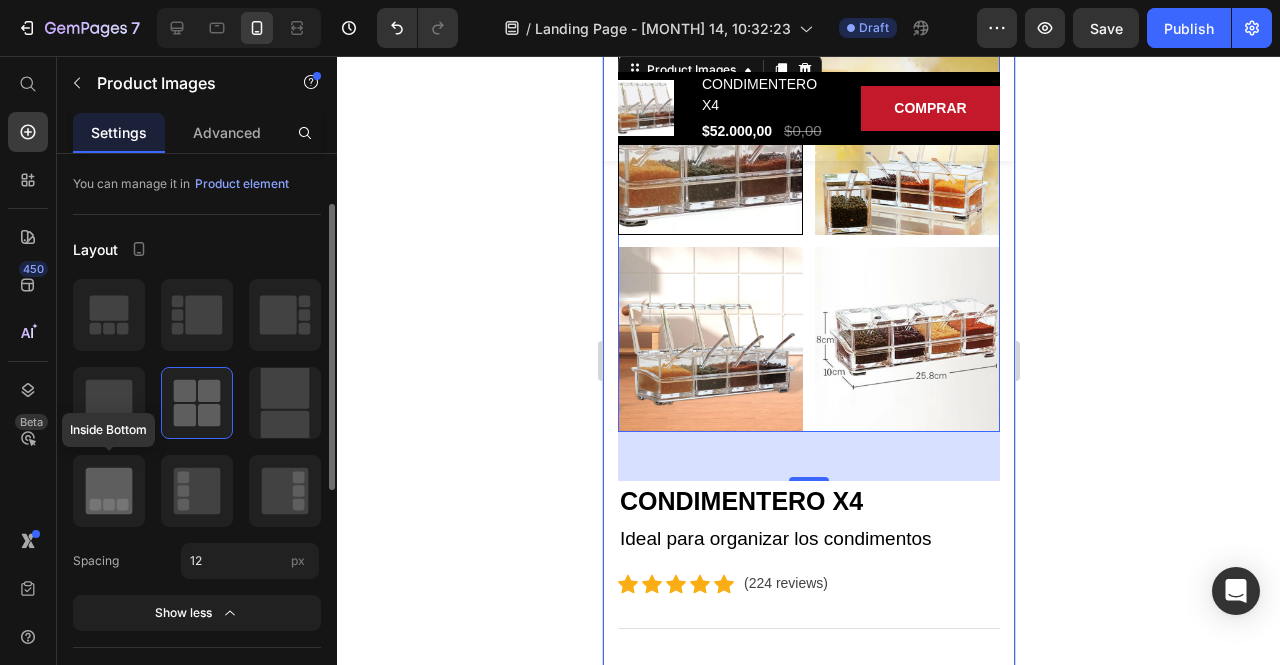 click 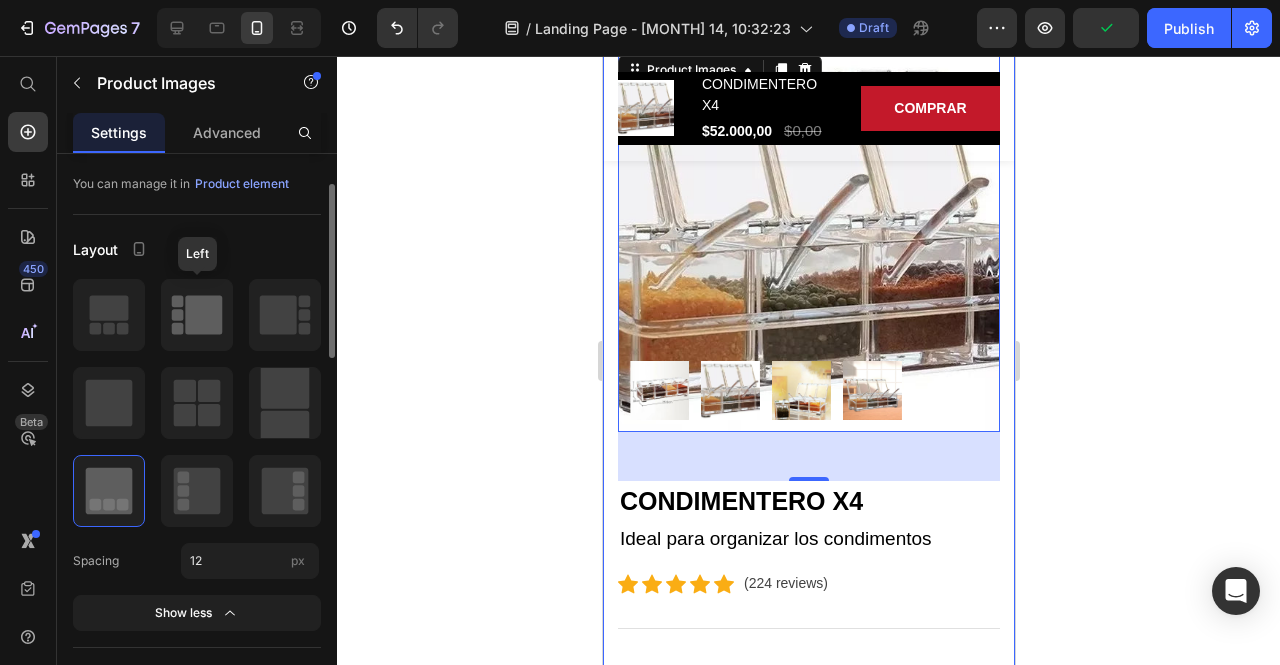 click 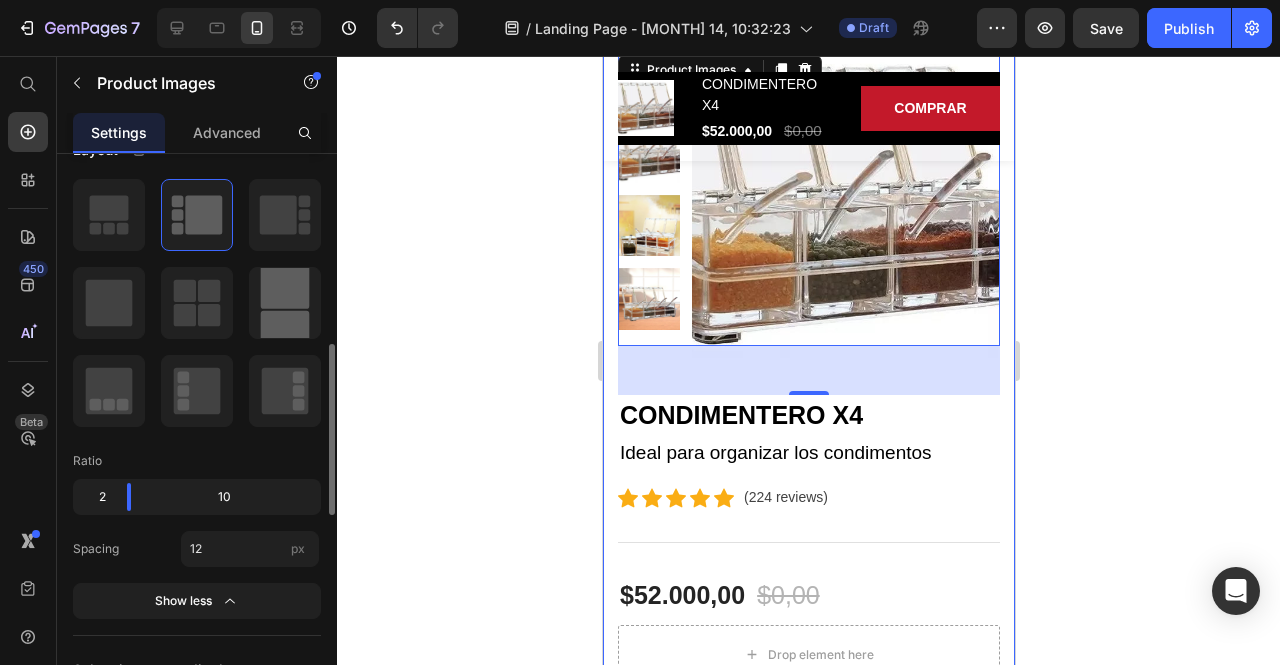 scroll, scrollTop: 300, scrollLeft: 0, axis: vertical 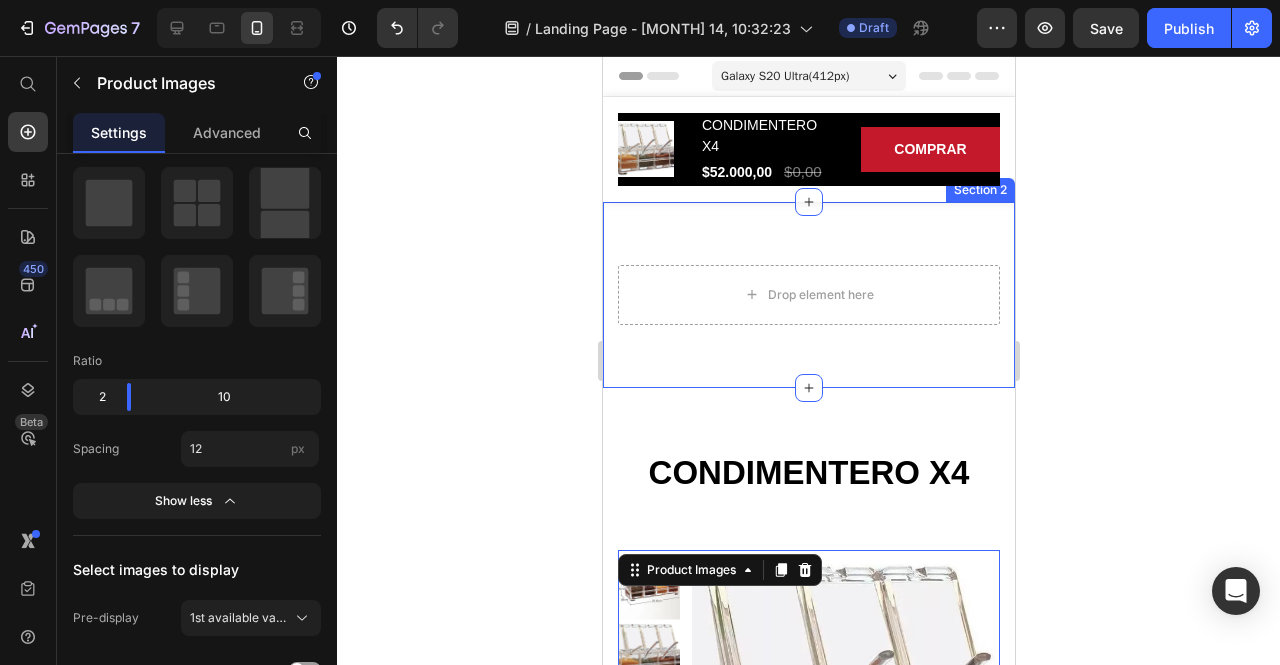 click on "Drop element here Section 2" at bounding box center (808, 295) 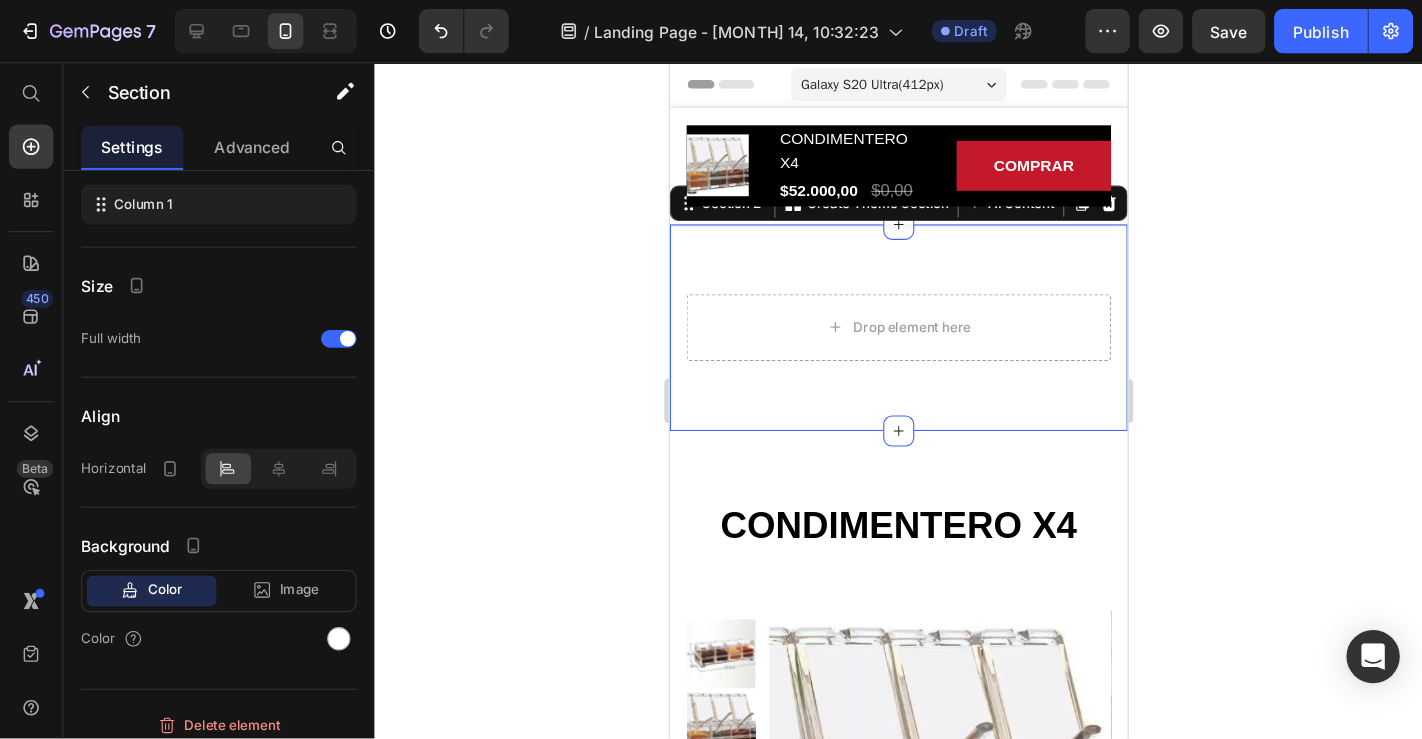 scroll, scrollTop: 0, scrollLeft: 0, axis: both 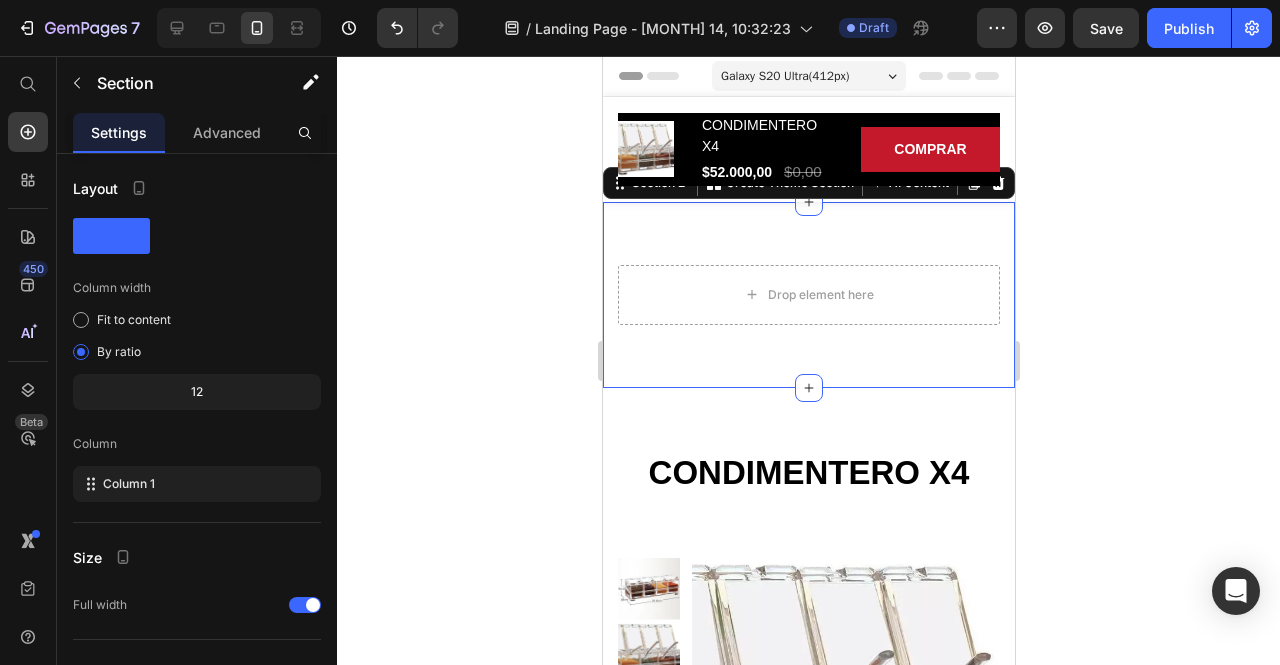 click on "Overview Button Description Button Reviews Button Row Product Images CONDIMENTERO X4 (P) Title $52.000,00 (P) Price $0,00 (P) Price Row COMPRAR (P) Cart Button Row   0" at bounding box center [808, 149] 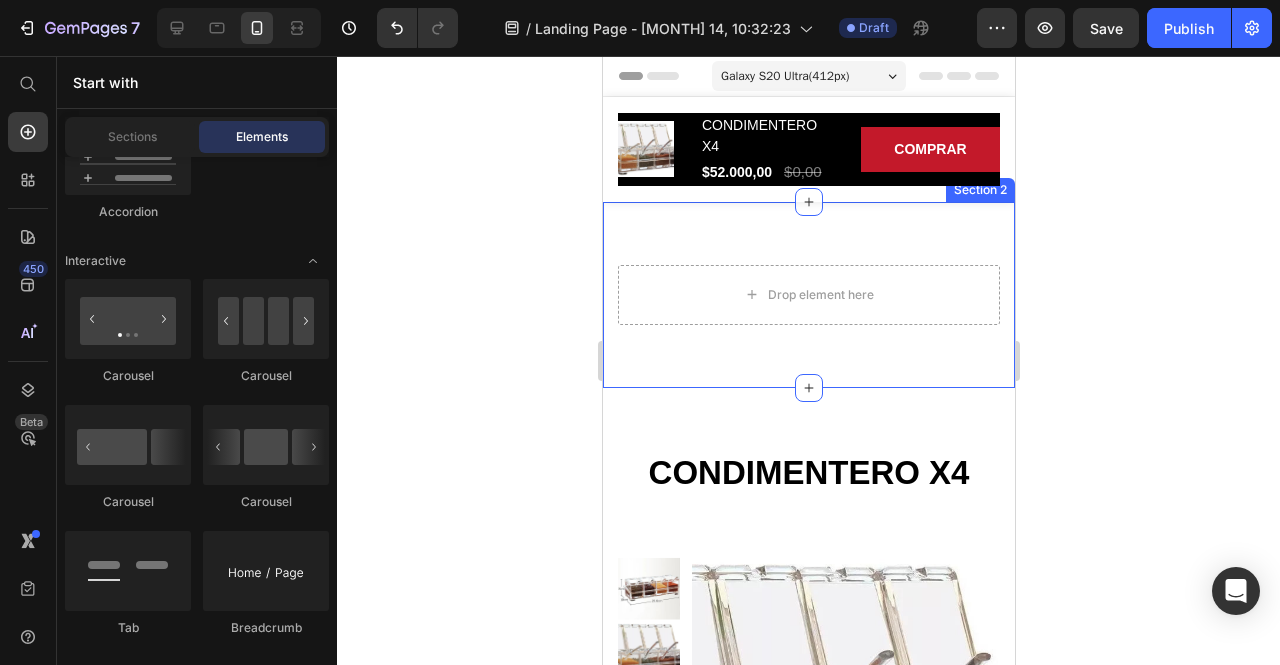 click on "Drop element here Section 2" at bounding box center (808, 295) 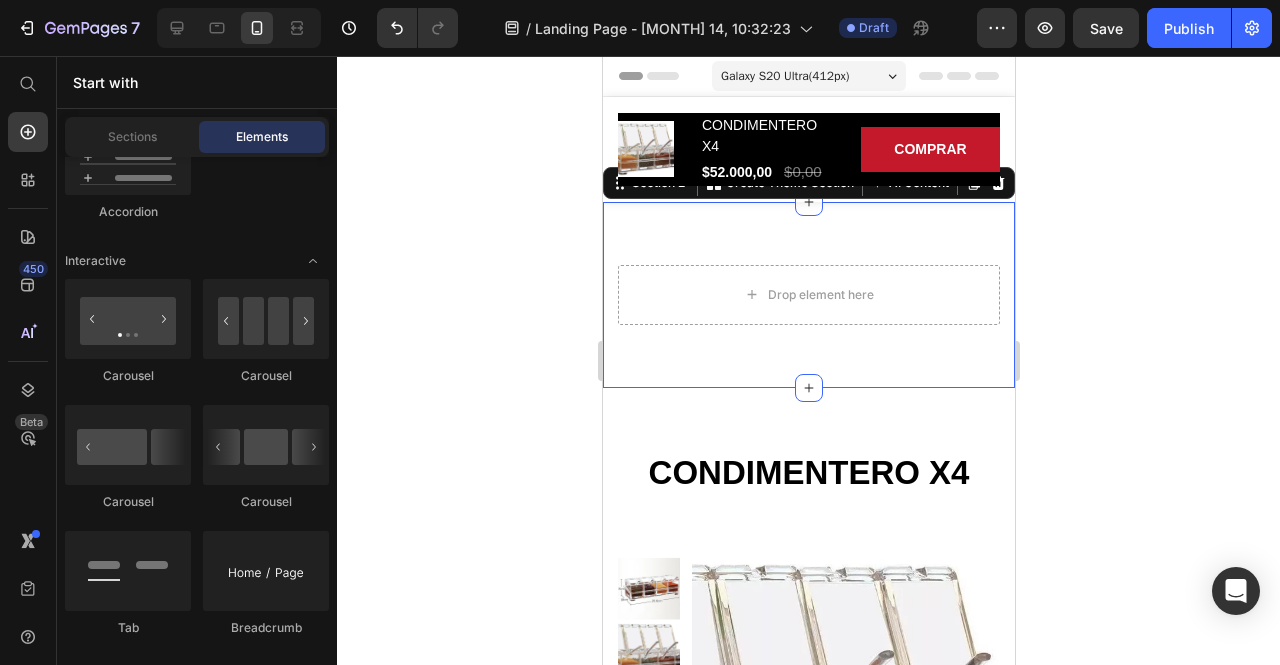 click on "Overview Button Description Button Reviews Button Row Product Images CONDIMENTERO X4 (P) Title $52.000,00 (P) Price $0,00 (P) Price Row COMPRAR (P) Cart Button Row   0" at bounding box center [808, 149] 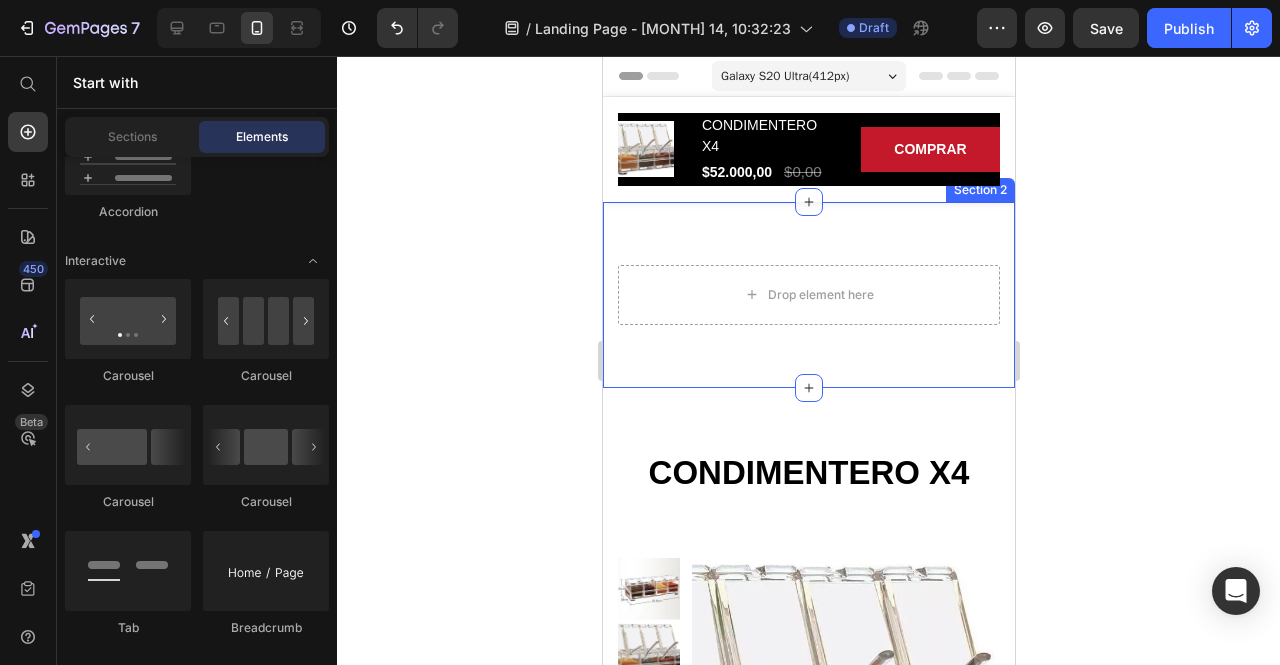 click on "Drop element here Section 2" at bounding box center (808, 295) 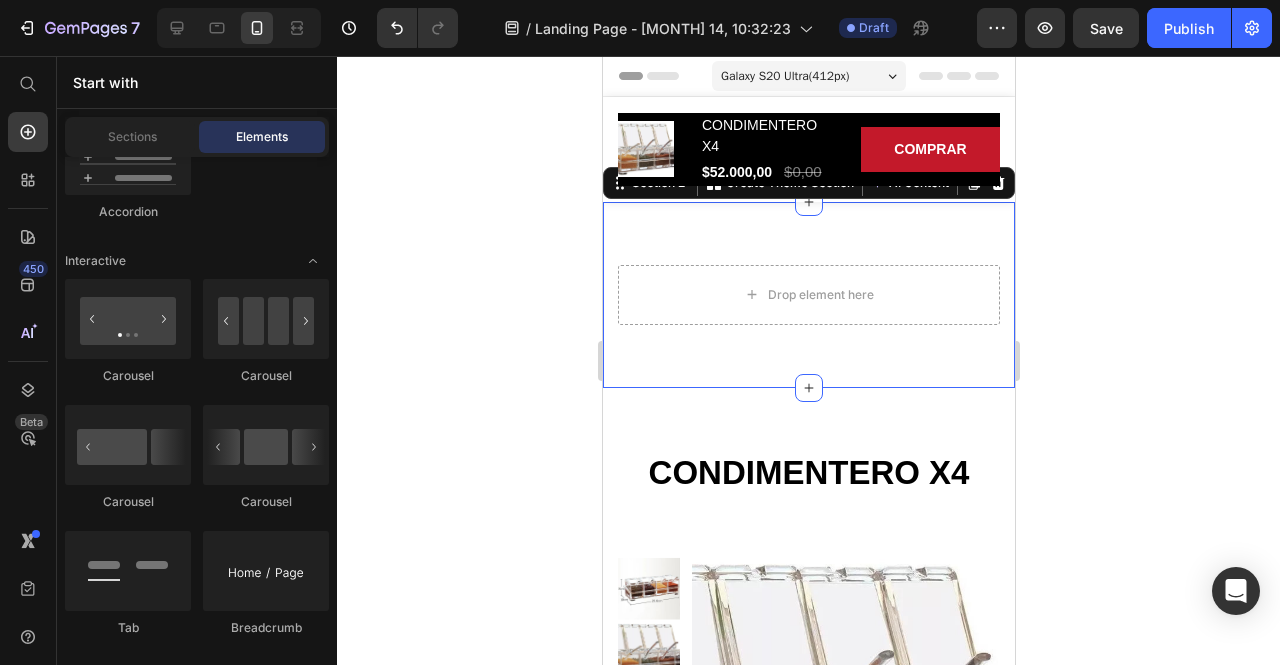 click on "Overview Button Description Button Reviews Button Row Product Images CONDIMENTERO X4 (P) Title $52.000,00 (P) Price $0,00 (P) Price Row COMPRAR (P) Cart Button Row   0" at bounding box center (808, 149) 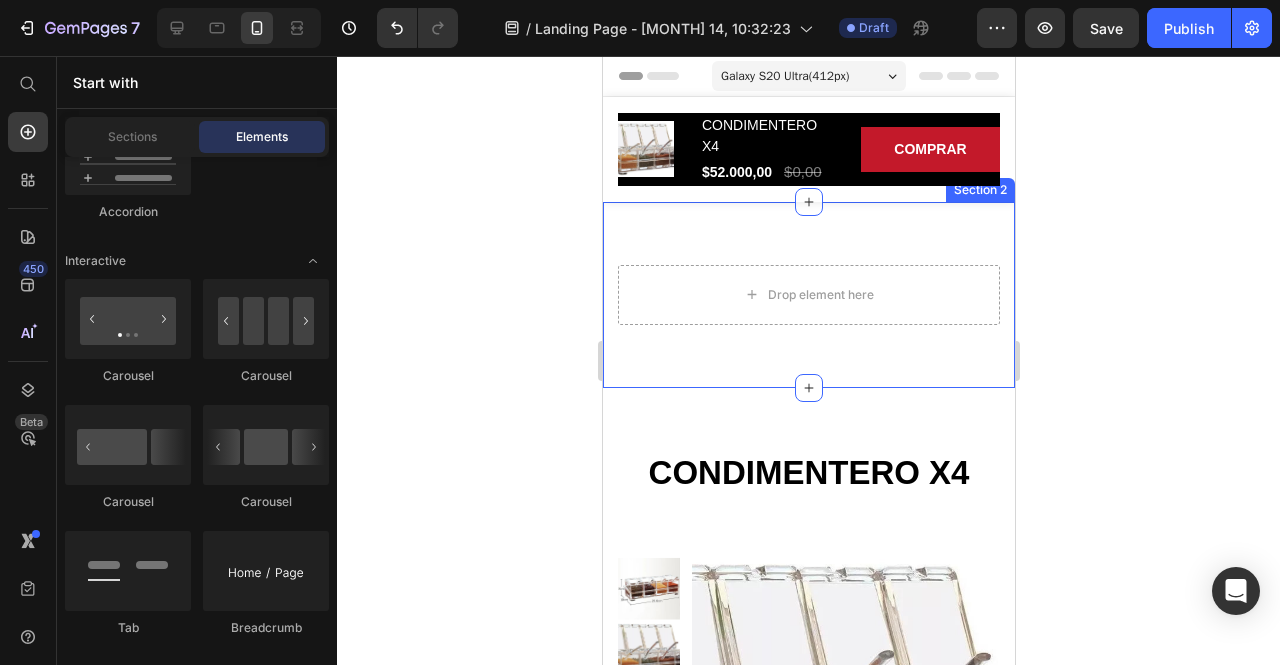 click on "Drop element here Section 2" at bounding box center [808, 295] 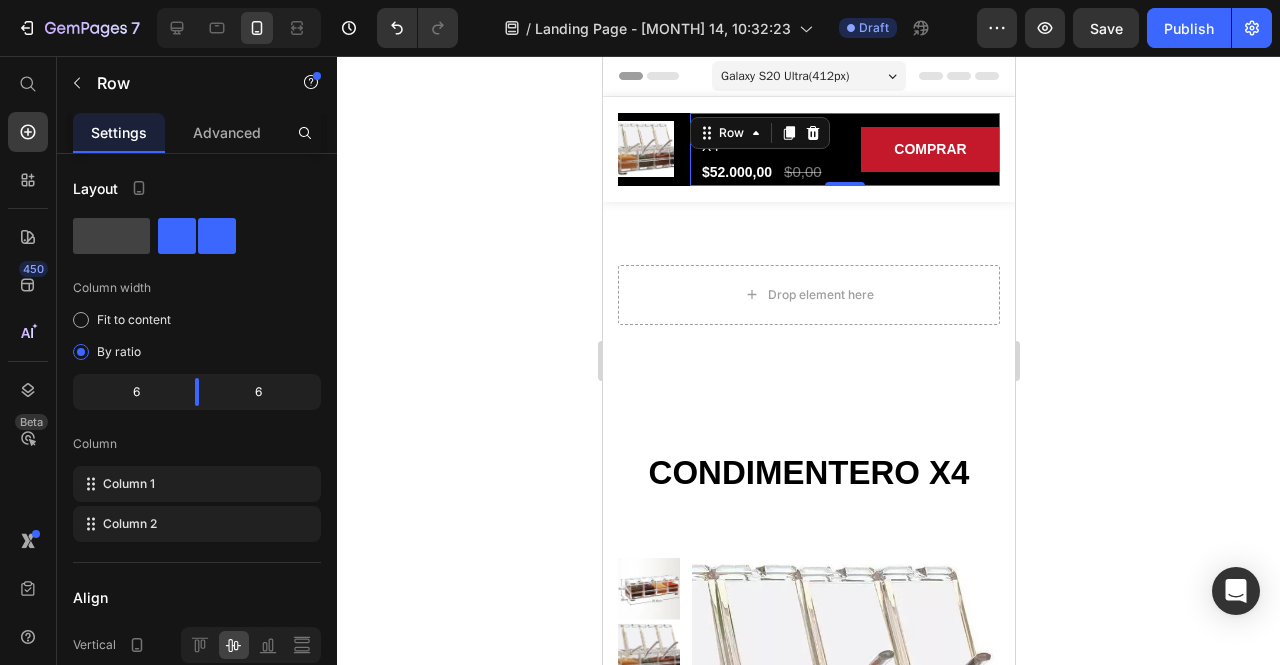 click on "CONDIMENTERO X4 (P) Title $52.000,00 (P) Price $0,00 (P) Price Row COMPRAR (P) Cart Button Row   0" at bounding box center (844, 149) 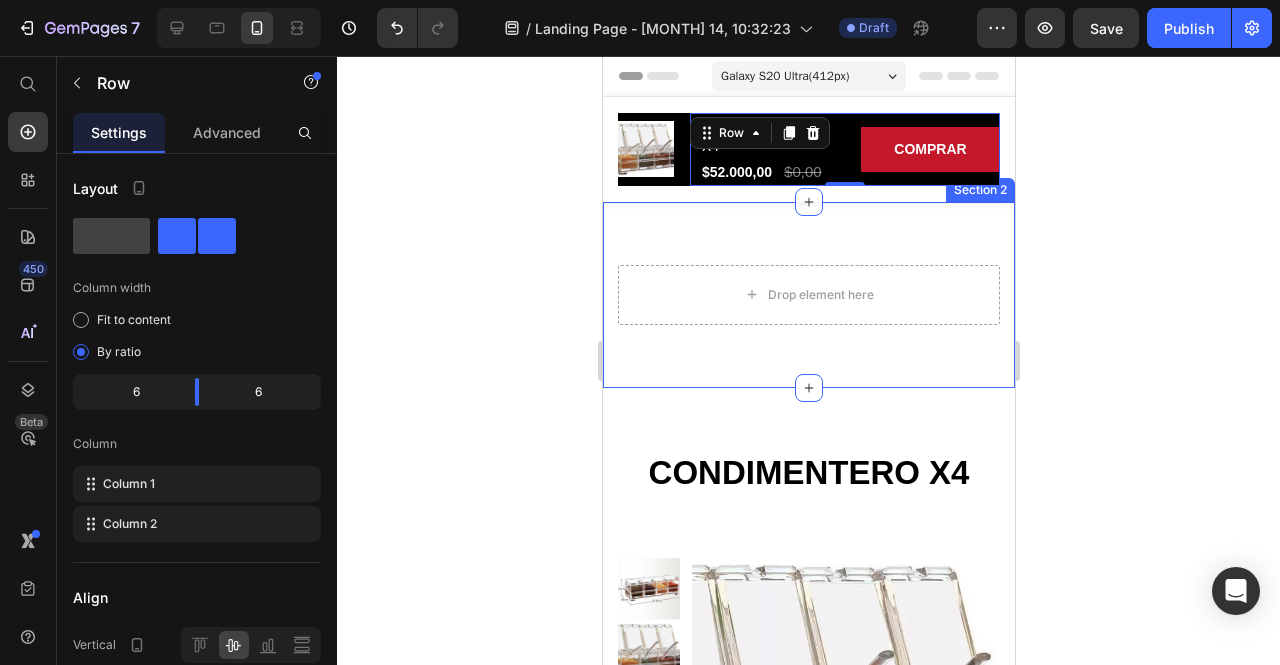 click on "Drop element here Section 2" at bounding box center [808, 295] 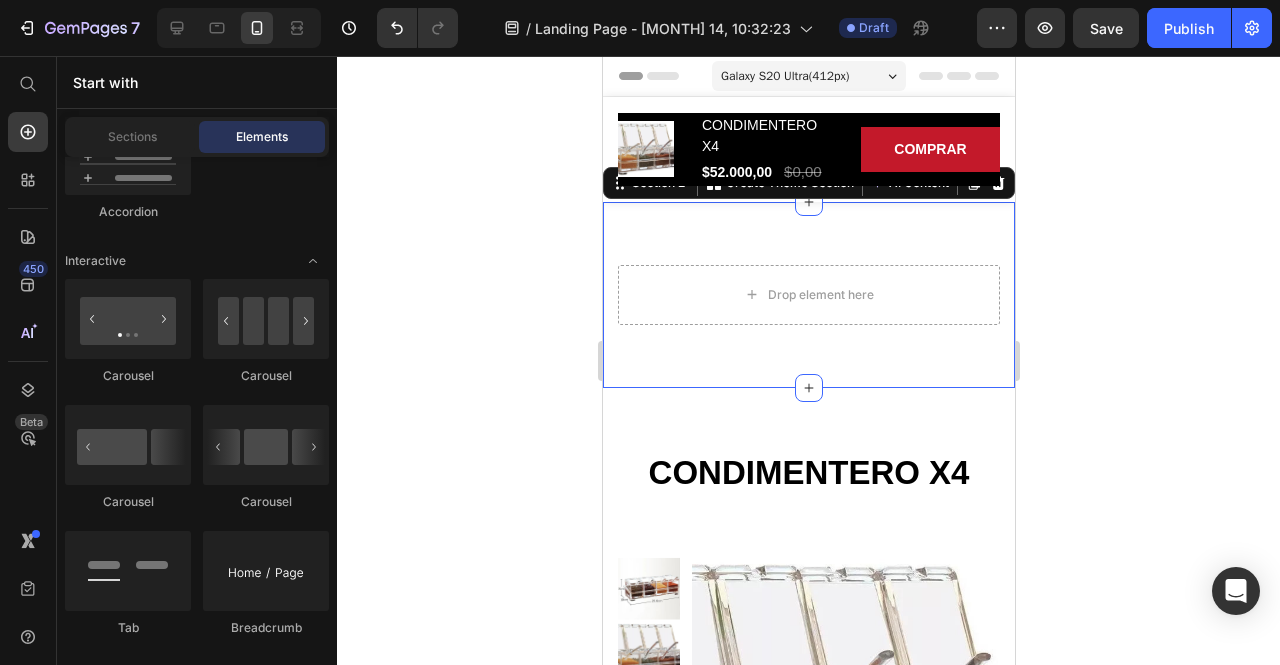click on "Overview Button Description Button Reviews Button Row Product Images CONDIMENTERO X4 (P) Title $52.000,00 (P) Price $0,00 (P) Price Row COMPRAR (P) Cart Button Row   0" at bounding box center [808, 149] 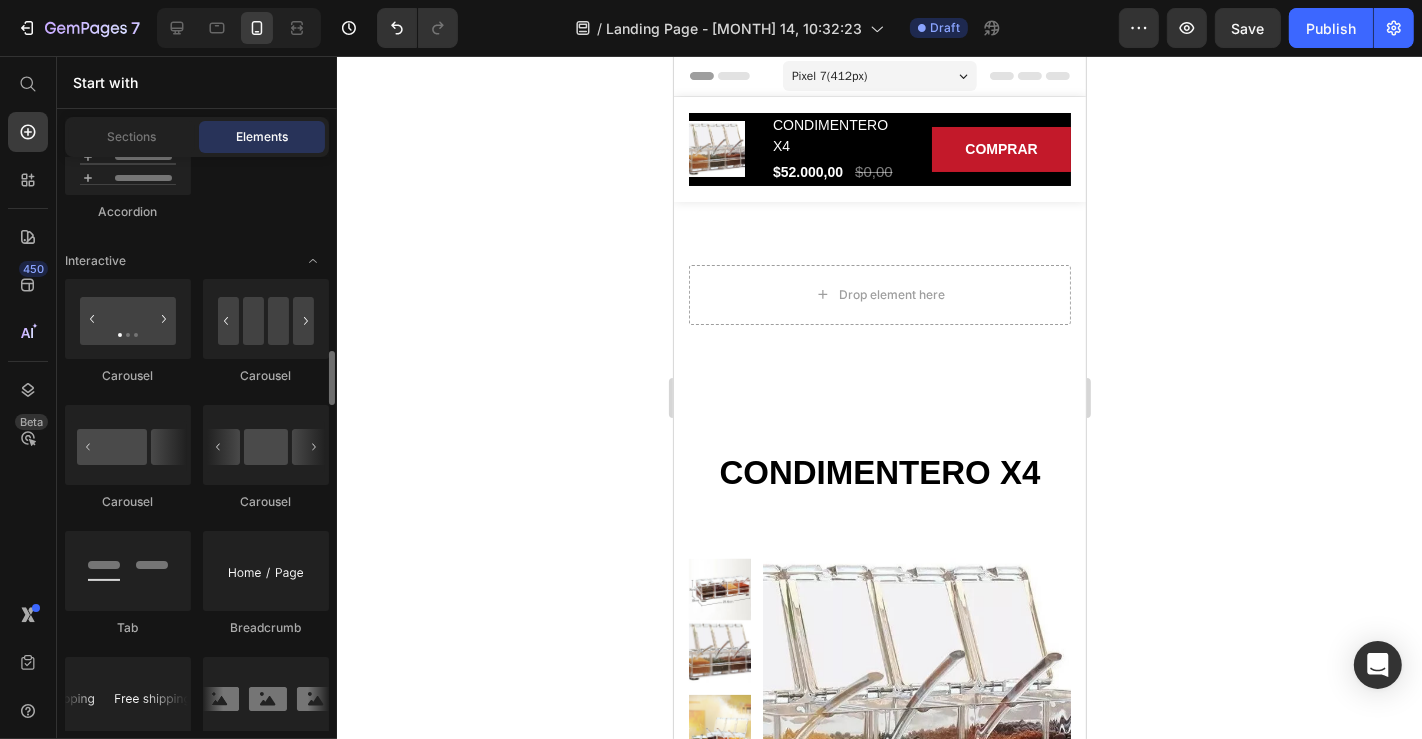 scroll, scrollTop: 2046, scrollLeft: 0, axis: vertical 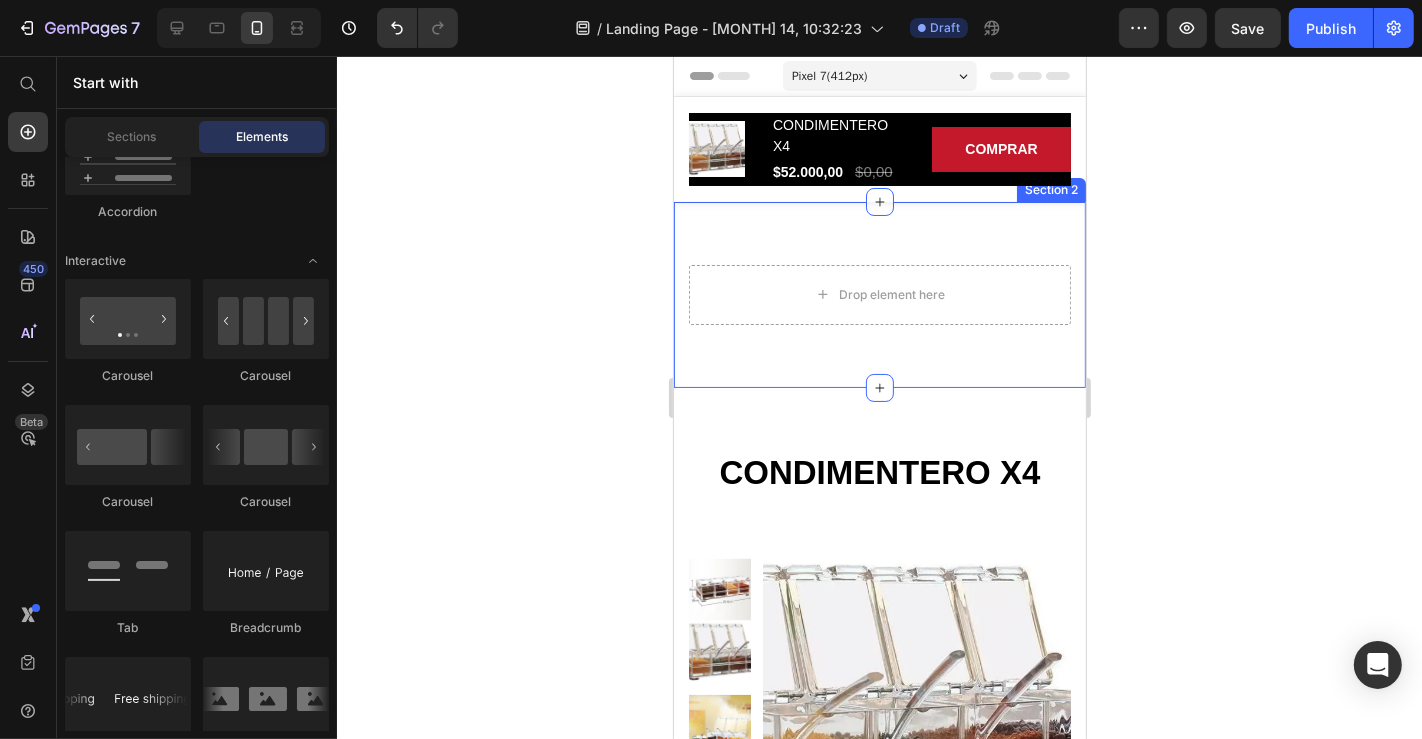 click on "Drop element here Section 2" at bounding box center (879, 294) 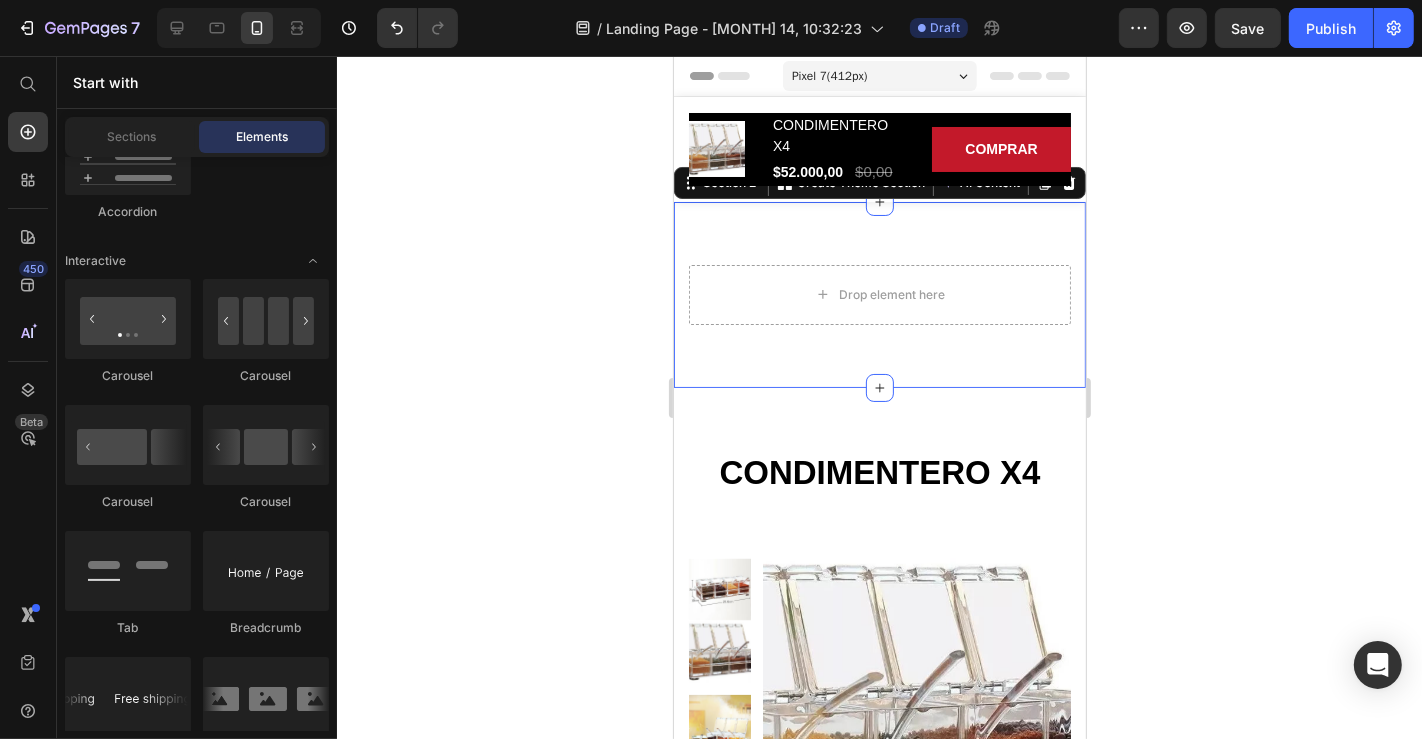 click on "Overview Button Description Button Reviews Button Row Product Images CONDIMENTERO X4 (P) Title $52.000,00 (P) Price $0,00 (P) Price Row COMPRAR (P) Cart Button Row   0" at bounding box center (879, 148) 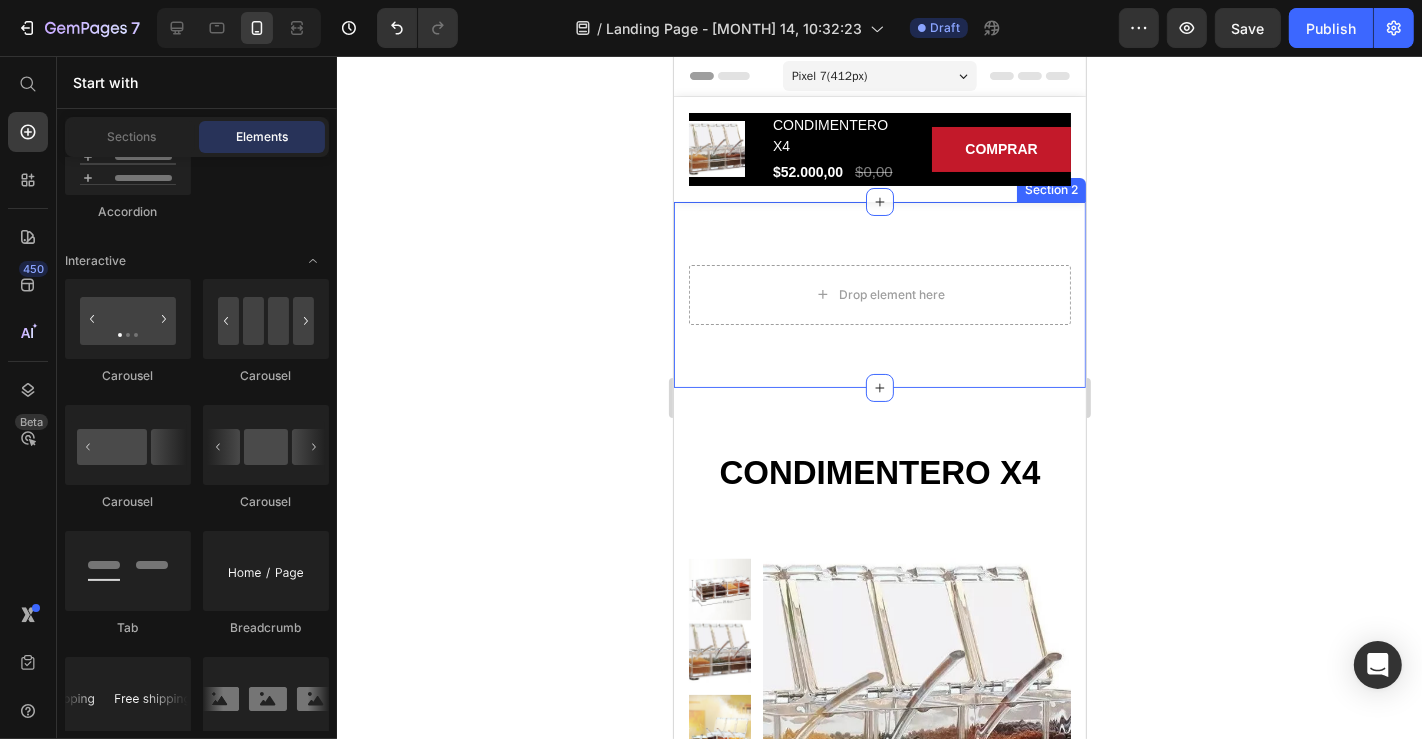 click on "Drop element here Section 2" at bounding box center [879, 294] 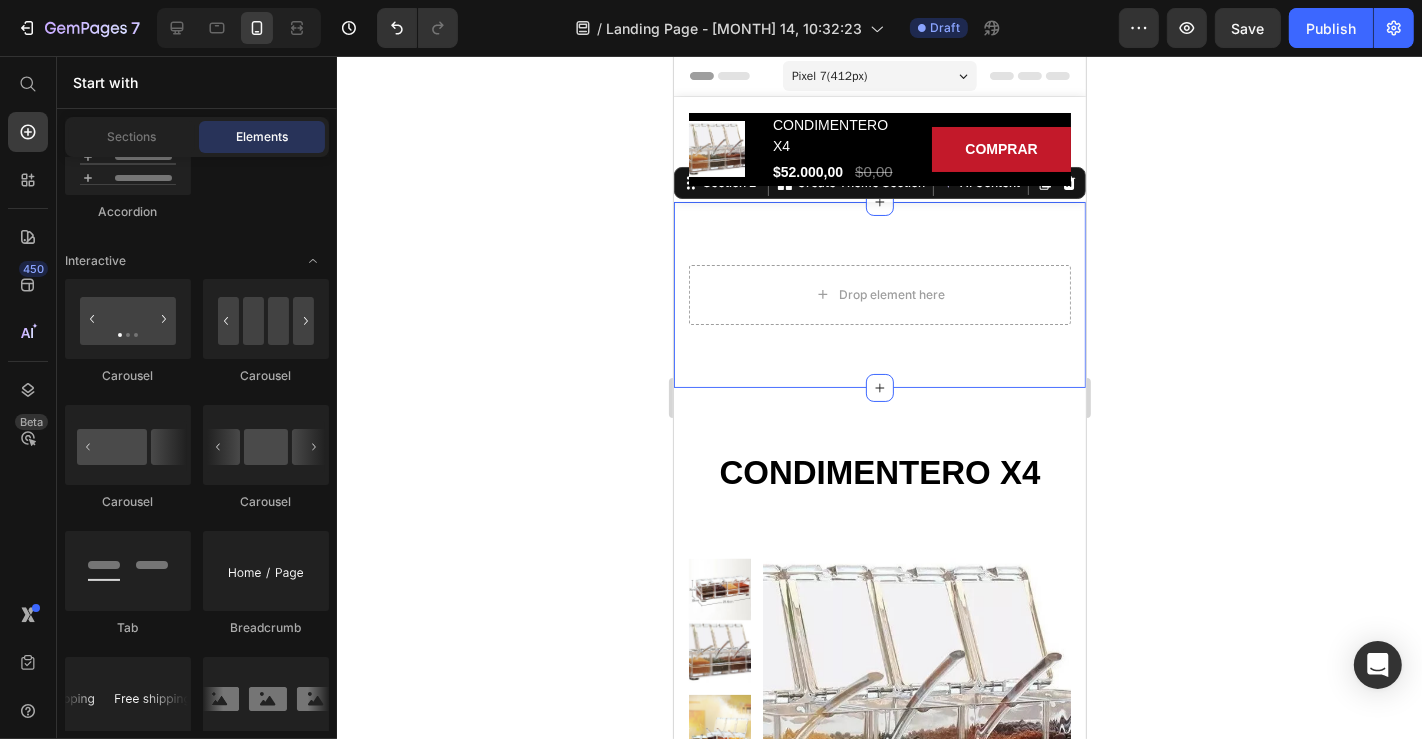 click on "Overview Button Description Button Reviews Button Row Product Images CONDIMENTERO X4 (P) Title $52.000,00 (P) Price $0,00 (P) Price Row COMPRAR (P) Cart Button Row   0" at bounding box center (879, 148) 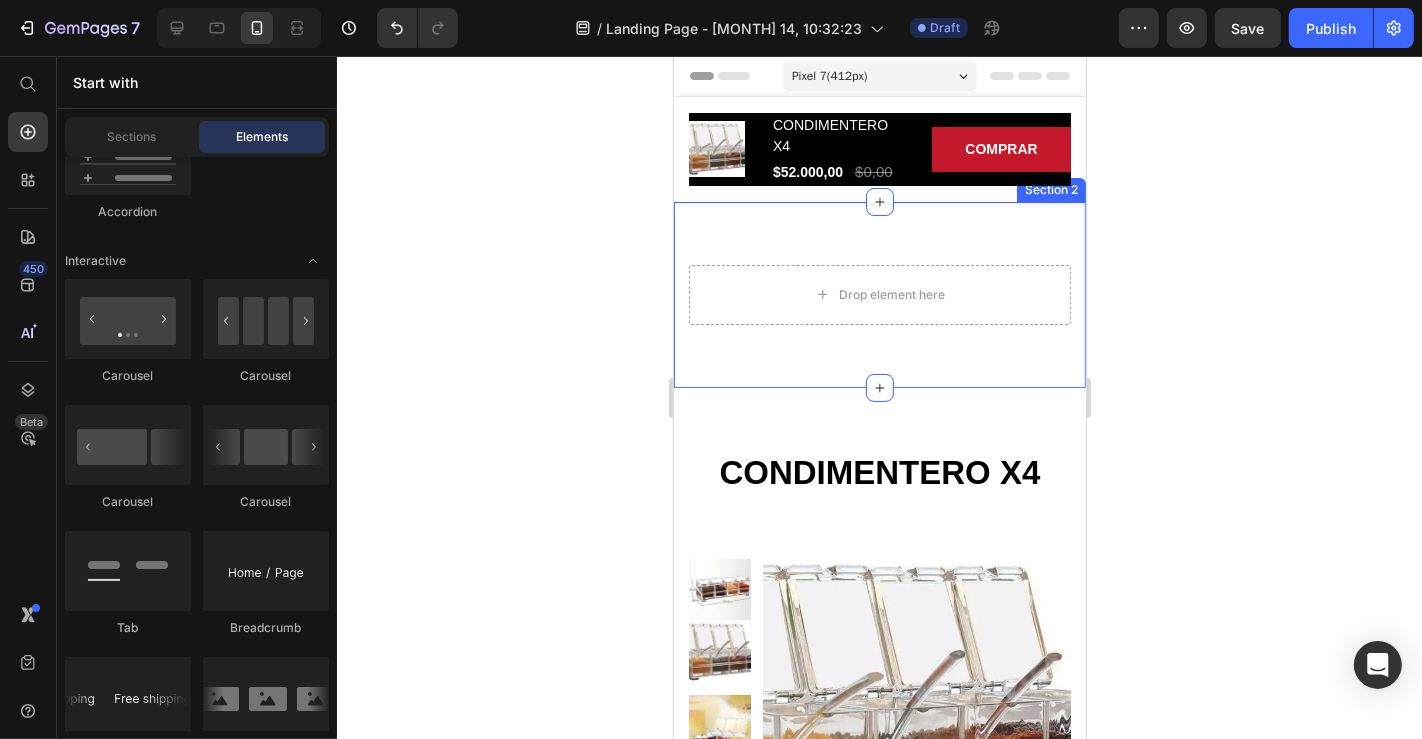 click on "Drop element here Section 2" at bounding box center [879, 294] 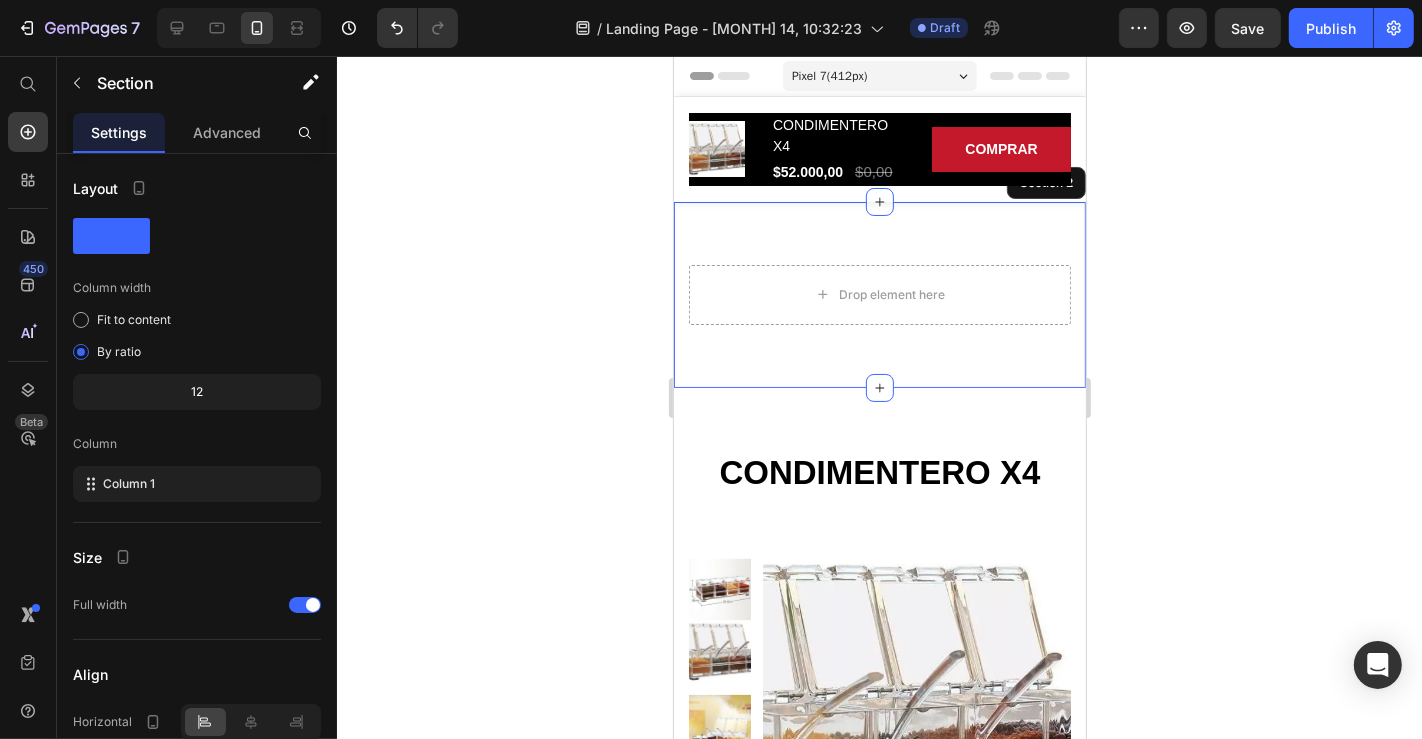 click on "Drop element here Section 2" at bounding box center [879, 294] 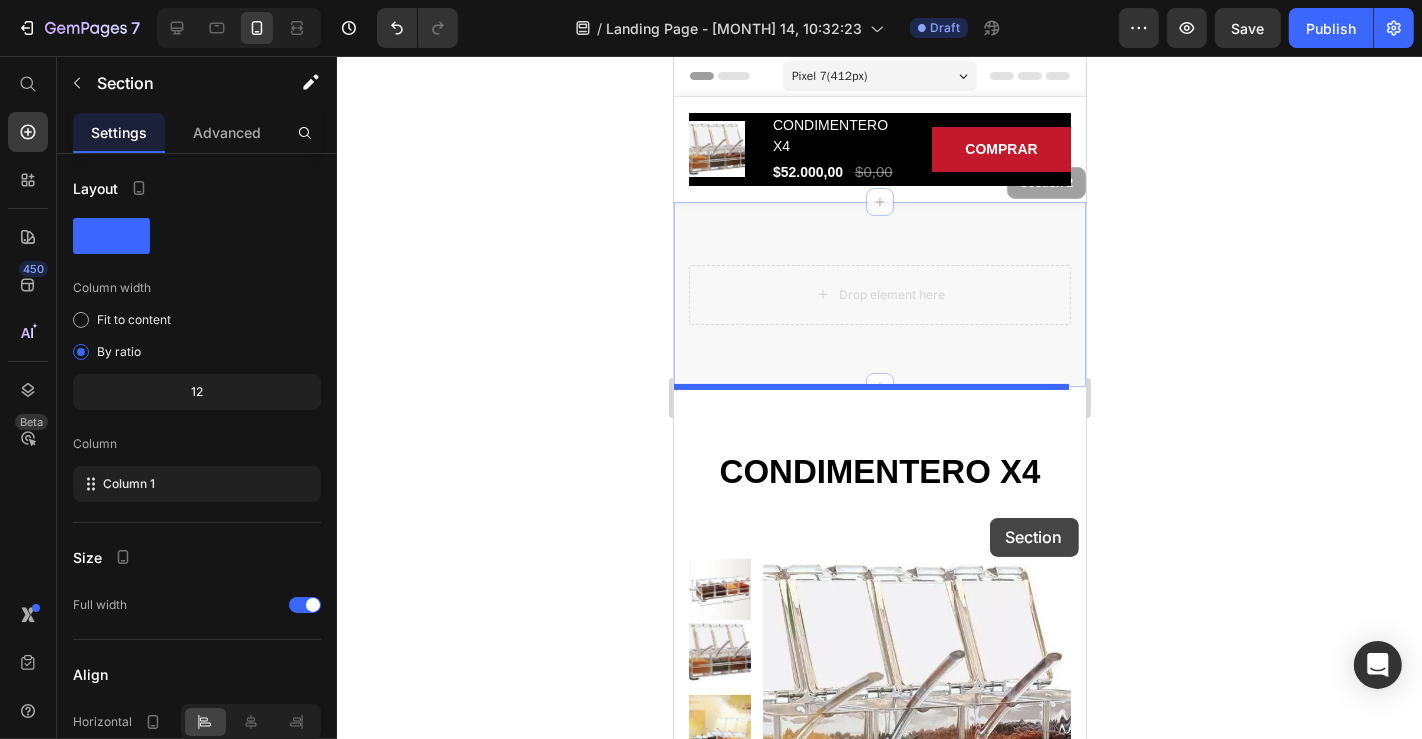 drag, startPoint x: 992, startPoint y: 225, endPoint x: 989, endPoint y: 517, distance: 292.0154 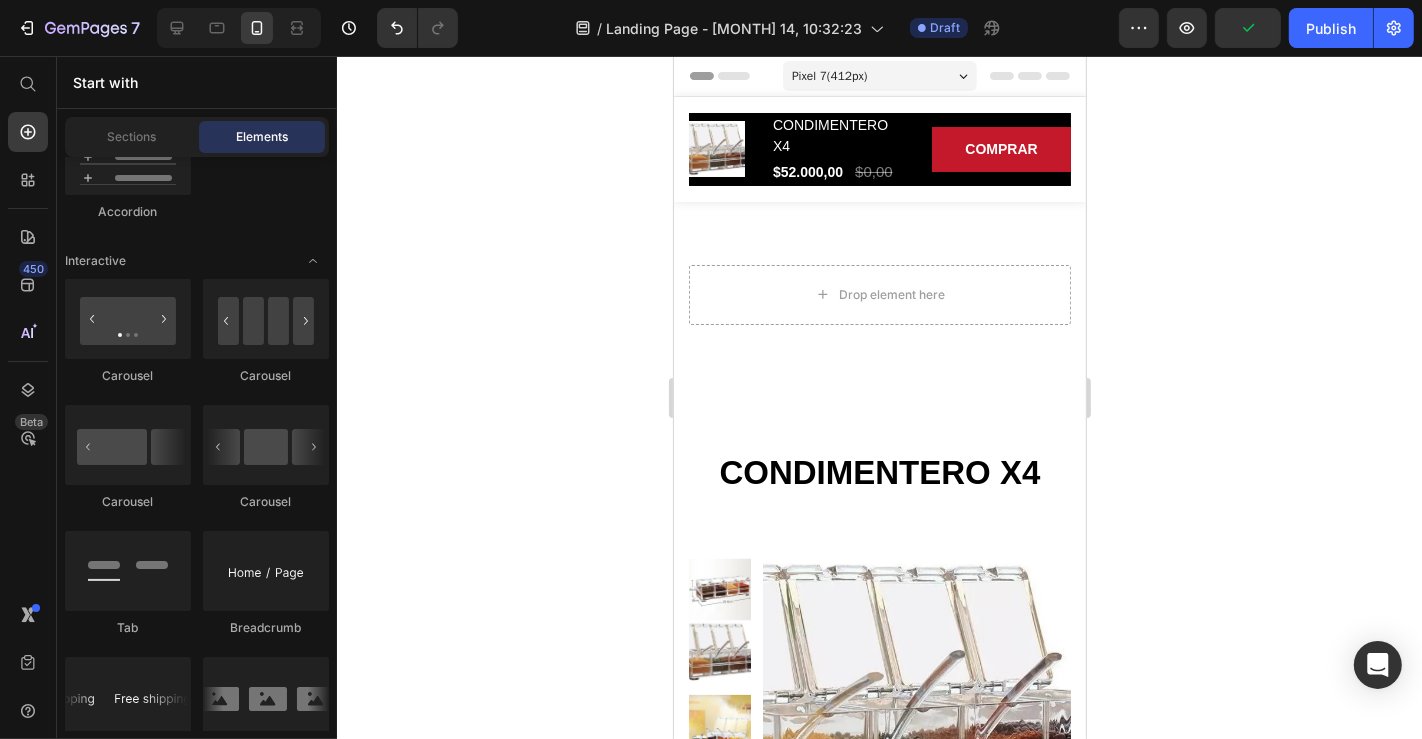 click on "Overview Button Description Button Reviews Button Row Product Images CONDIMENTERO X4 (P) Title $52.000,00 (P) Price $0,00 (P) Price Row COMPRAR (P) Cart Button Row   0" at bounding box center (879, 148) 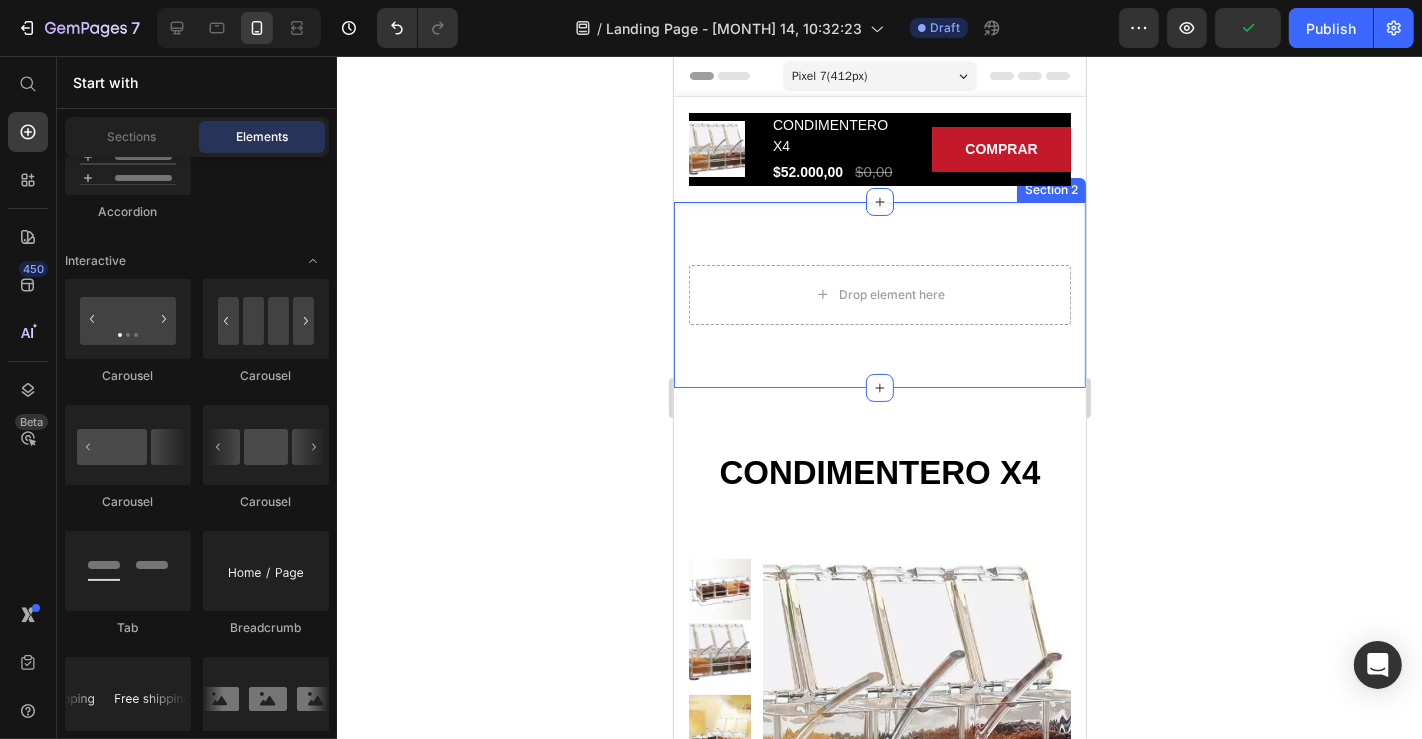 click on "Drop element here Section 2" at bounding box center [879, 294] 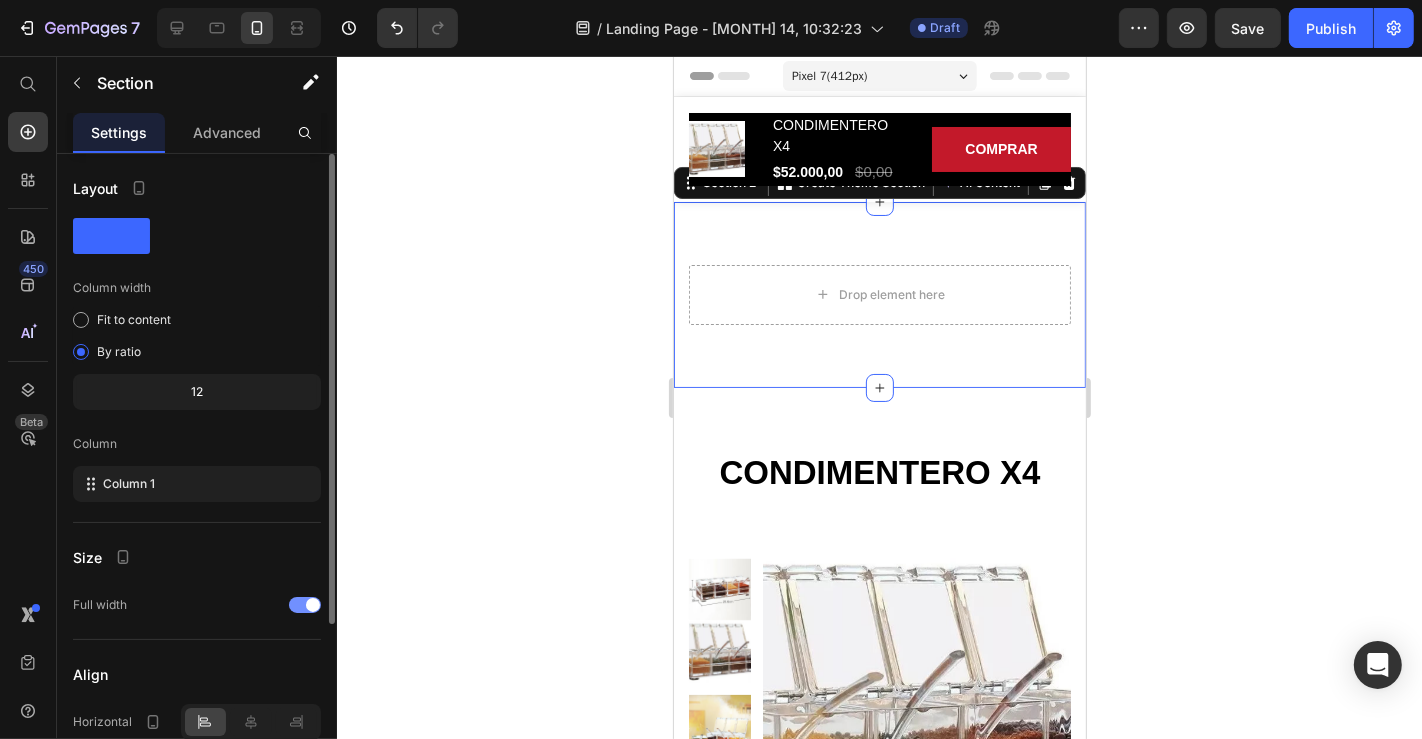 click at bounding box center (305, 605) 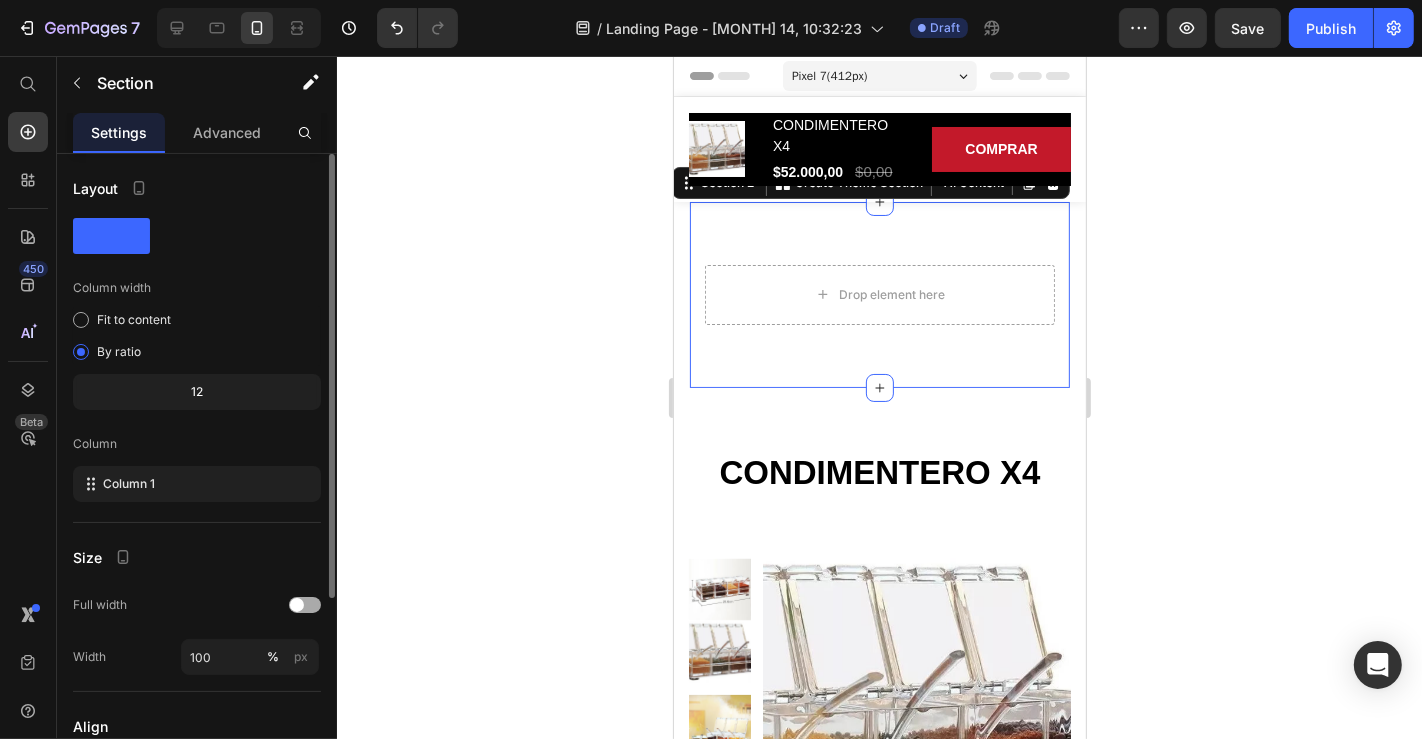click at bounding box center (297, 605) 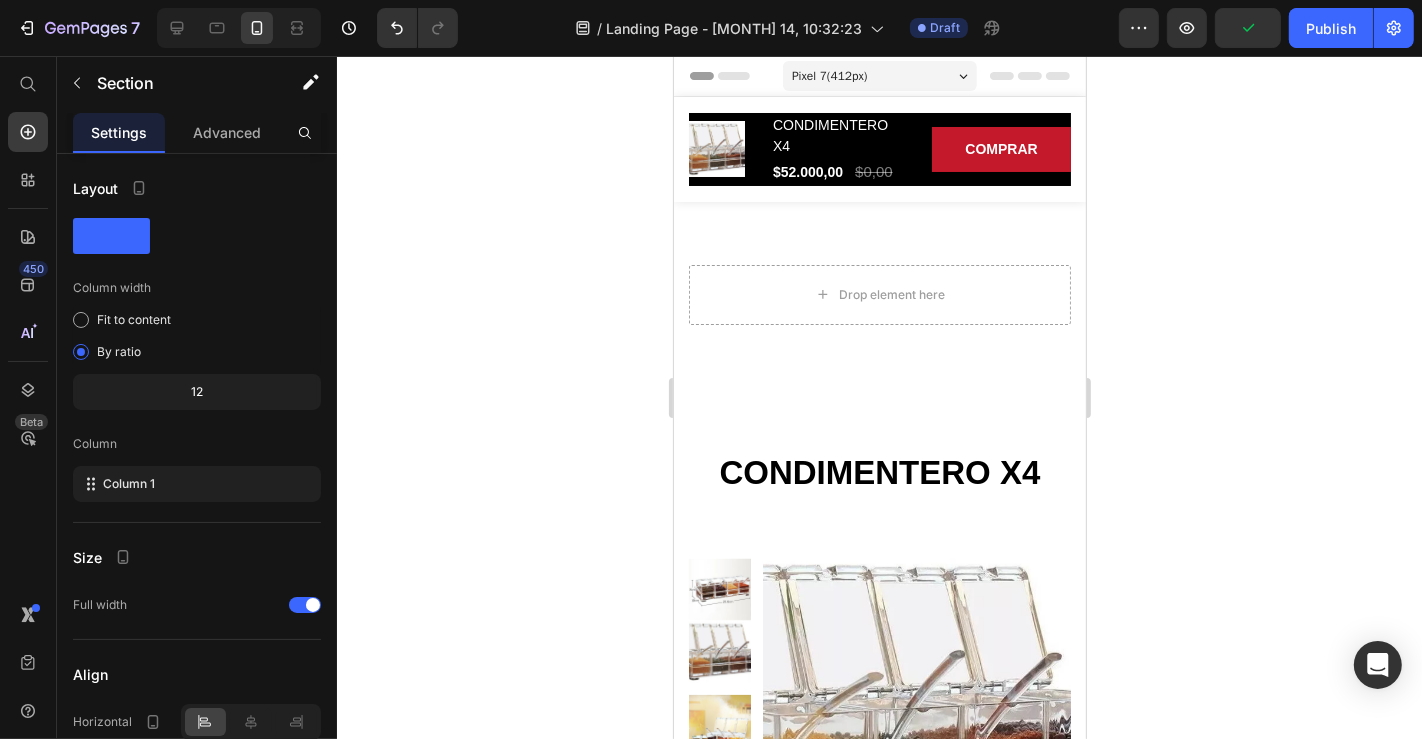 click on "Overview Button Description Button Reviews Button Row Product Images CONDIMENTERO X4 (P) Title $52.000,00 (P) Price $0,00 (P) Price Row COMPRAR (P) Cart Button Row   0" at bounding box center [879, 148] 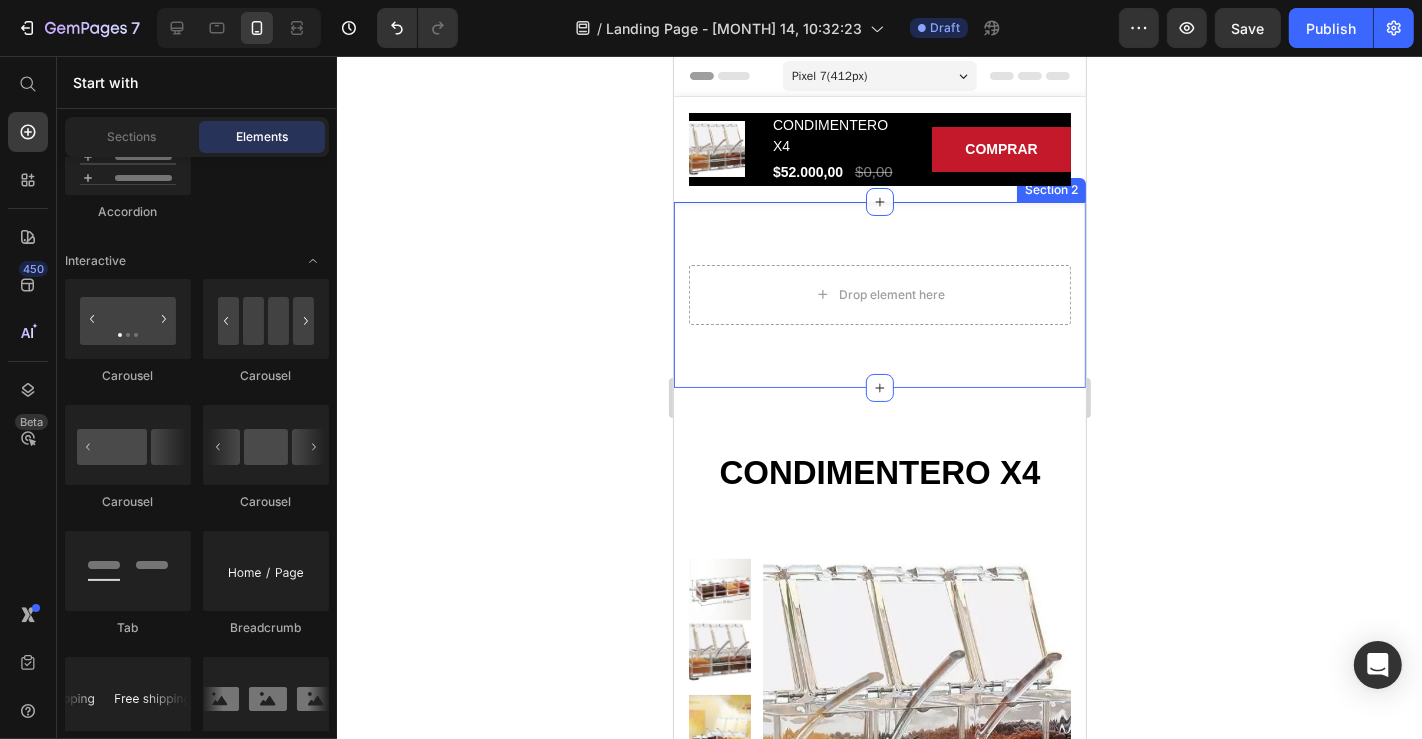 click on "Drop element here Section 2" at bounding box center (879, 294) 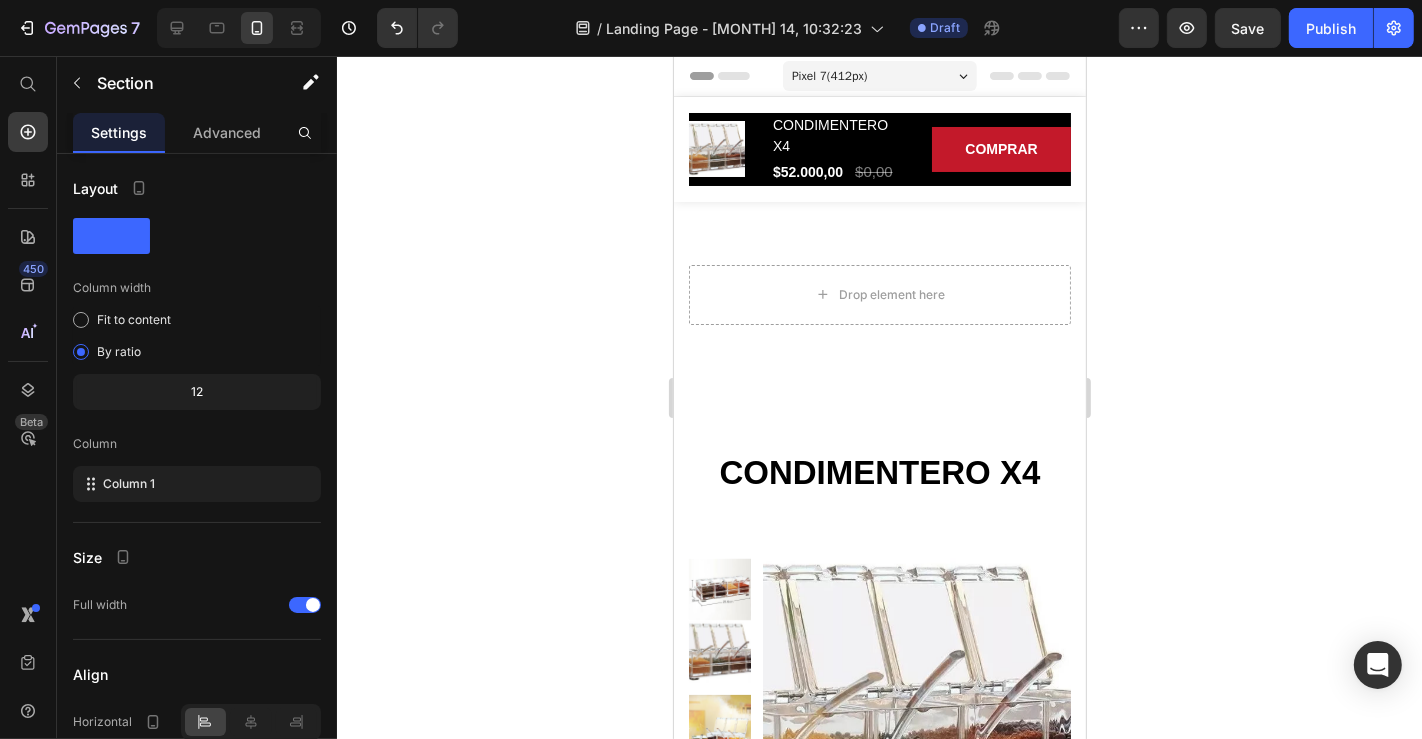 click on "Overview Button Description Button Reviews Button Row Product Images CONDIMENTERO X4 (P) Title $52.000,00 (P) Price $0,00 (P) Price Row COMPRAR (P) Cart Button Row   0" at bounding box center (879, 148) 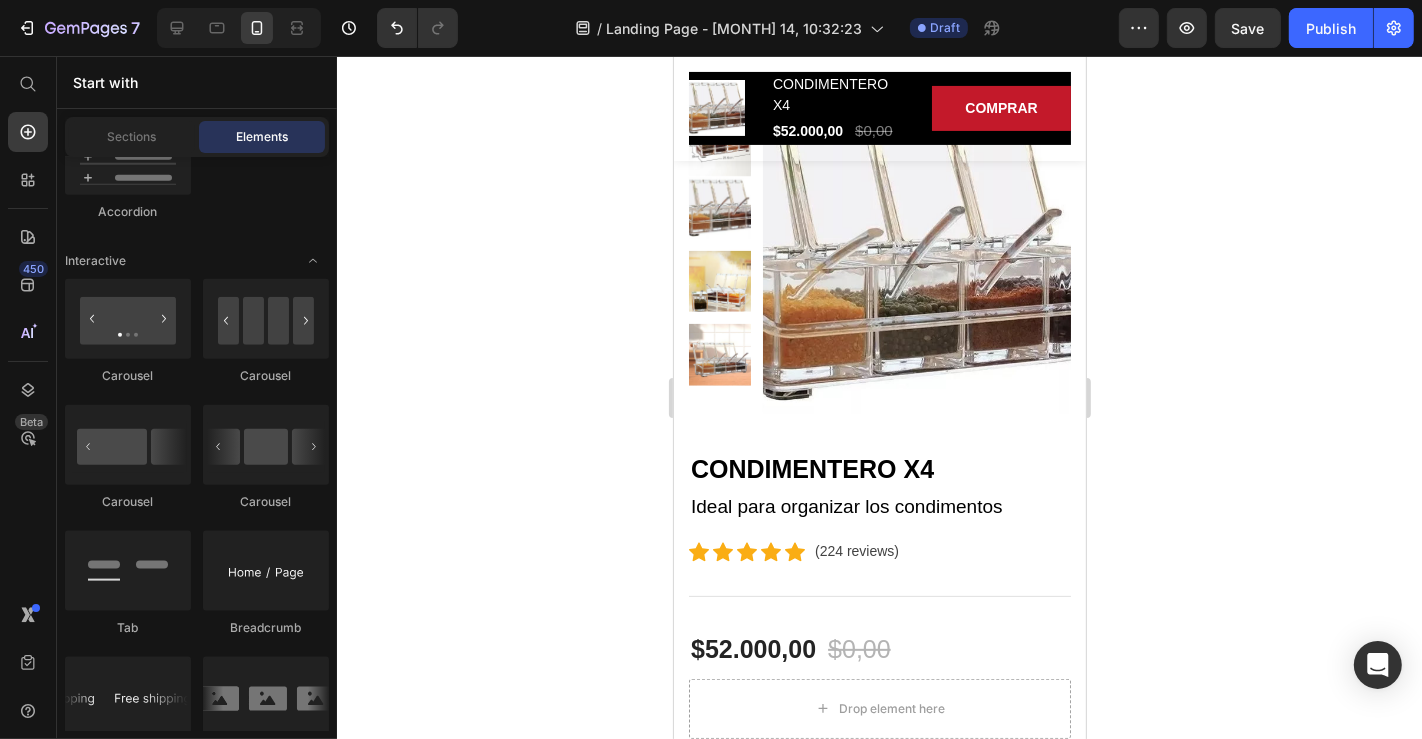 scroll, scrollTop: 0, scrollLeft: 0, axis: both 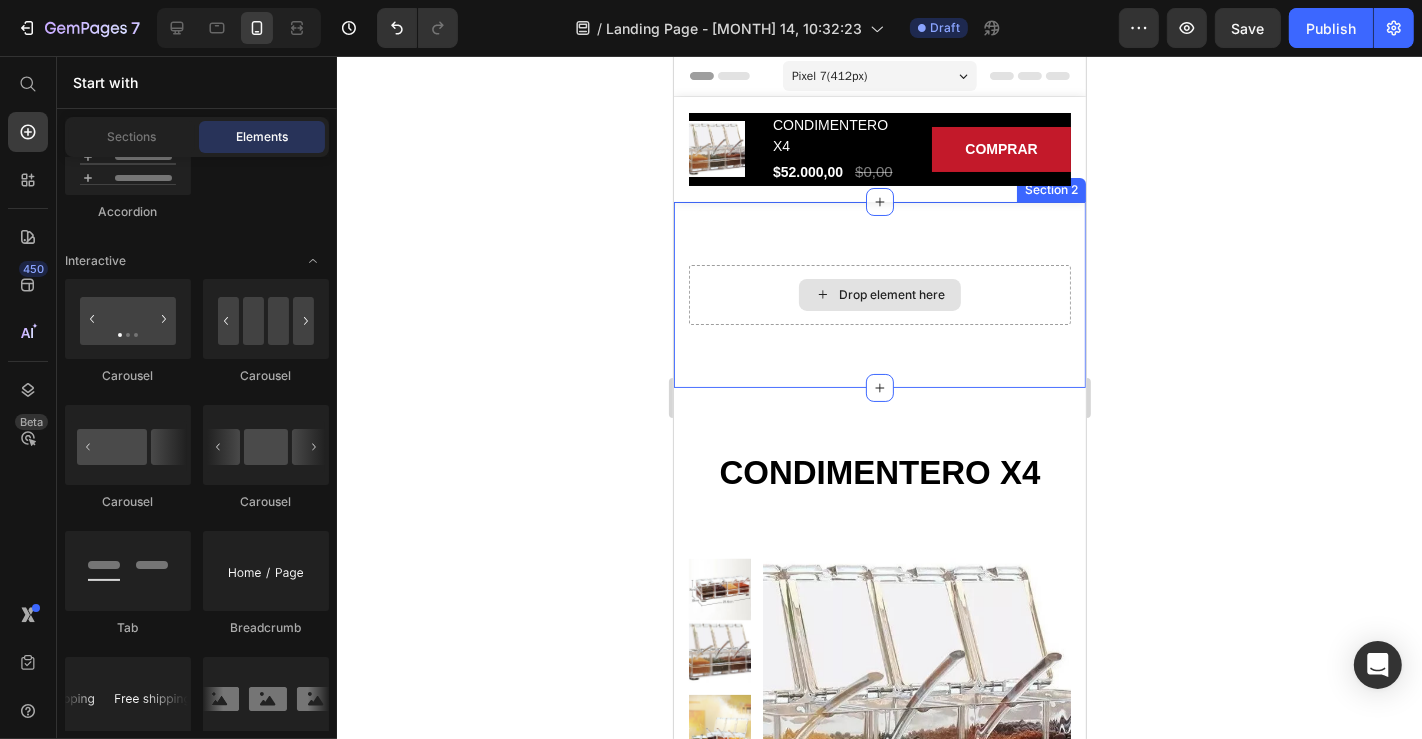 click on "Drop element here" at bounding box center [879, 294] 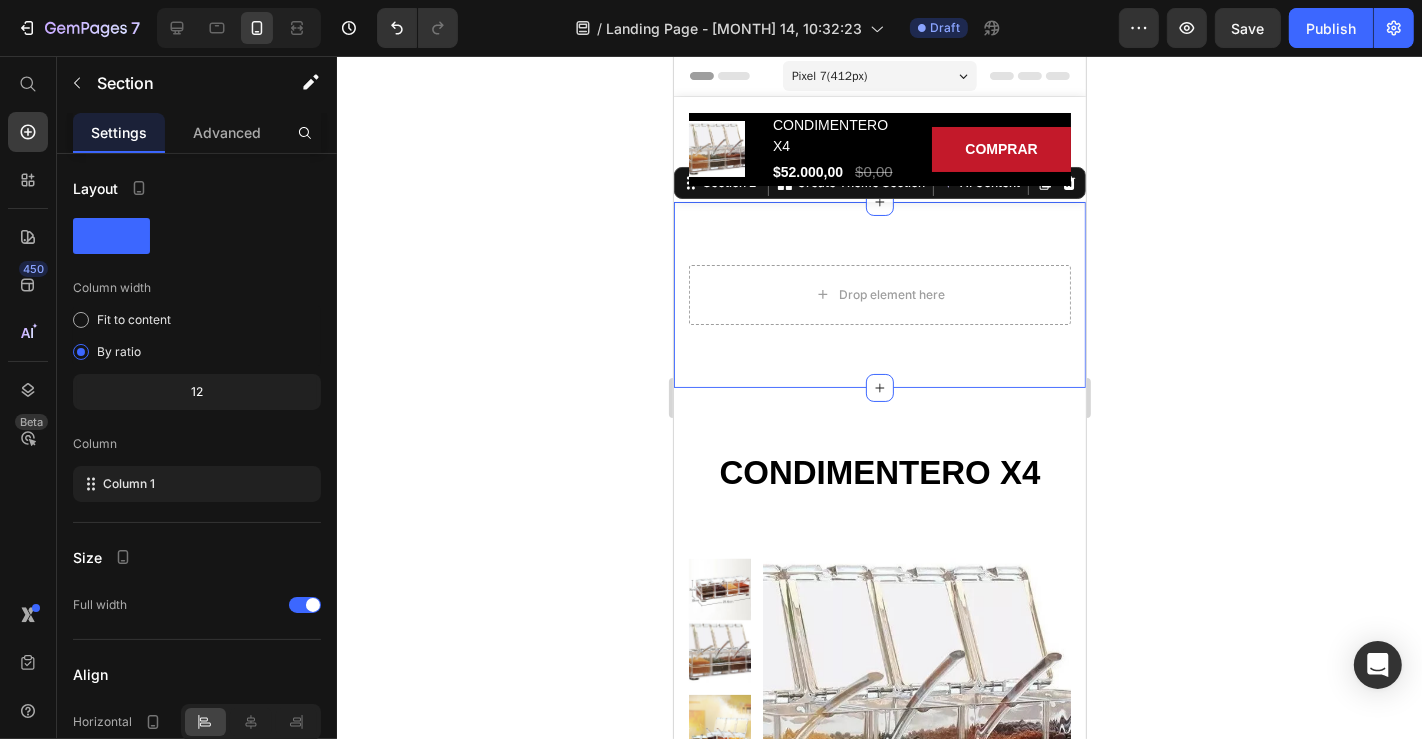 click on "Overview Button Description Button Reviews Button Row Product Images CONDIMENTERO X4 (P) Title $52.000,00 (P) Price $0,00 (P) Price Row COMPRAR (P) Cart Button Row   0" at bounding box center [879, 148] 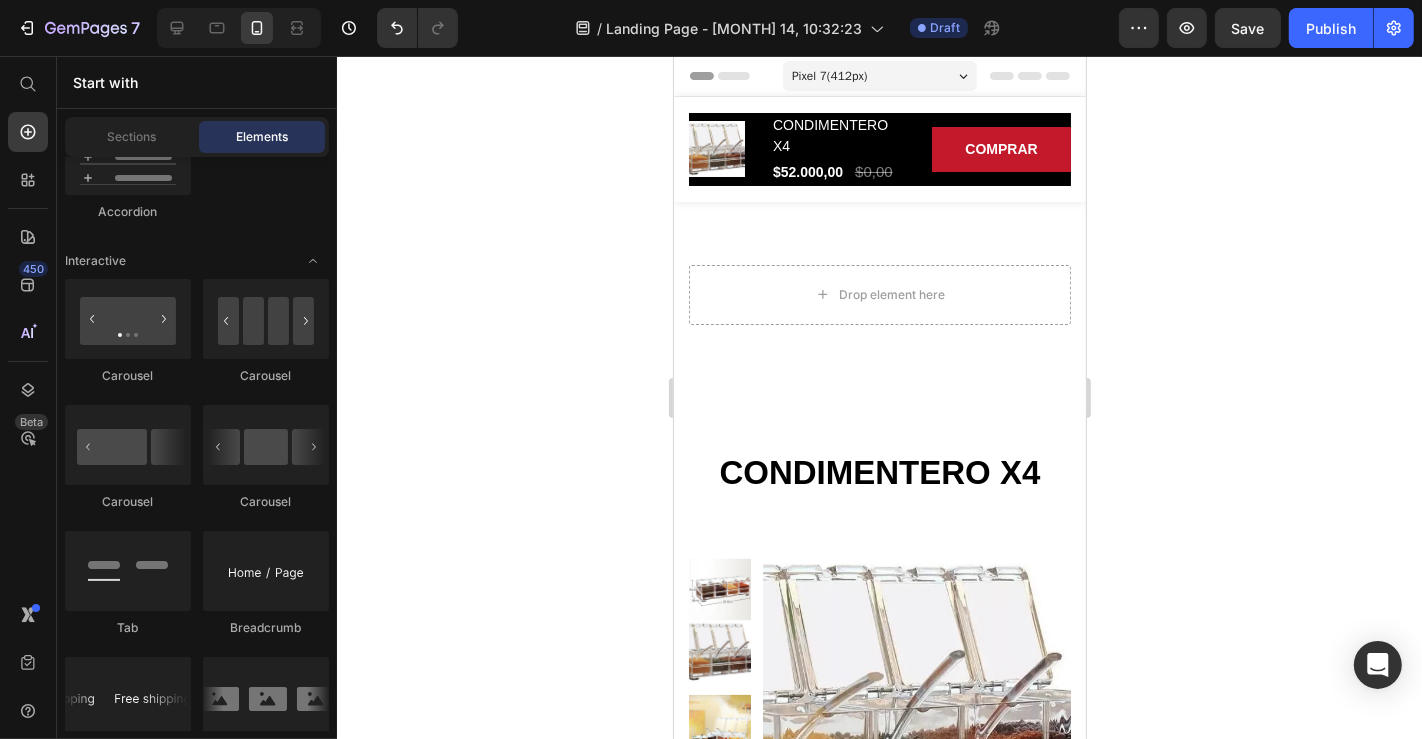 click on "Drop element here Section 2" at bounding box center [879, 294] 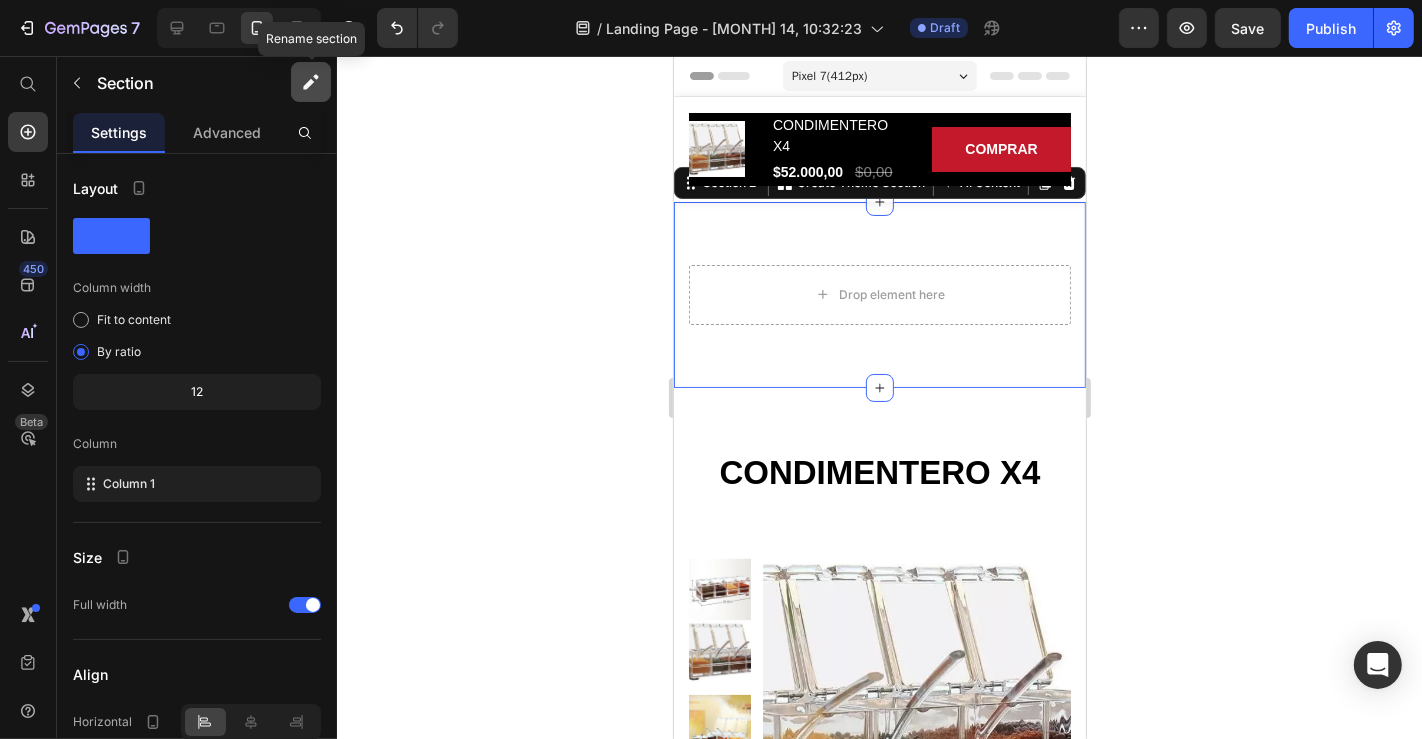 click 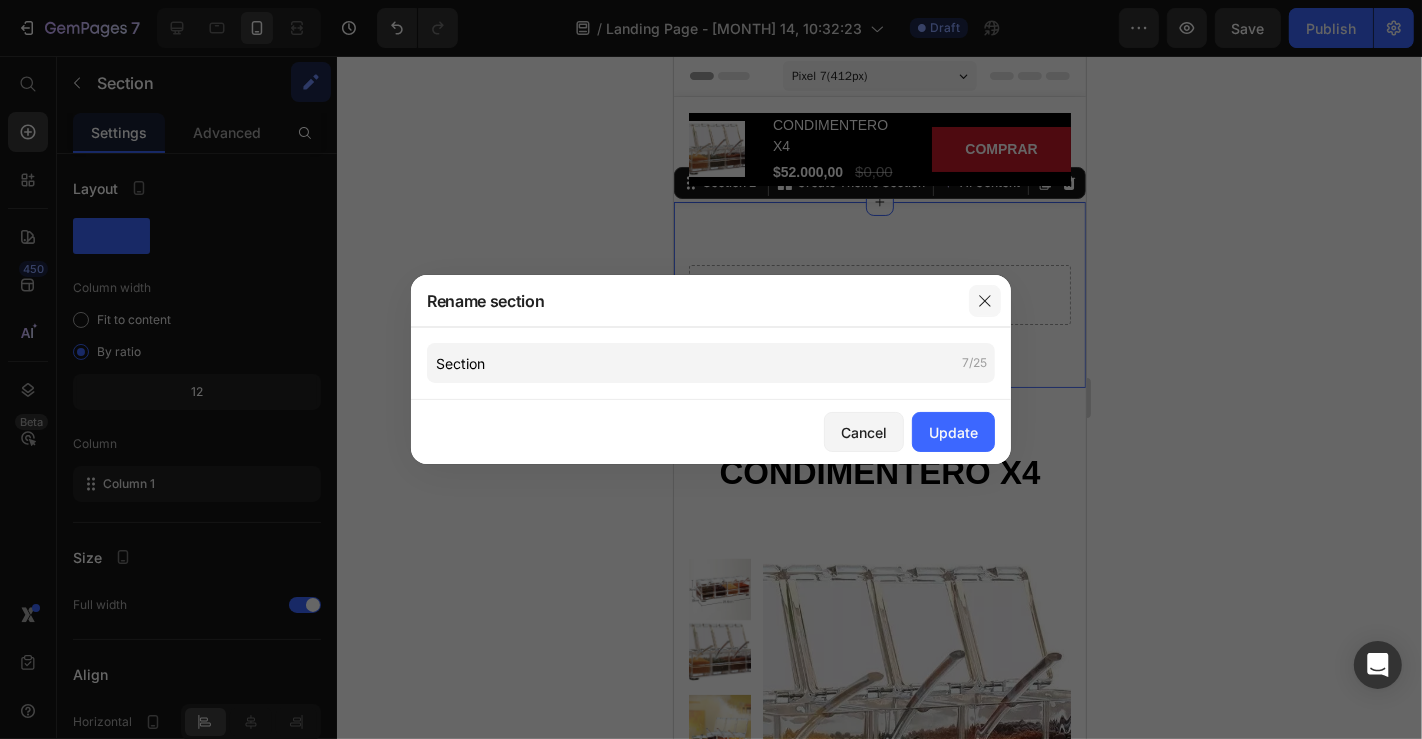 click at bounding box center [985, 301] 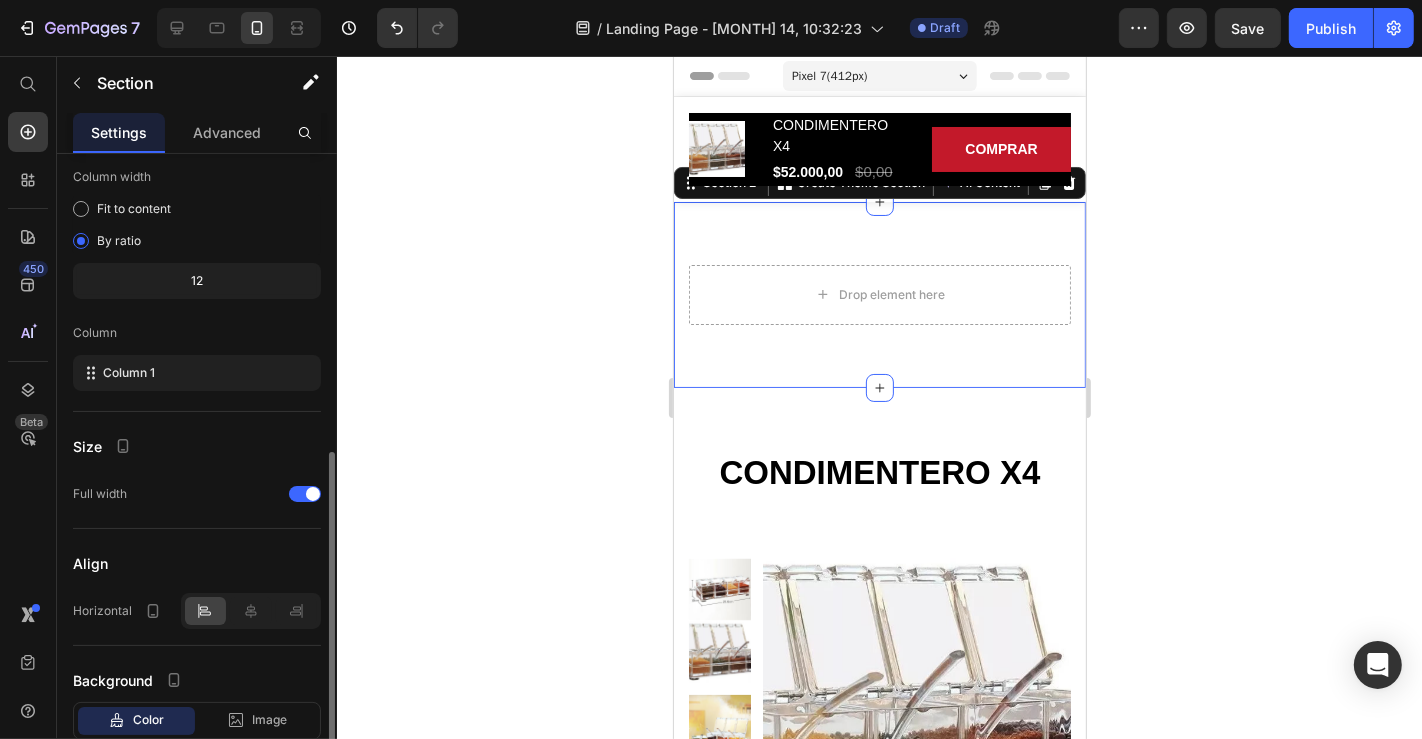 scroll, scrollTop: 236, scrollLeft: 0, axis: vertical 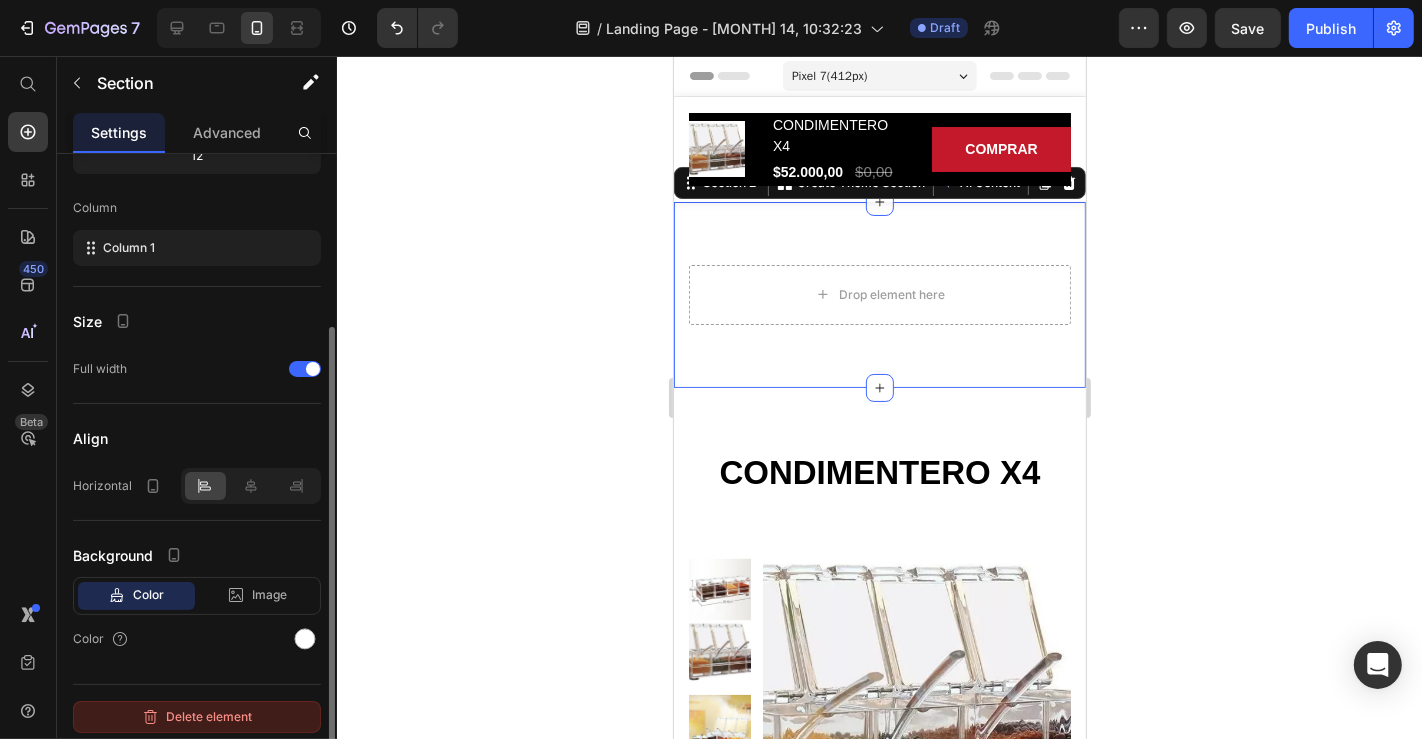 click on "Delete element" at bounding box center [197, 717] 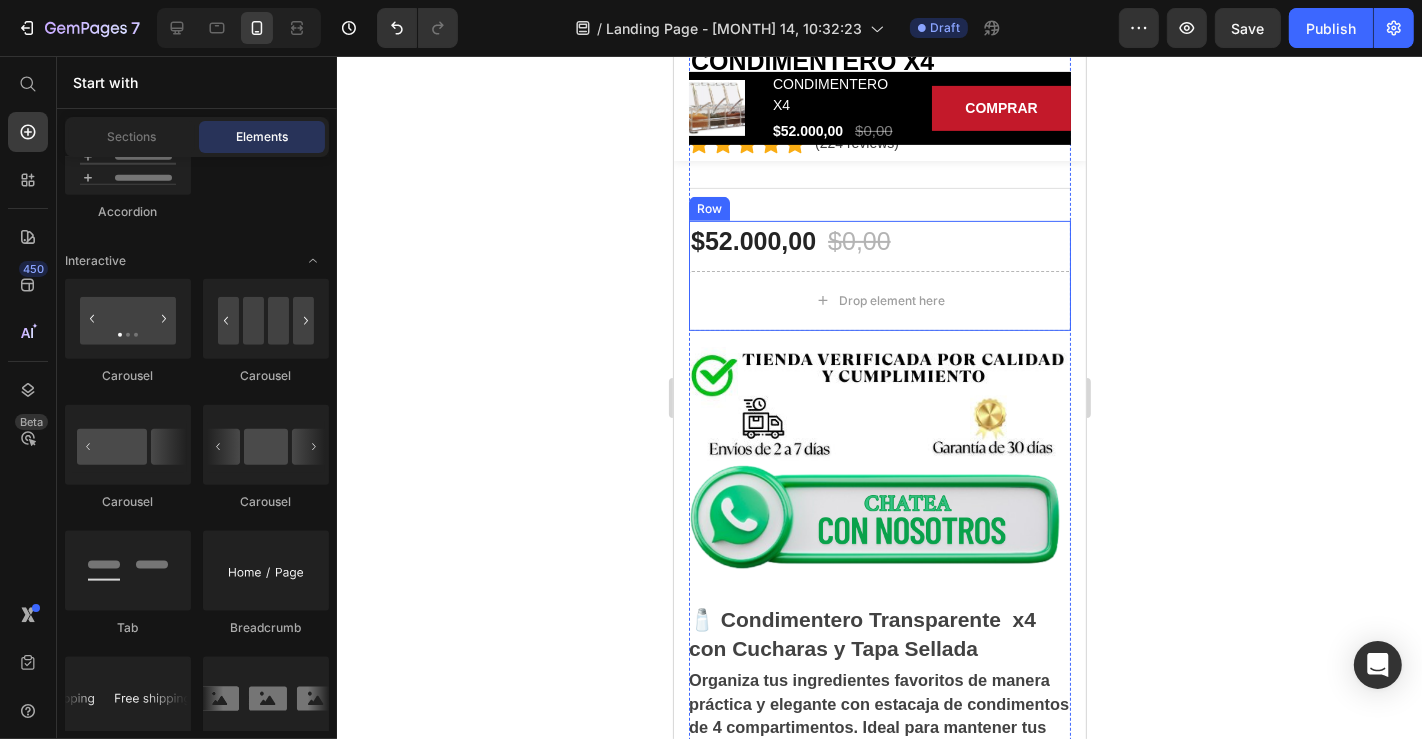 scroll, scrollTop: 888, scrollLeft: 0, axis: vertical 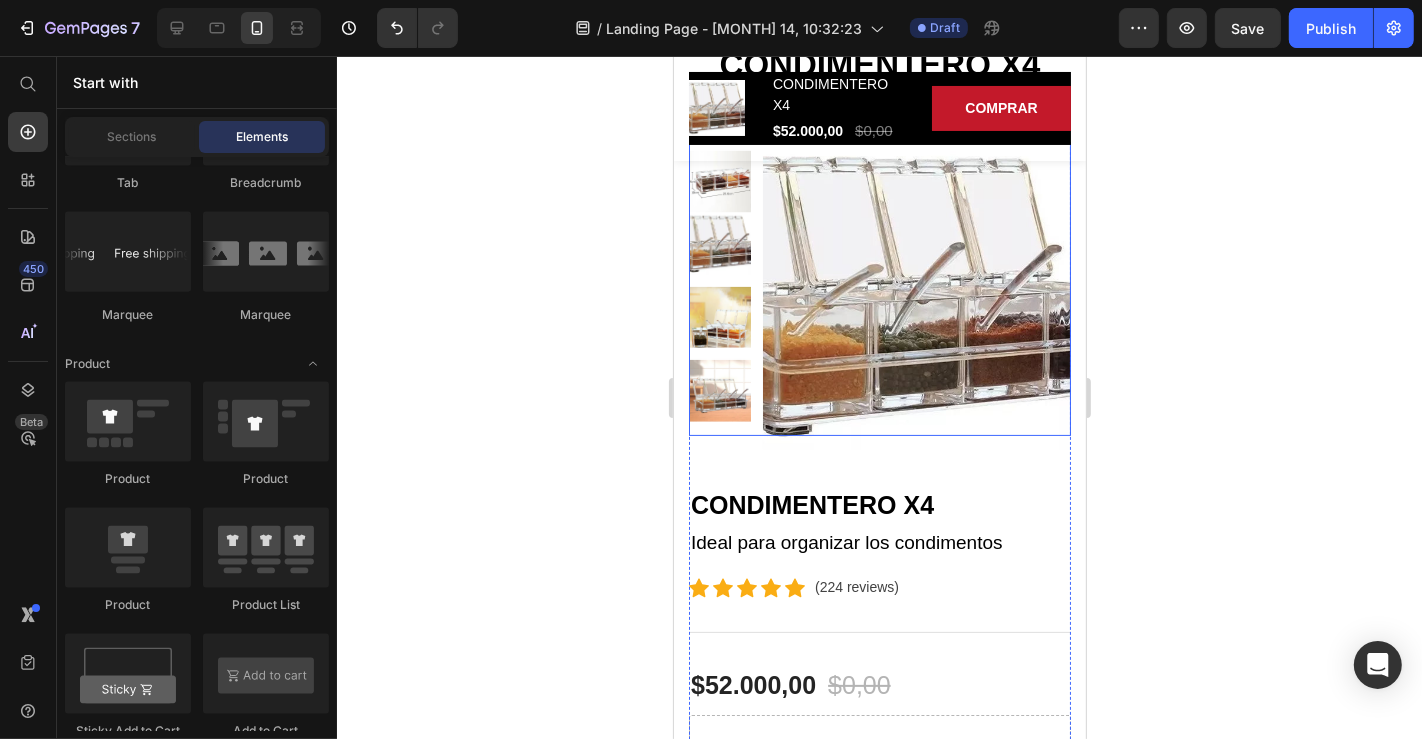 click at bounding box center [916, 295] 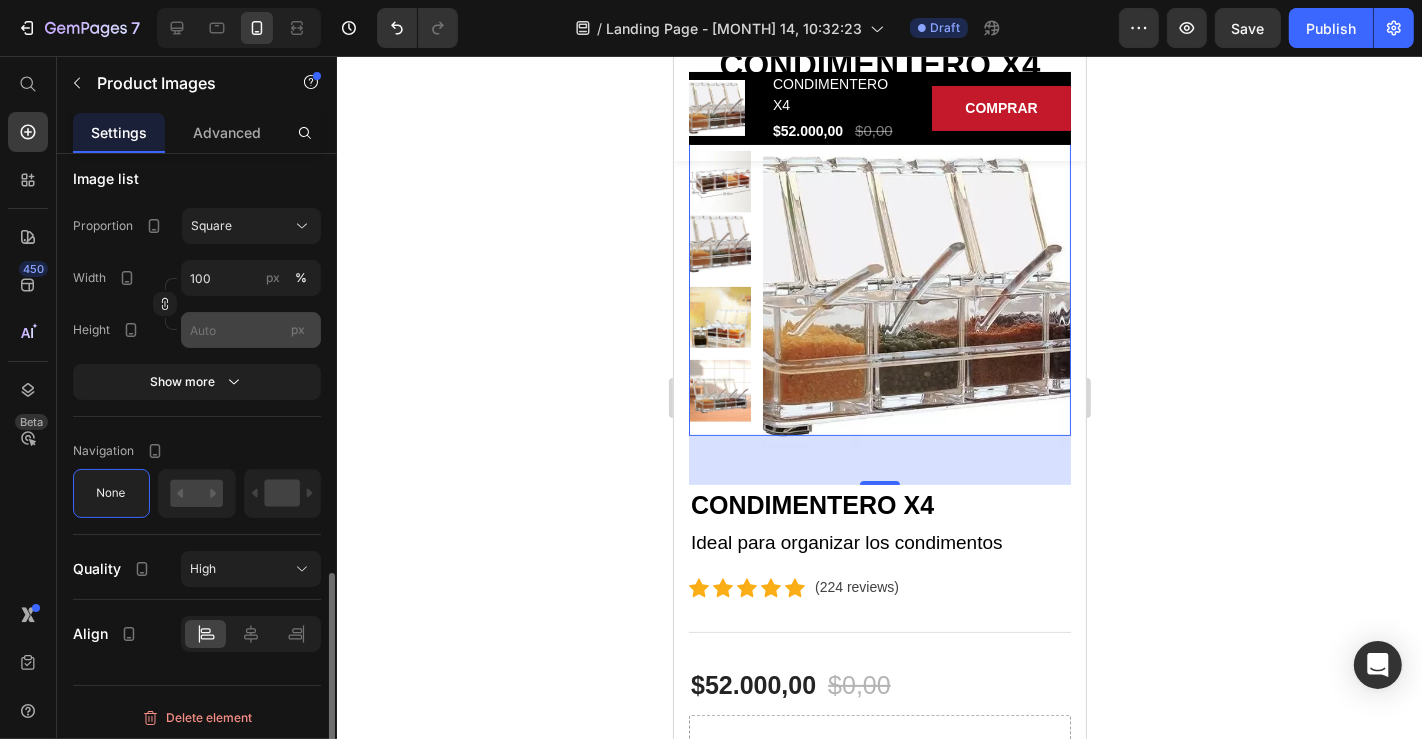 scroll, scrollTop: 1200, scrollLeft: 0, axis: vertical 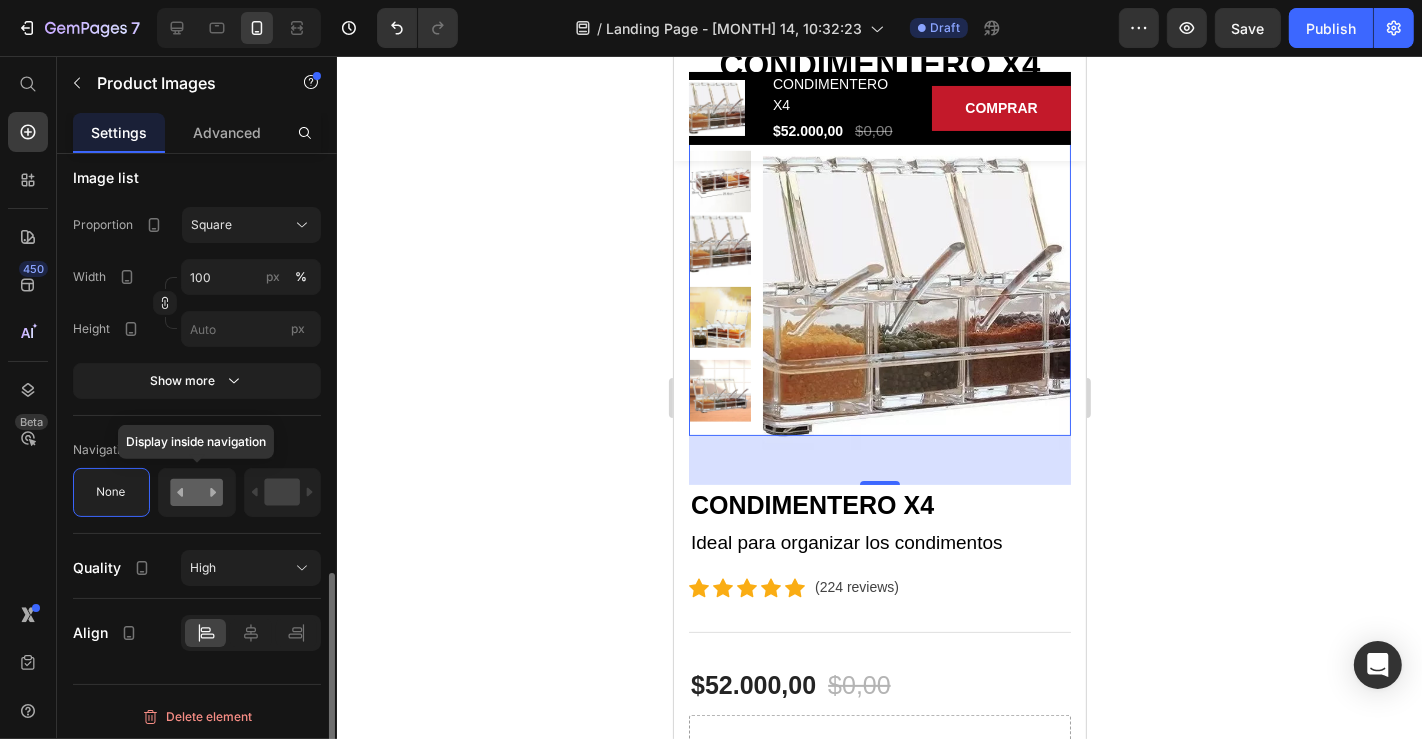 click 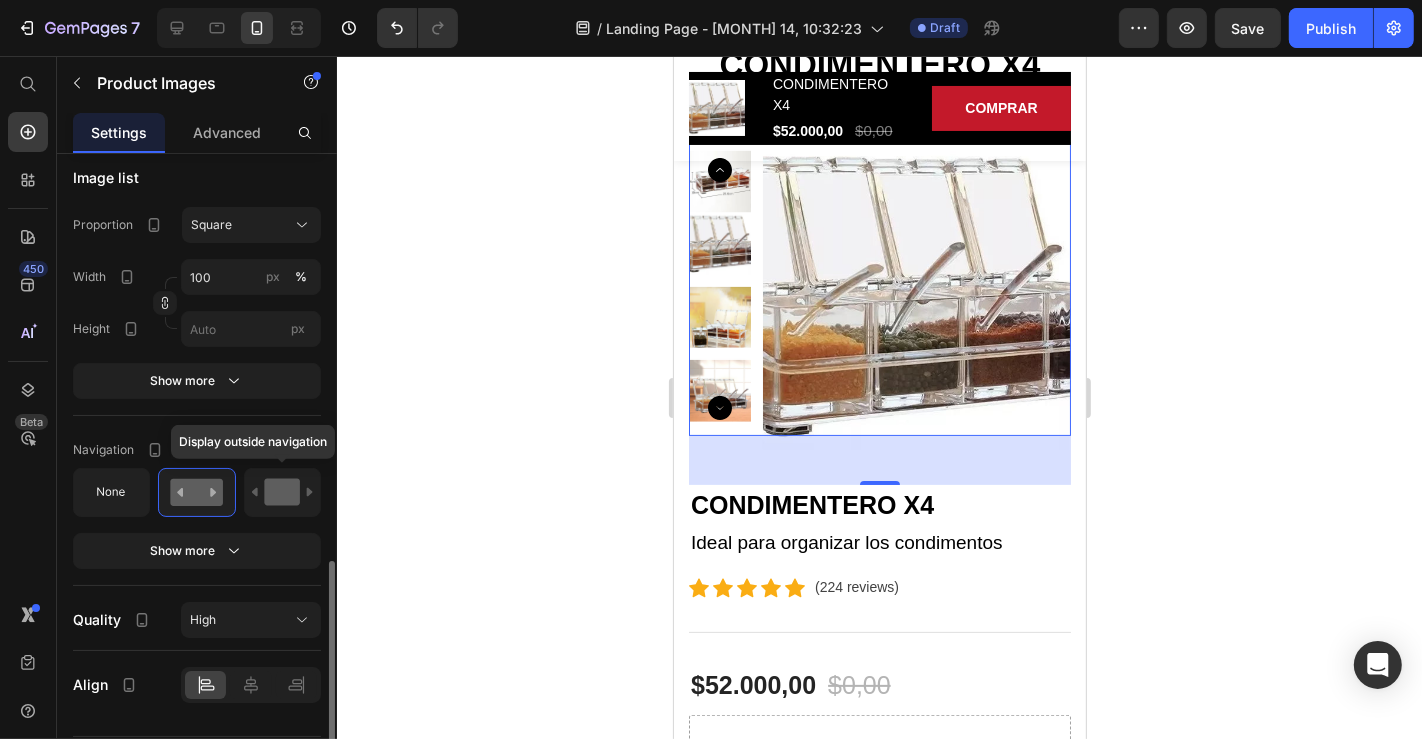click 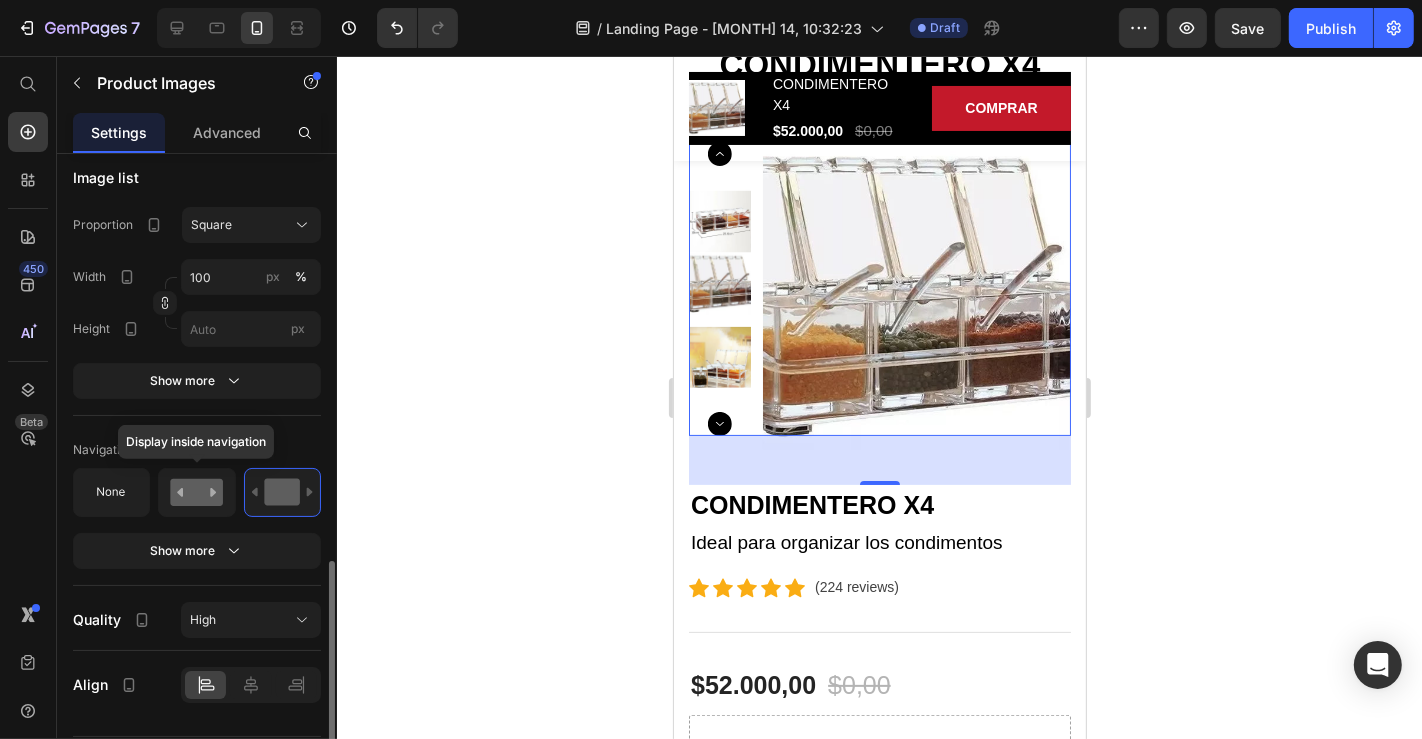 click 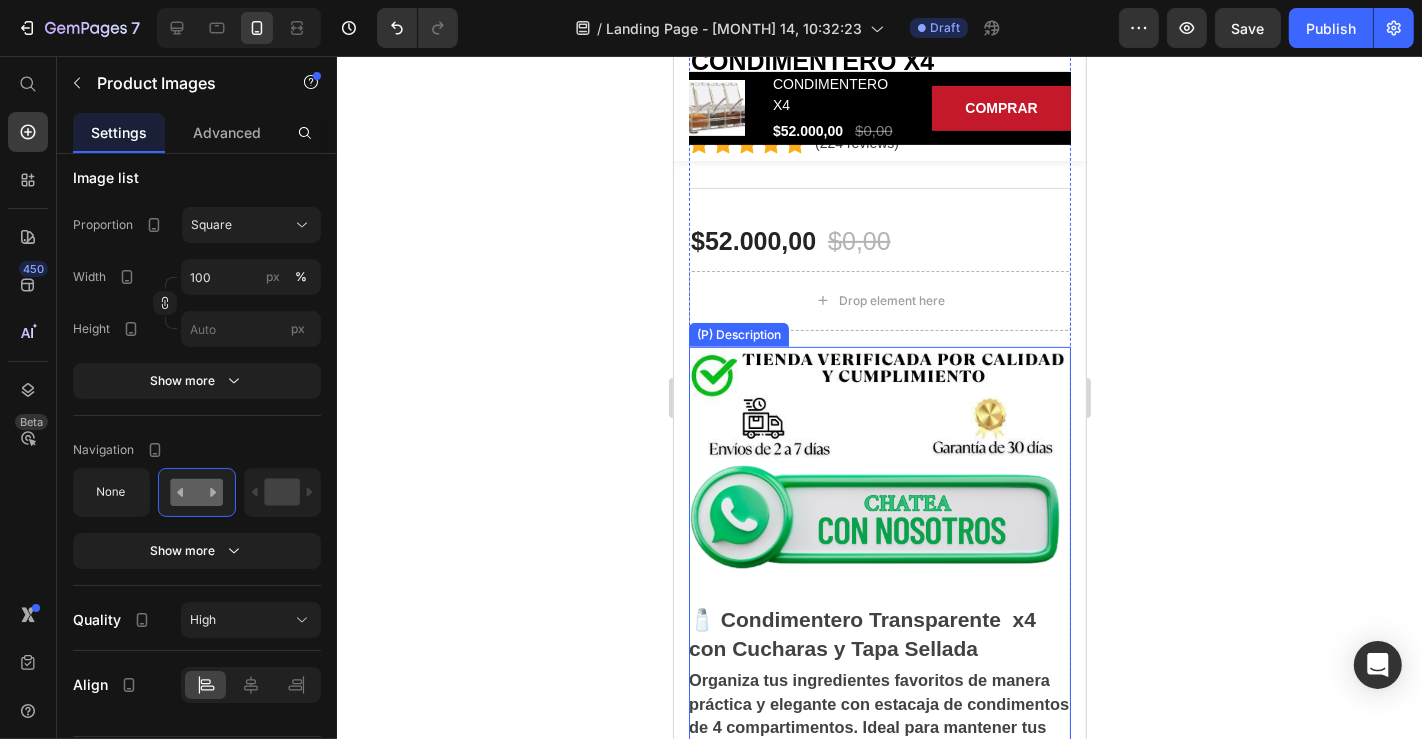 scroll, scrollTop: 777, scrollLeft: 0, axis: vertical 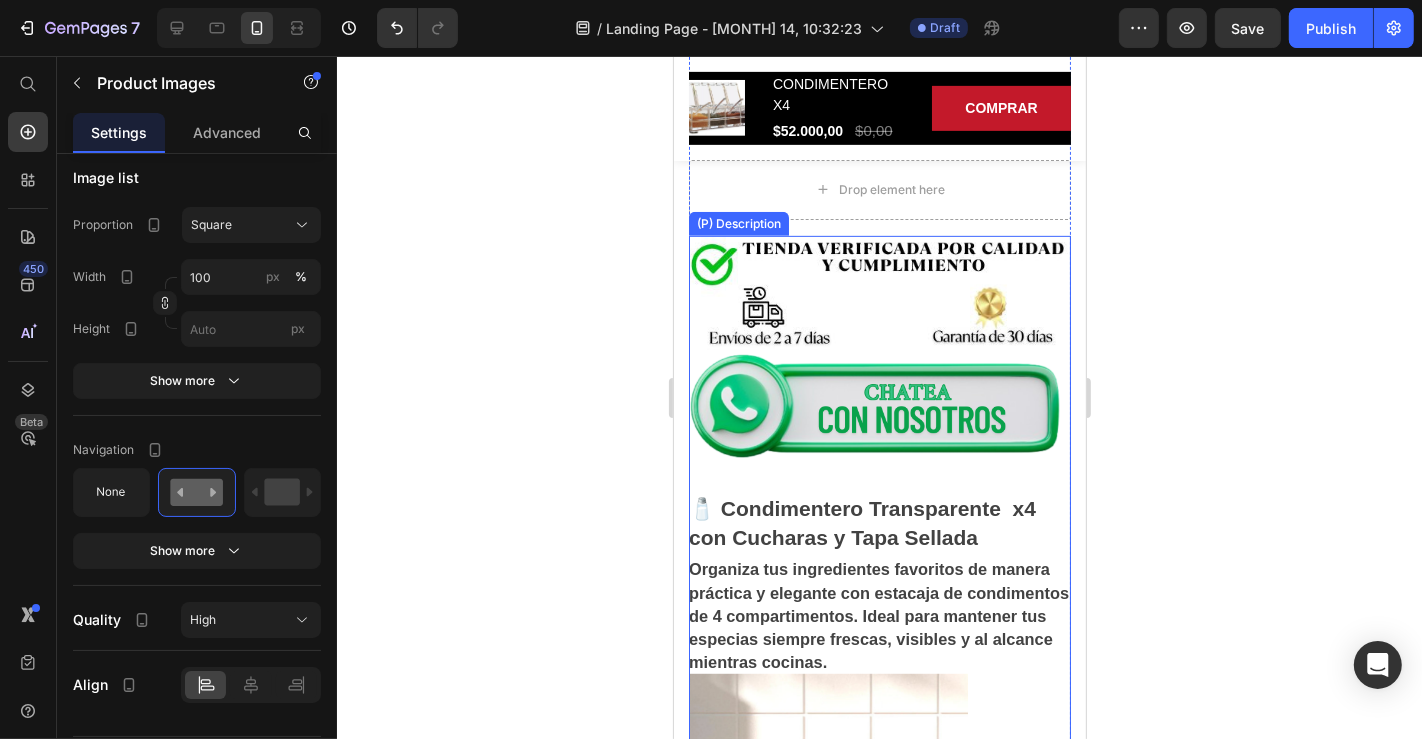 click at bounding box center [879, 292] 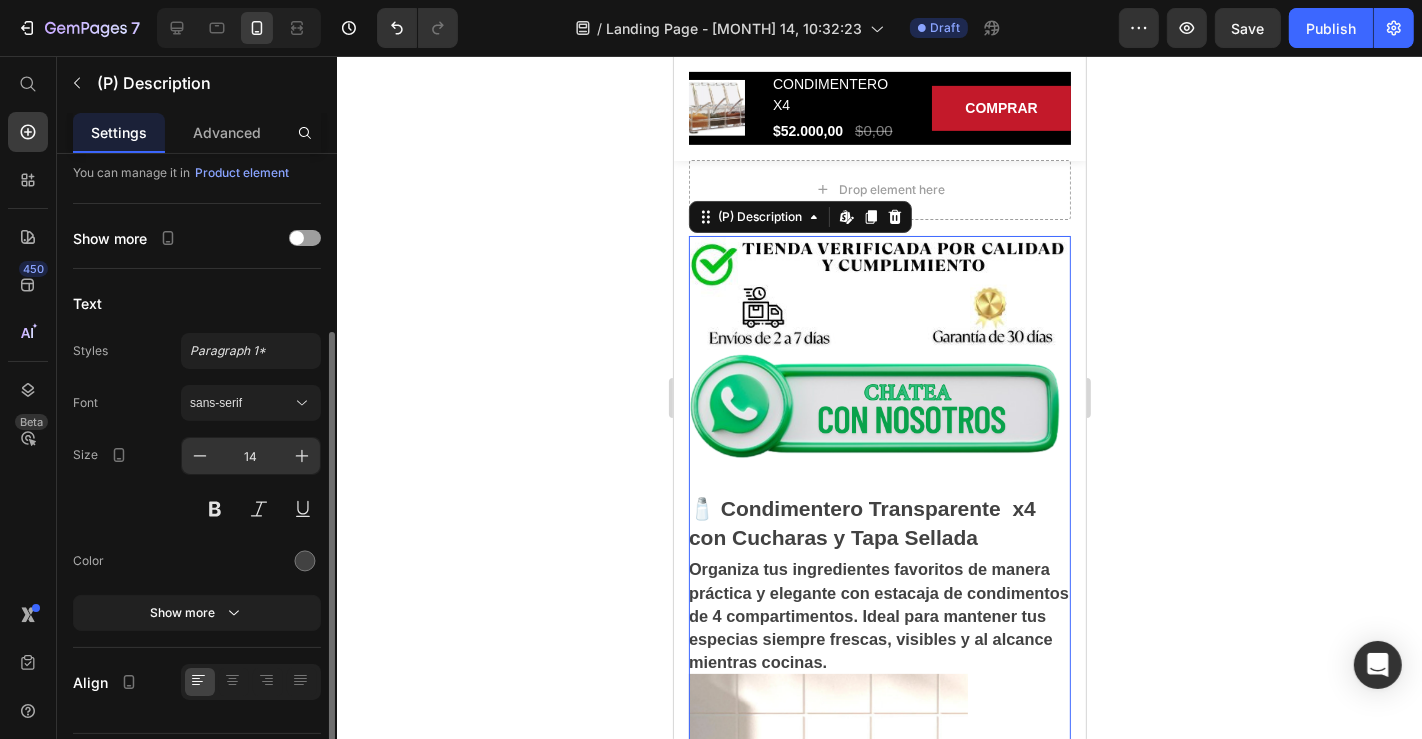 scroll, scrollTop: 160, scrollLeft: 0, axis: vertical 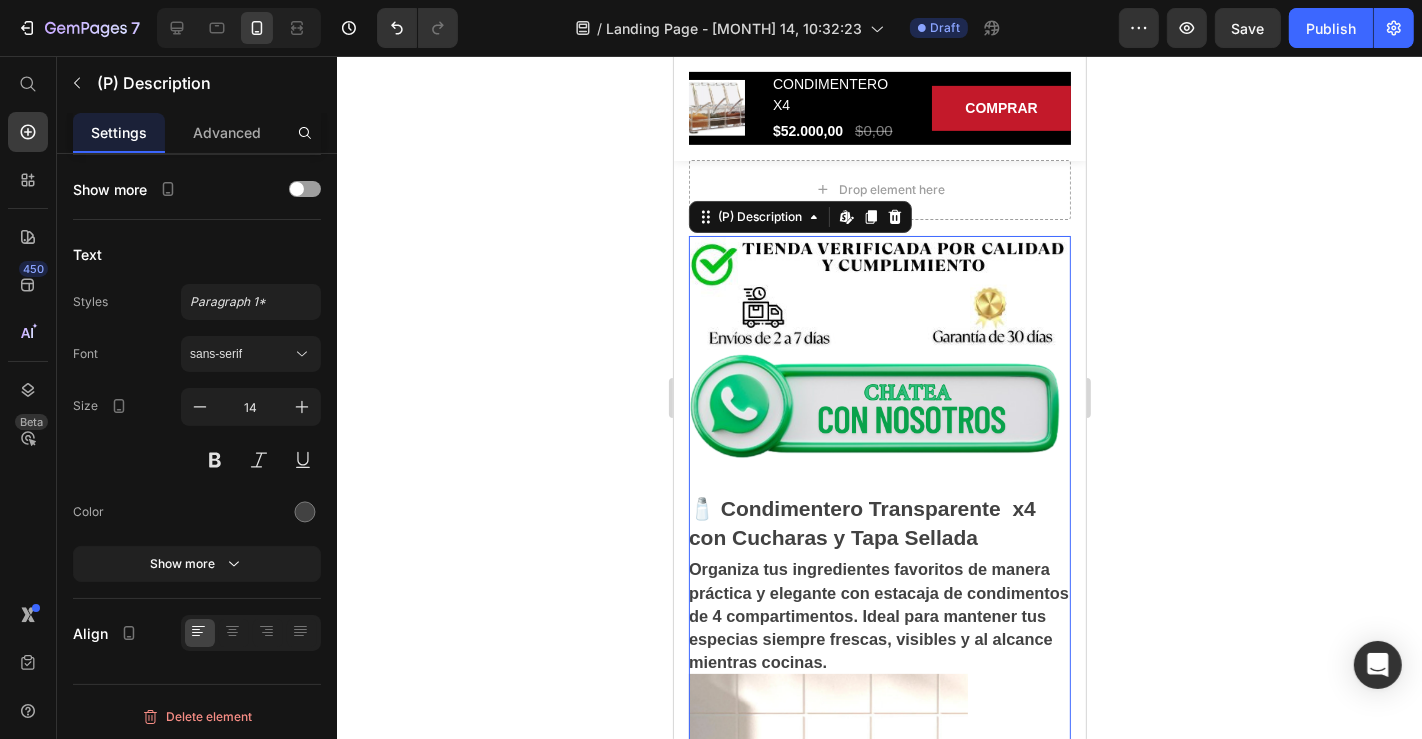 click at bounding box center [879, 406] 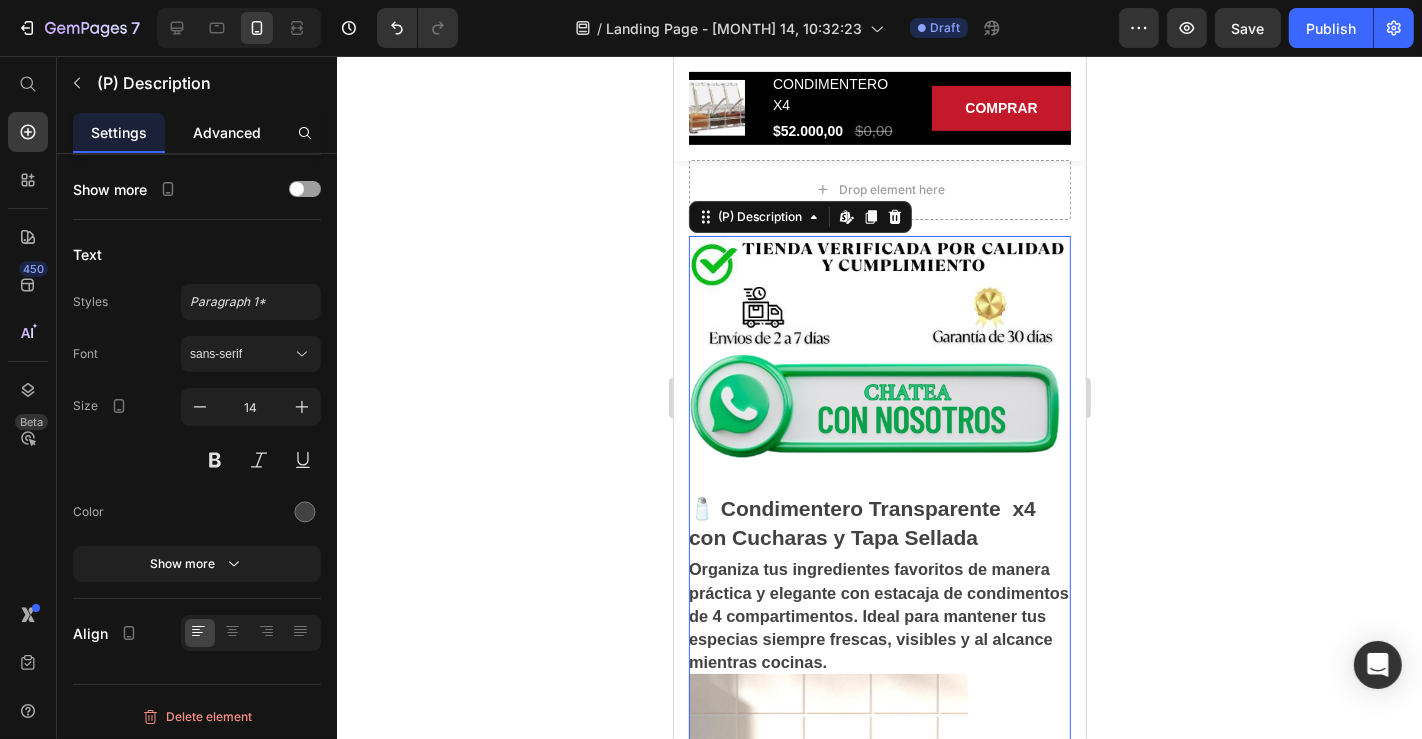 click on "Advanced" at bounding box center [227, 132] 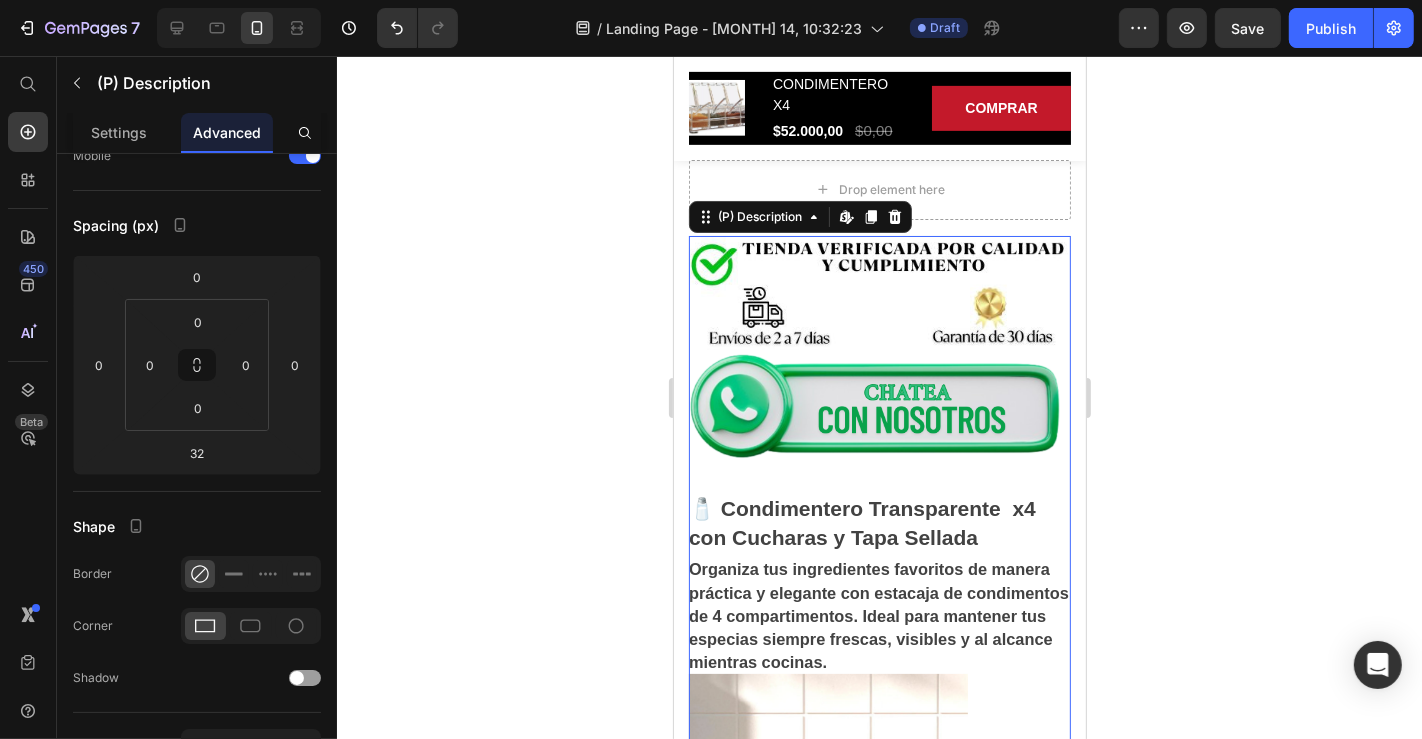 scroll, scrollTop: 0, scrollLeft: 0, axis: both 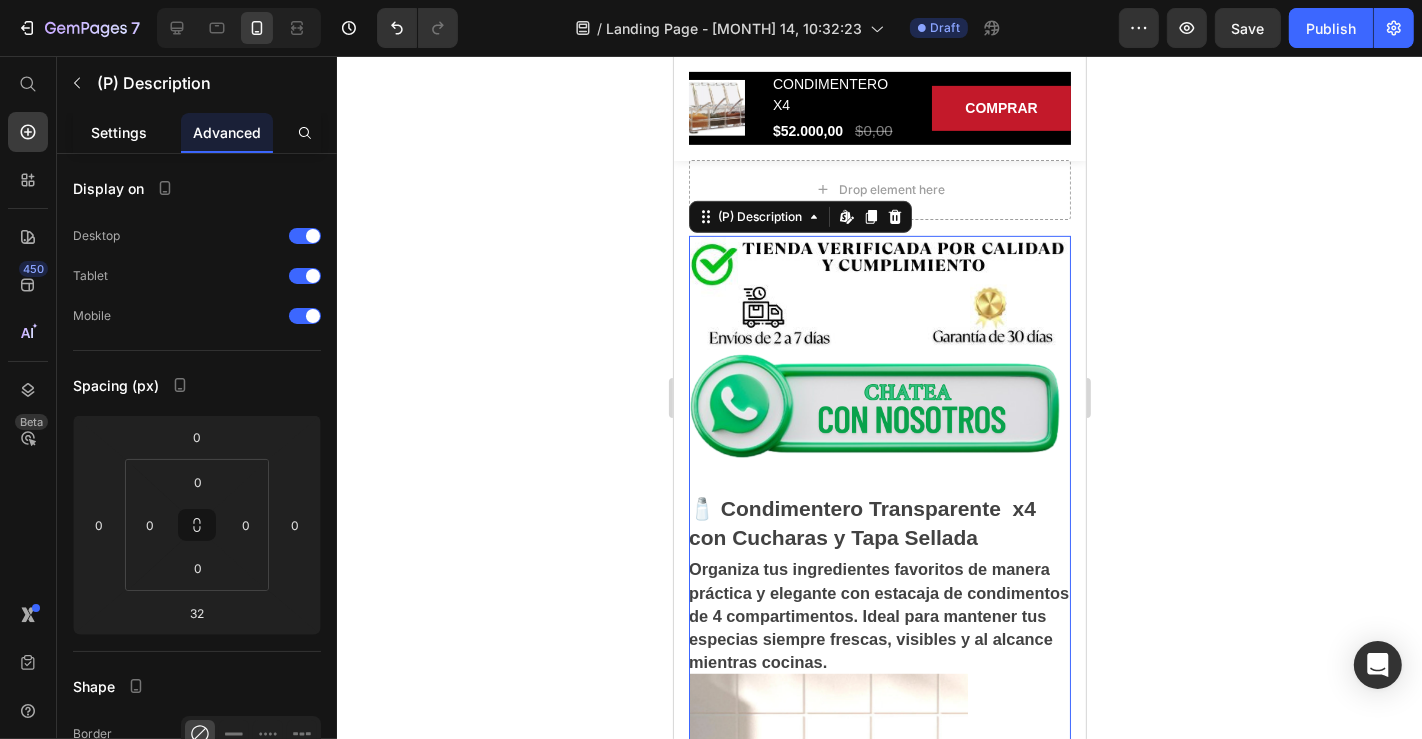 click on "Settings" at bounding box center (119, 132) 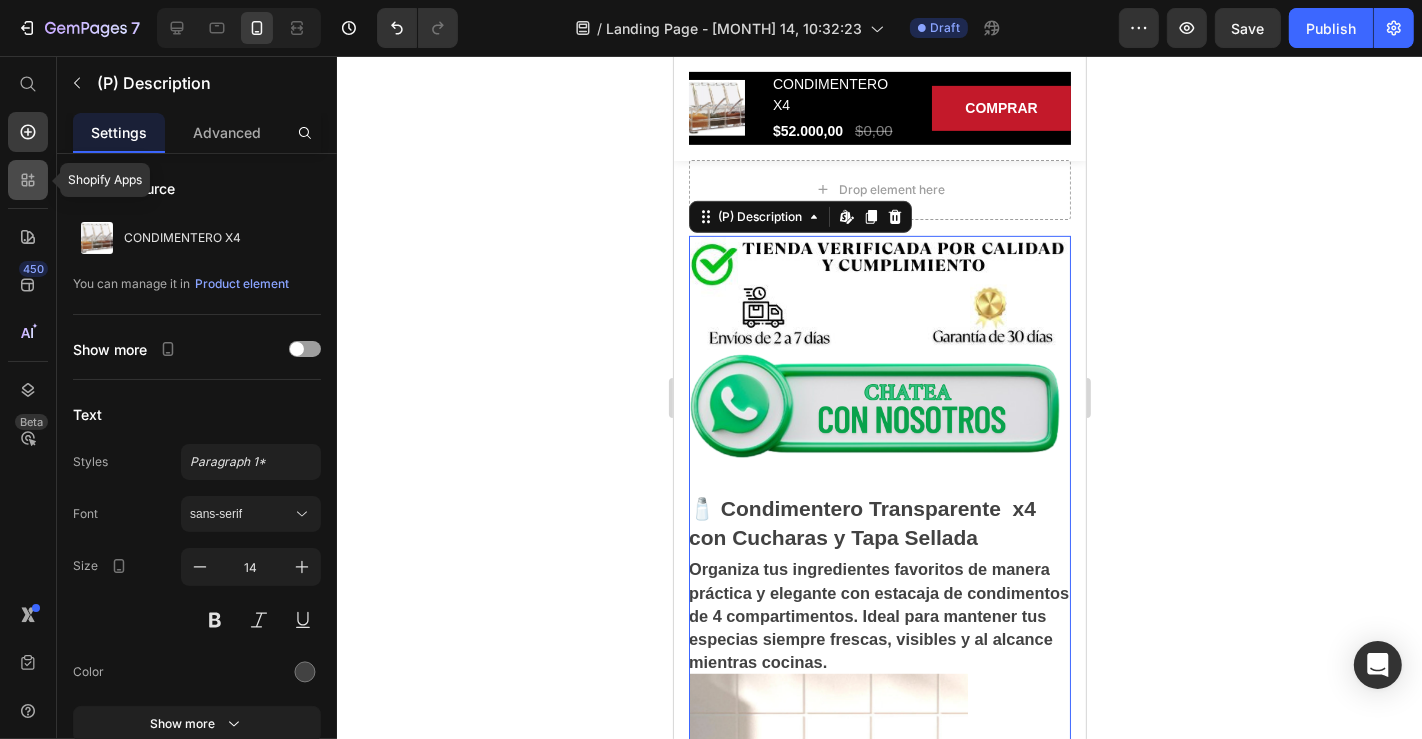 click 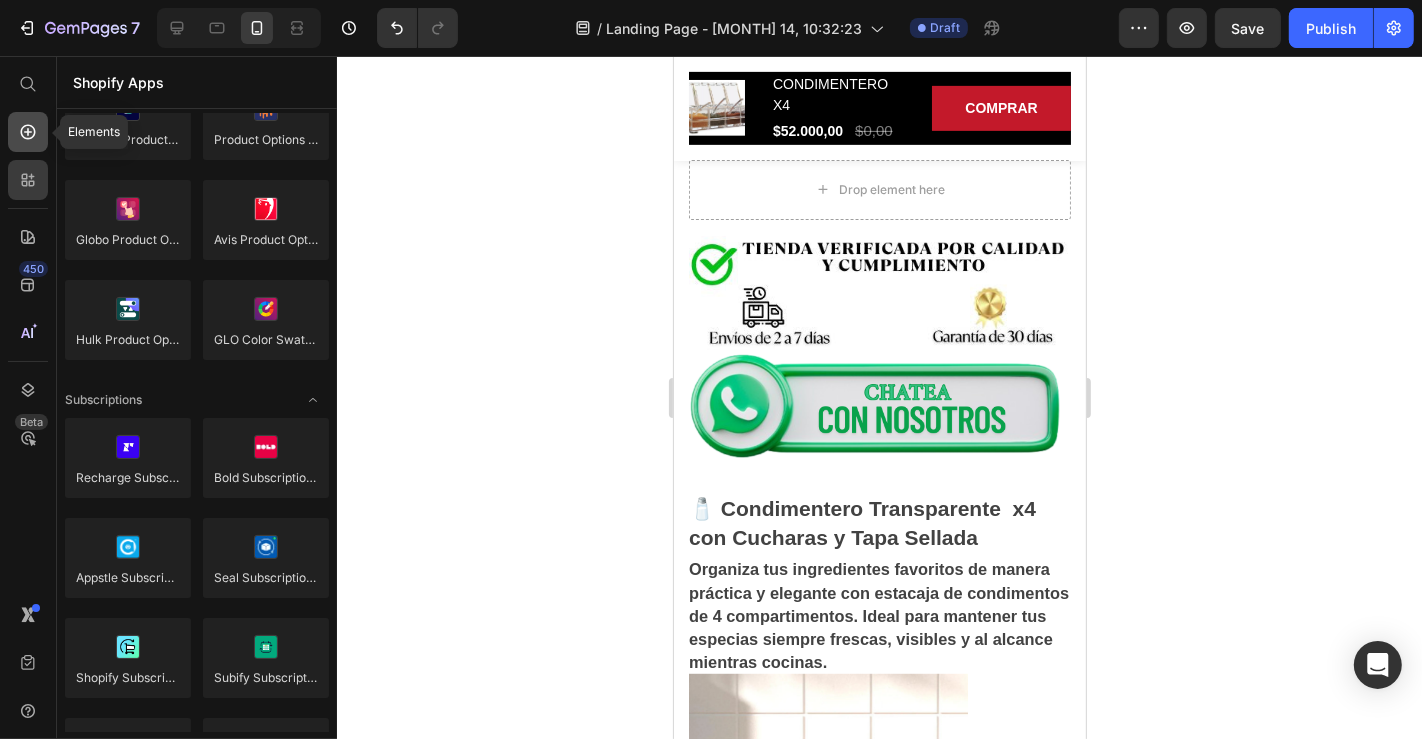 click 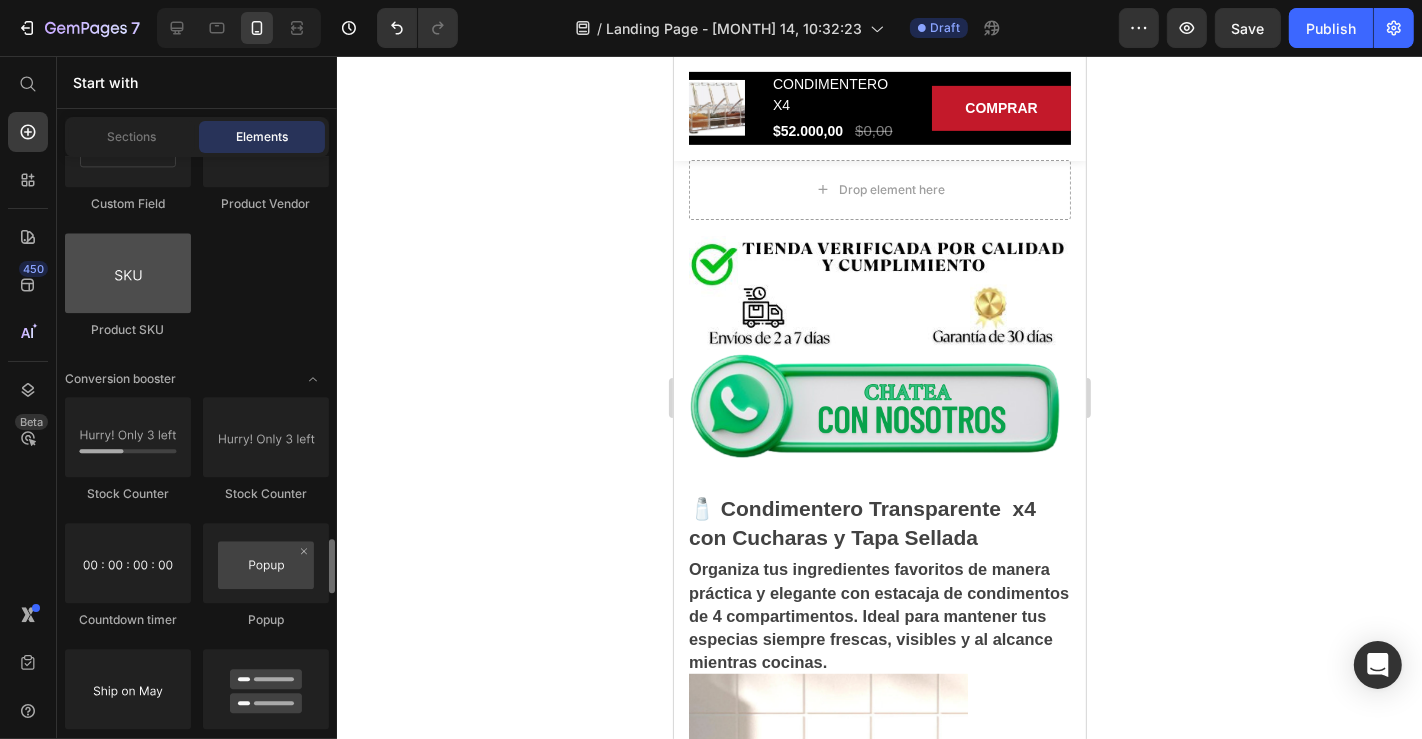 scroll, scrollTop: 3471, scrollLeft: 0, axis: vertical 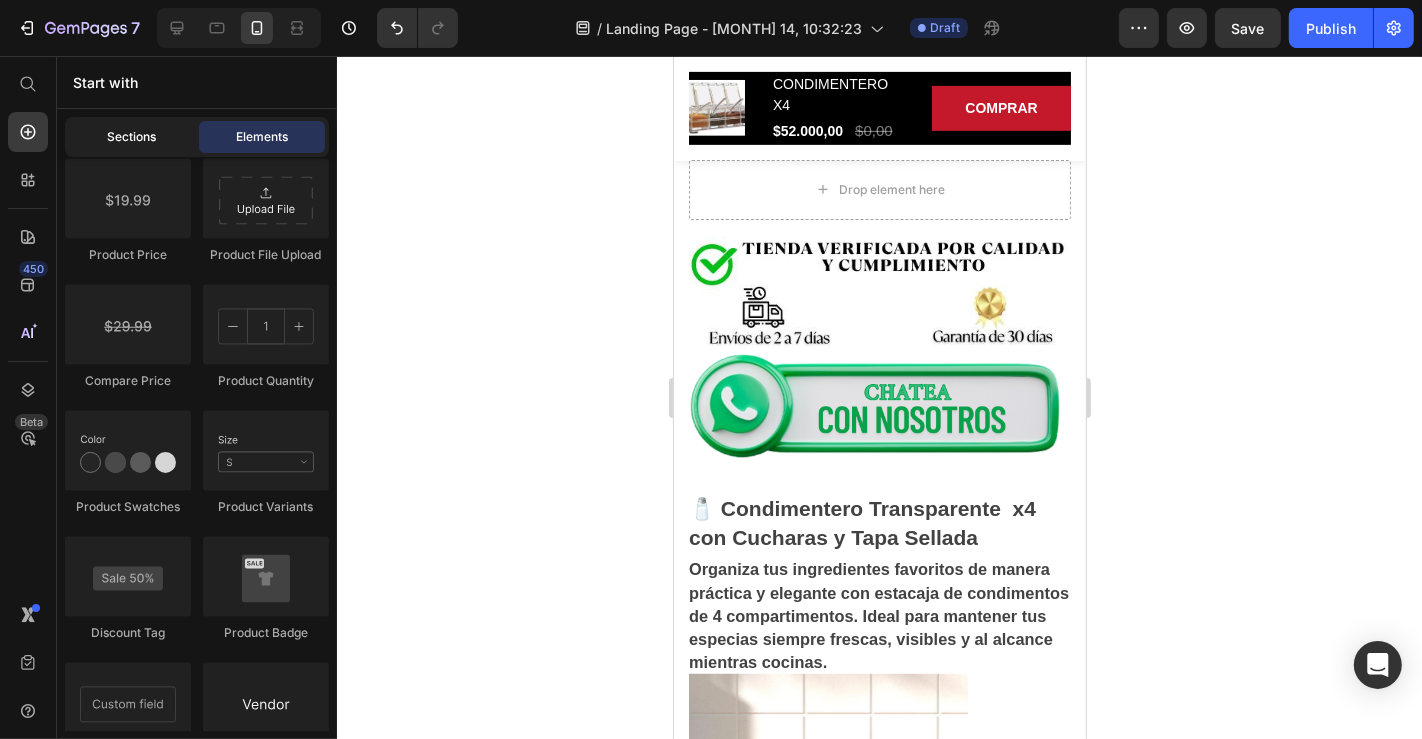 click on "Sections" 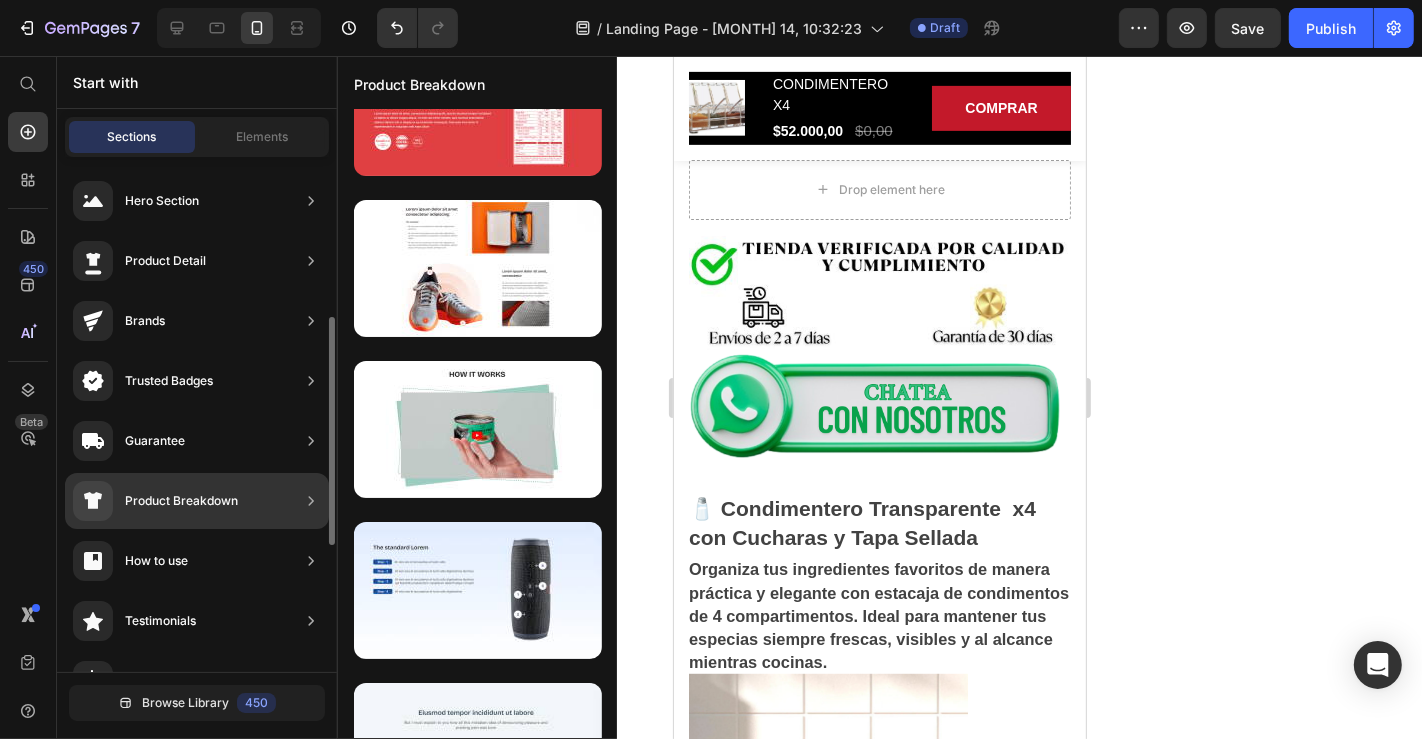 scroll, scrollTop: 111, scrollLeft: 0, axis: vertical 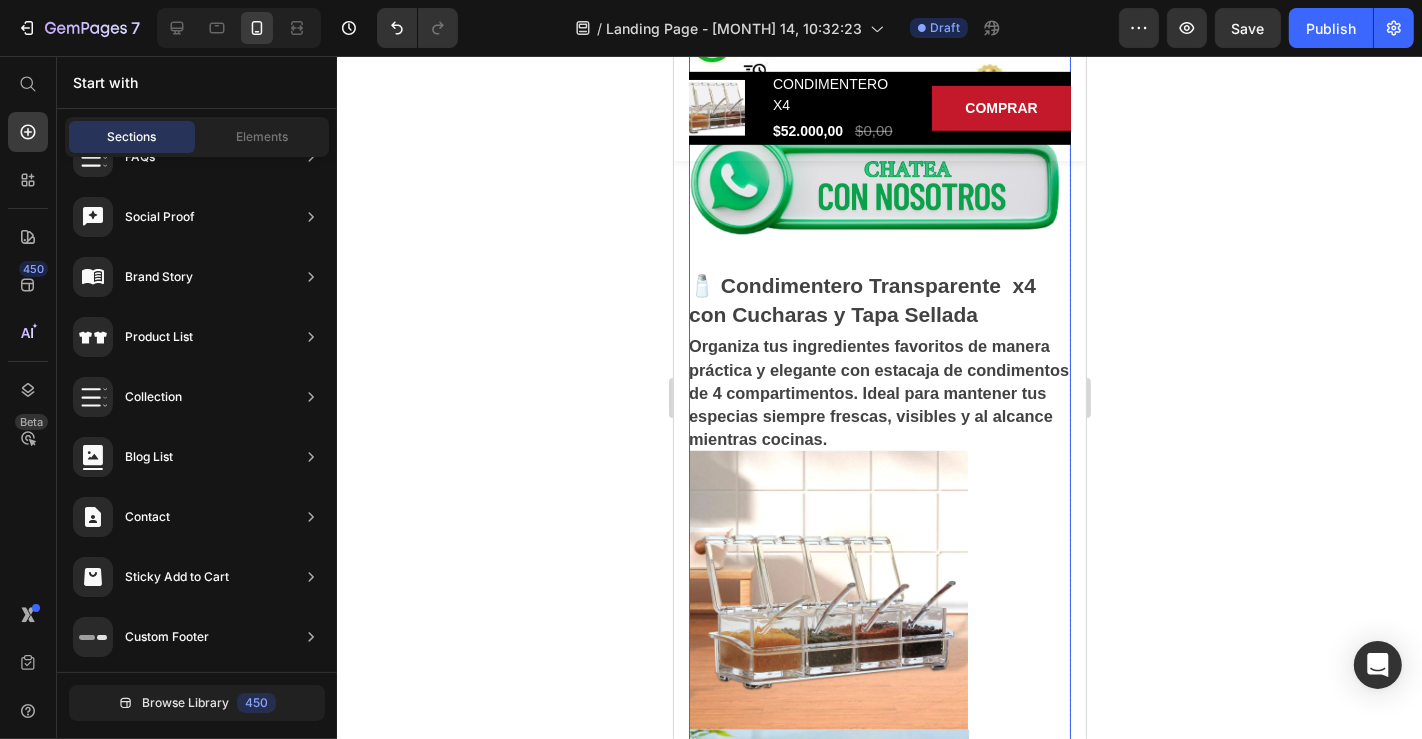 click on "🧂 Condimentero Transparente  x4" at bounding box center (861, 284) 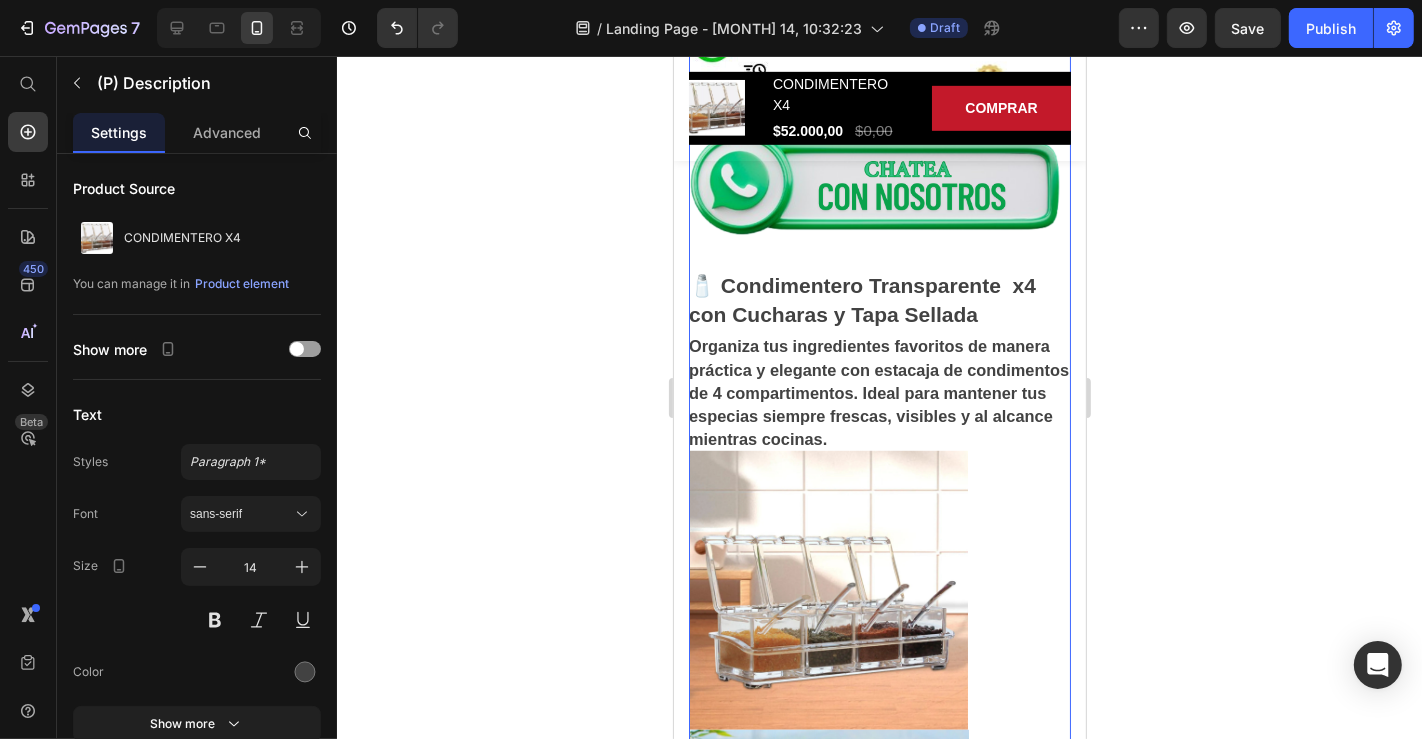 click on "con Cucharas y Tapa Sellada" at bounding box center [832, 313] 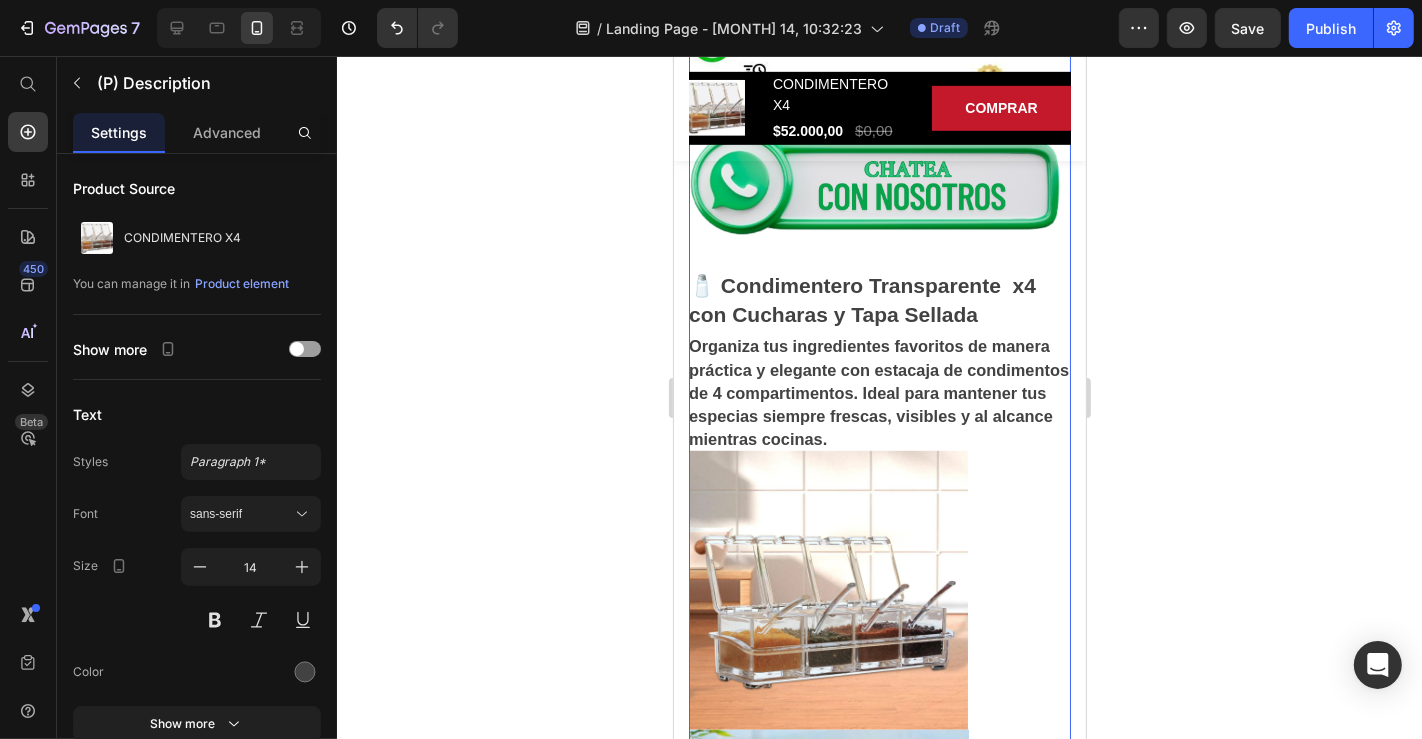 click on "con Cucharas y Tapa Sellada" at bounding box center [832, 313] 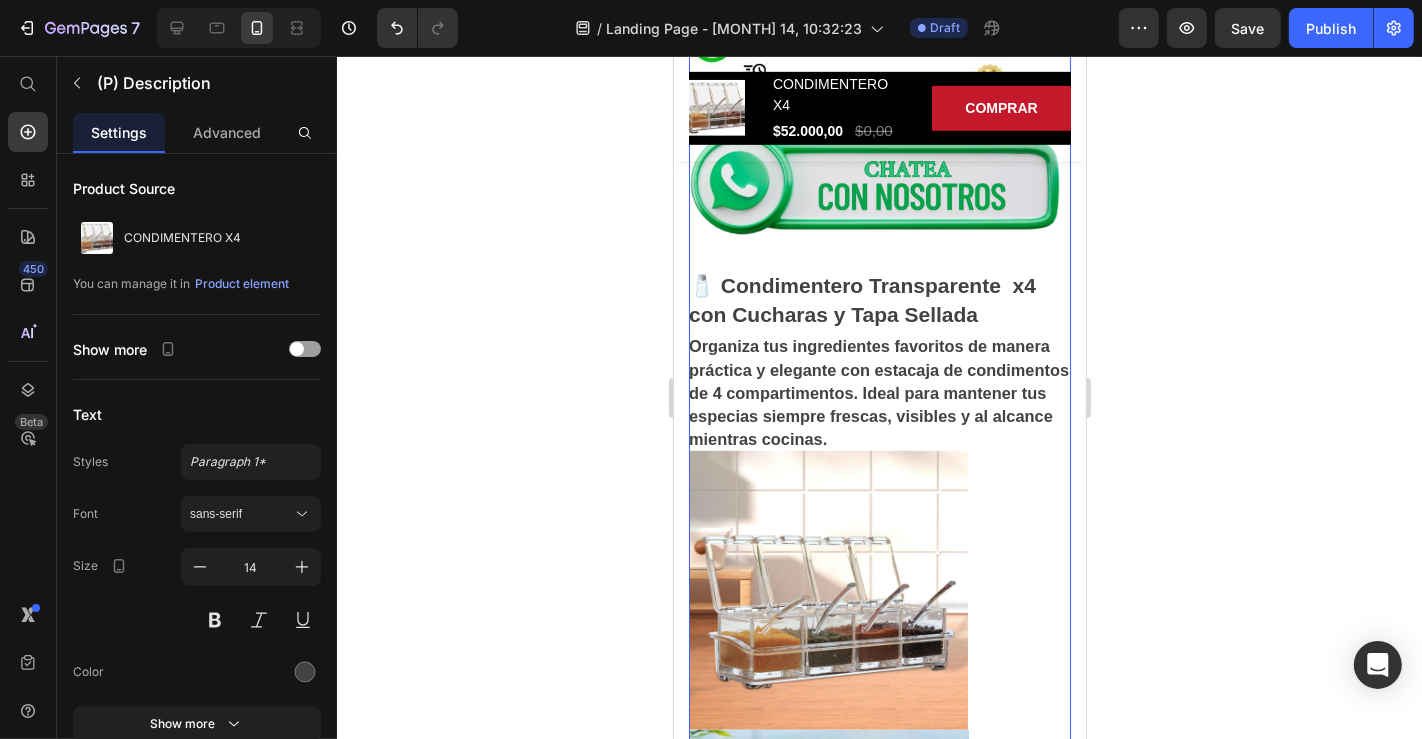 click on "con Cucharas y Tapa Sellada" at bounding box center (832, 313) 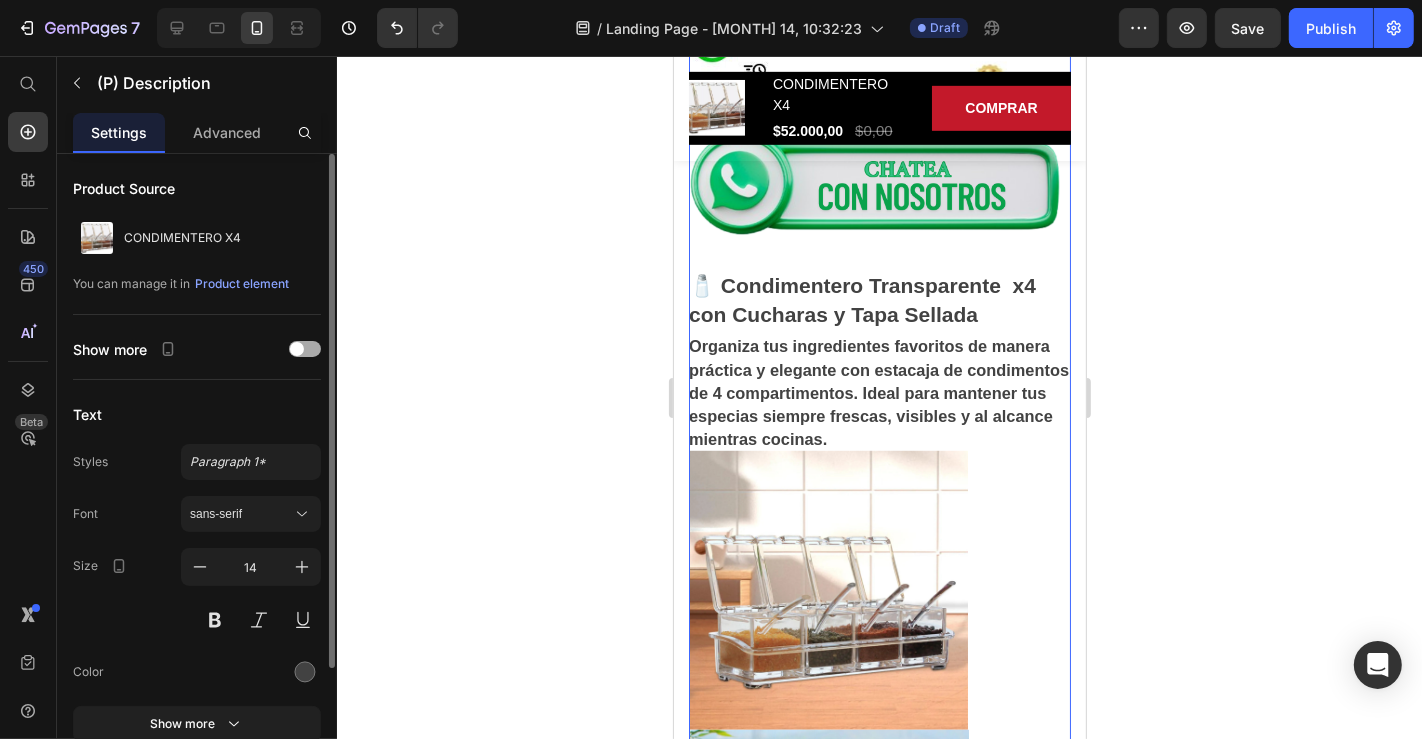 click at bounding box center (297, 349) 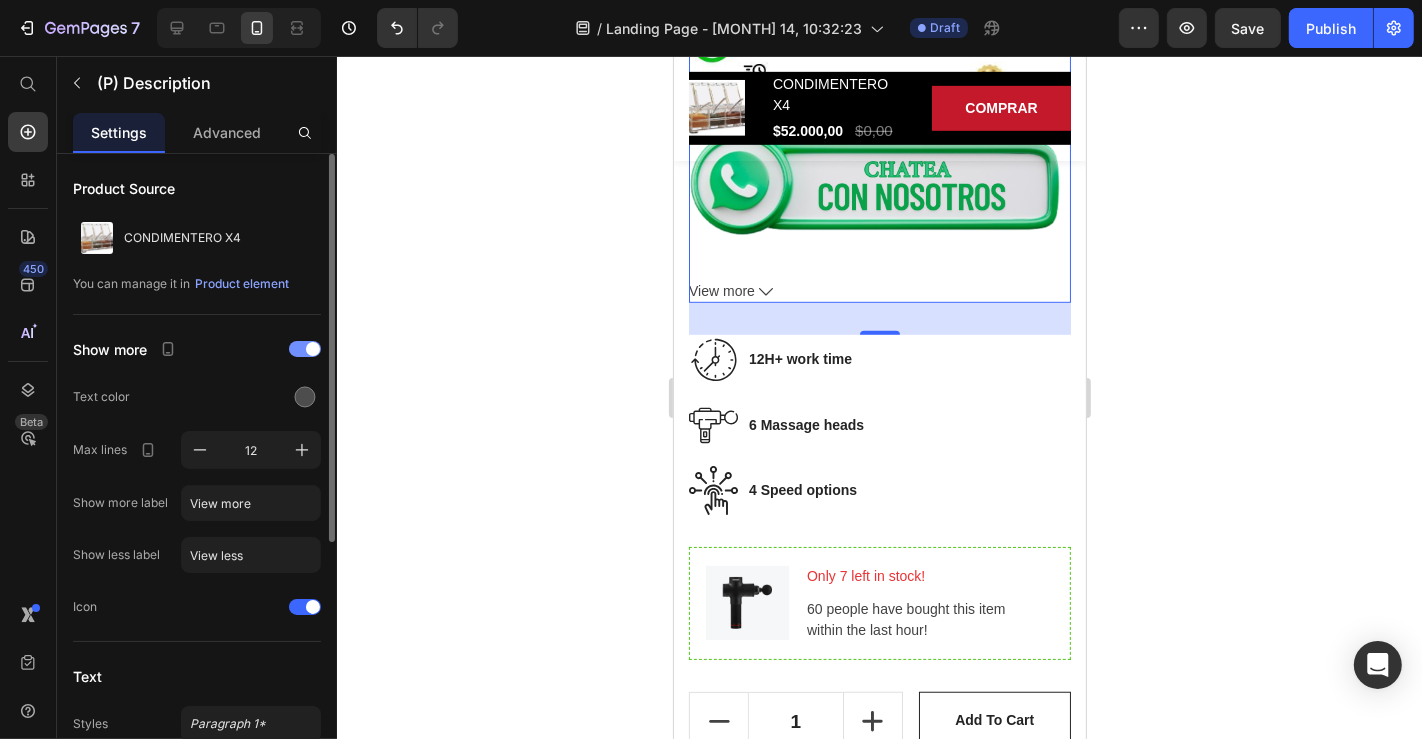 click at bounding box center [305, 349] 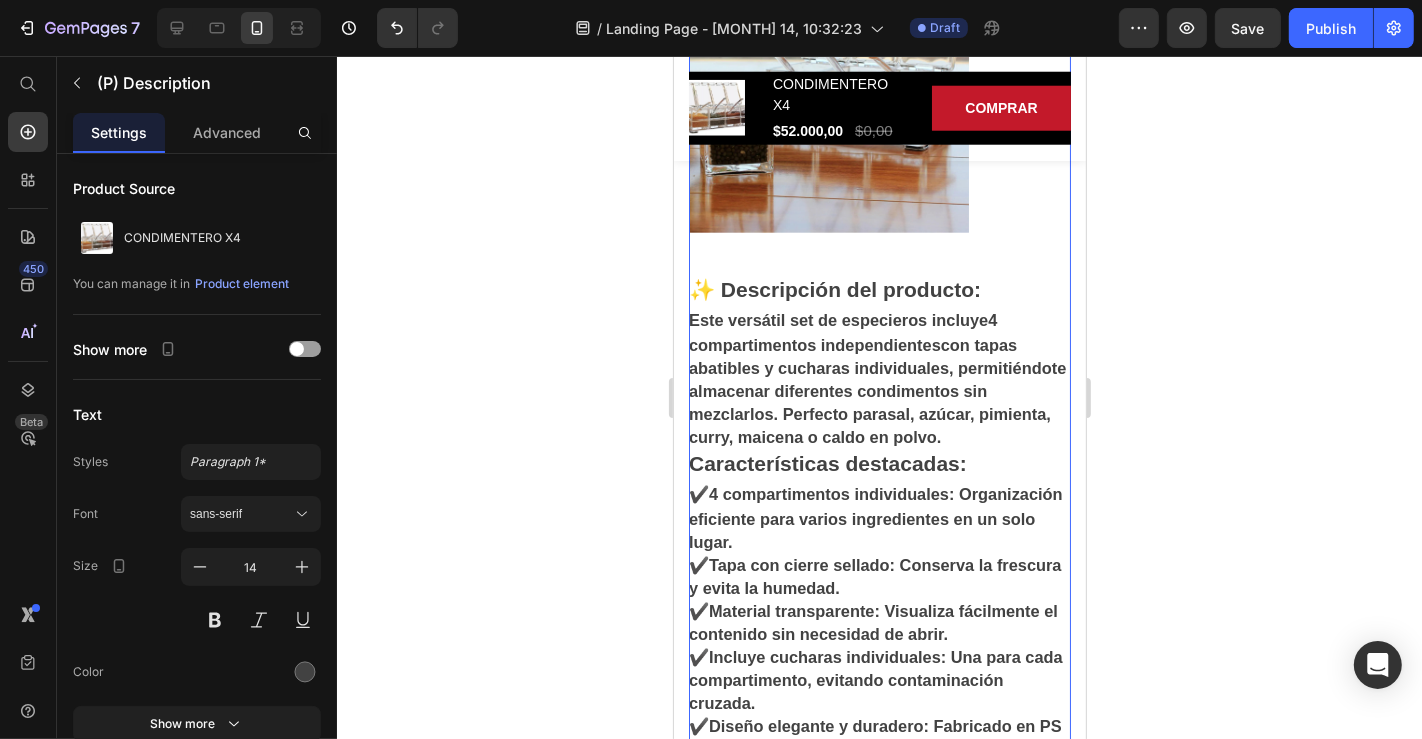 scroll, scrollTop: 1888, scrollLeft: 0, axis: vertical 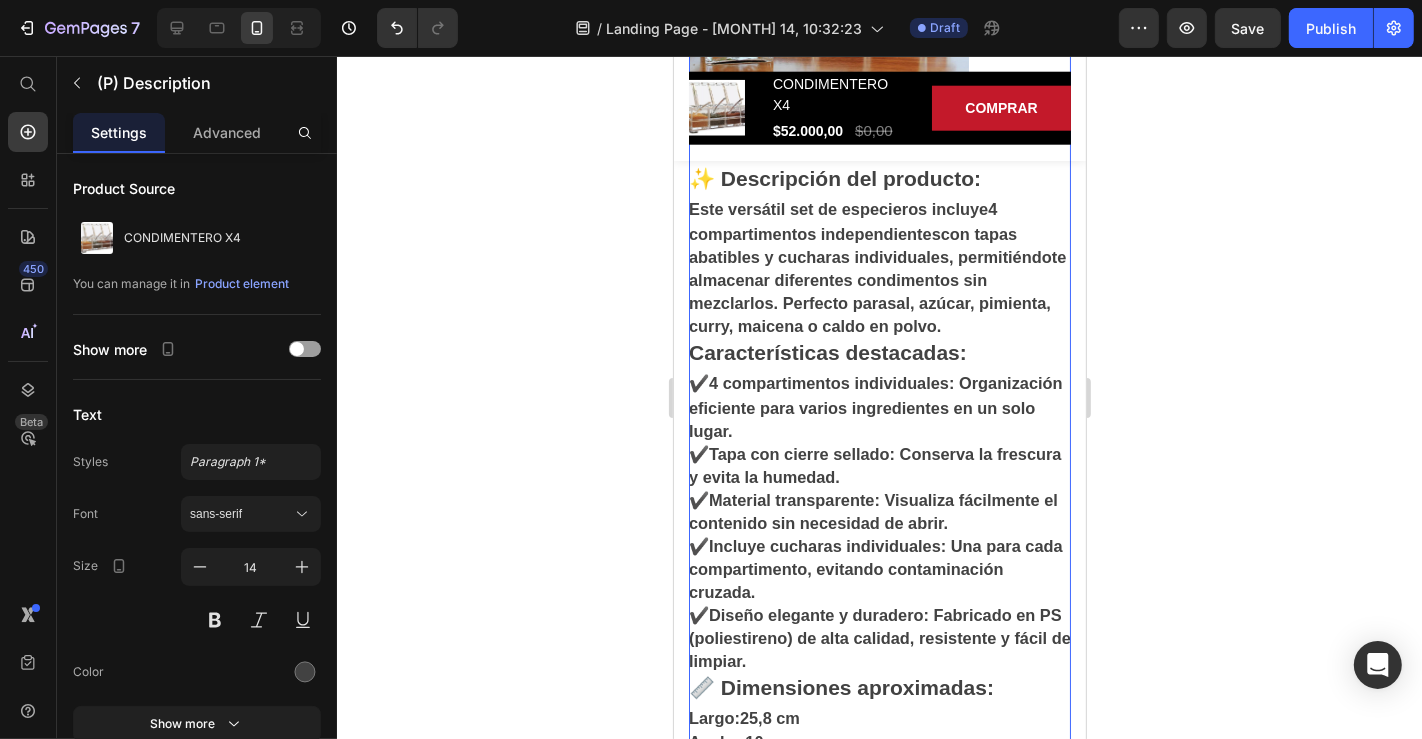 click on "✨ Descripción del producto:" at bounding box center [834, 177] 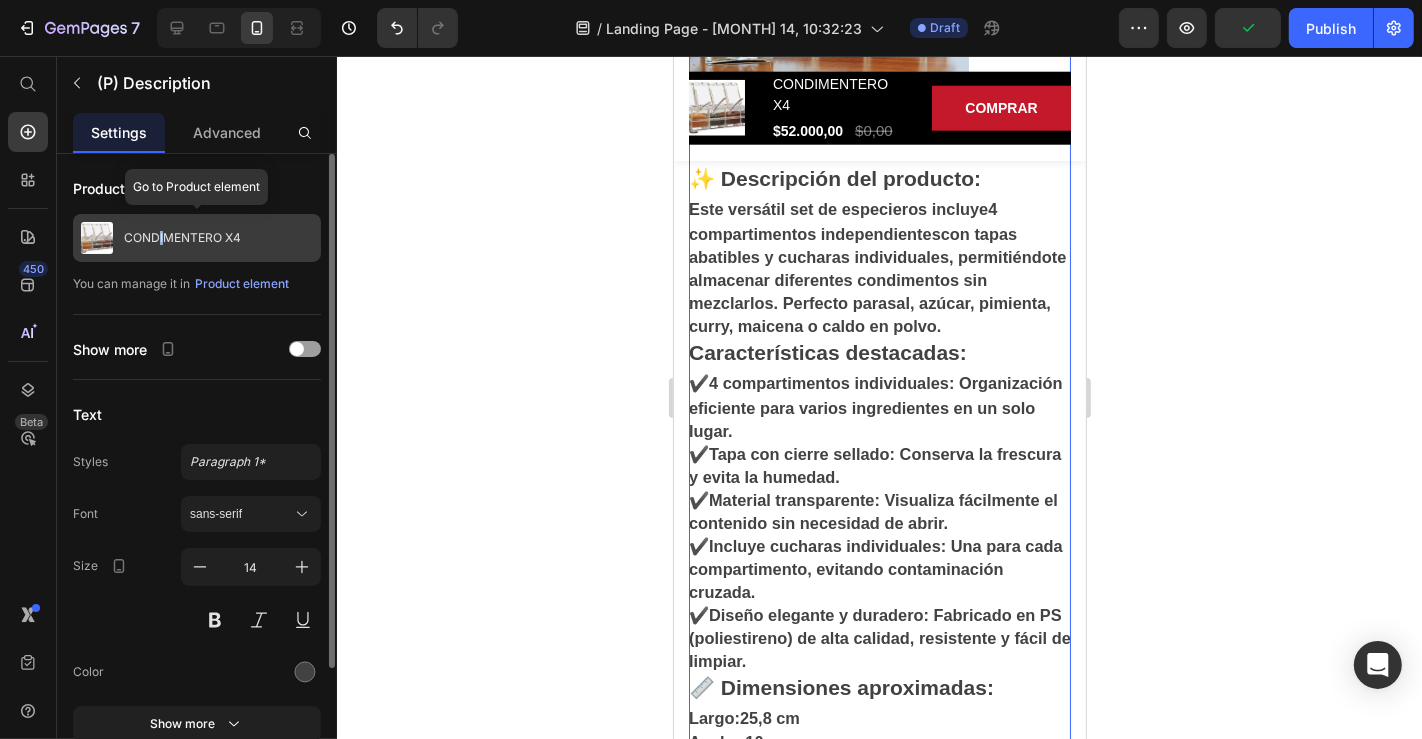 click on "CONDIMENTERO X4" at bounding box center (182, 238) 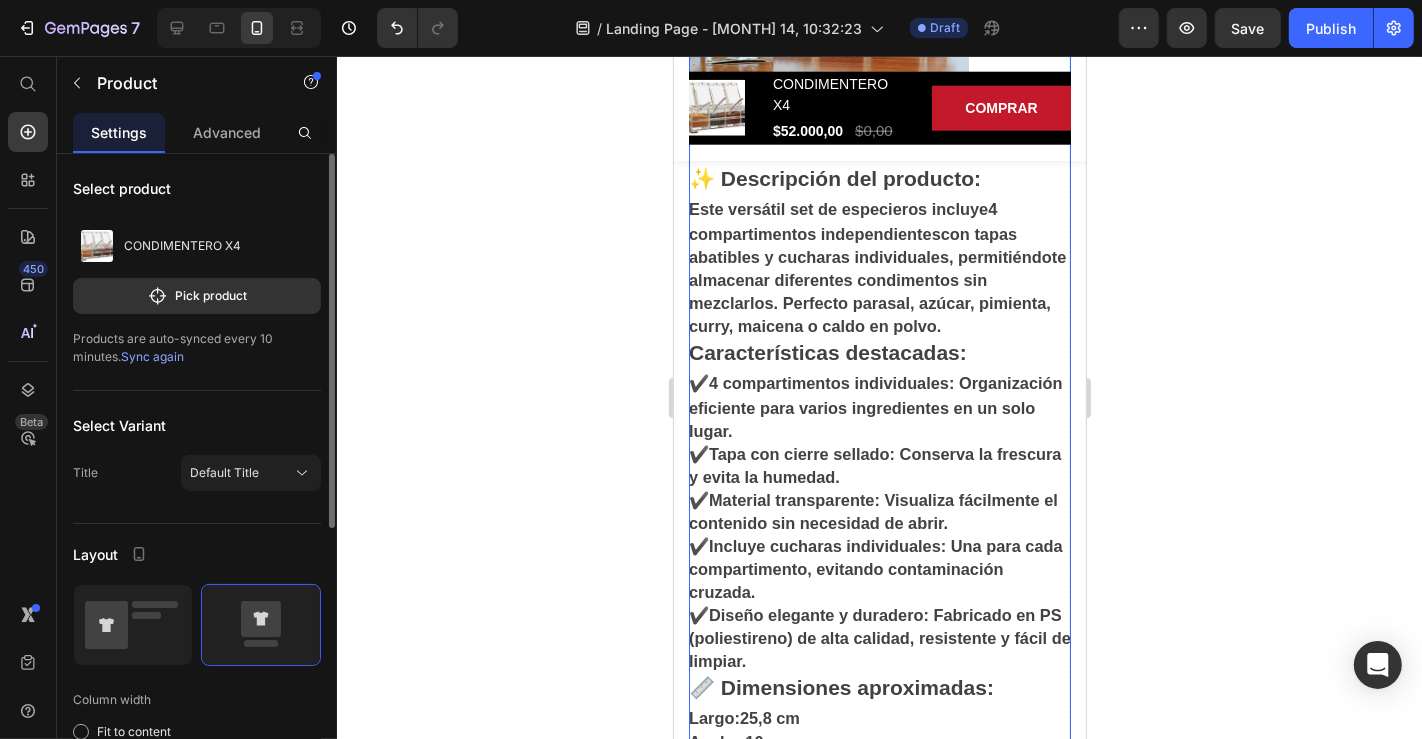 click on "4 compartimentos independientes" at bounding box center (842, 220) 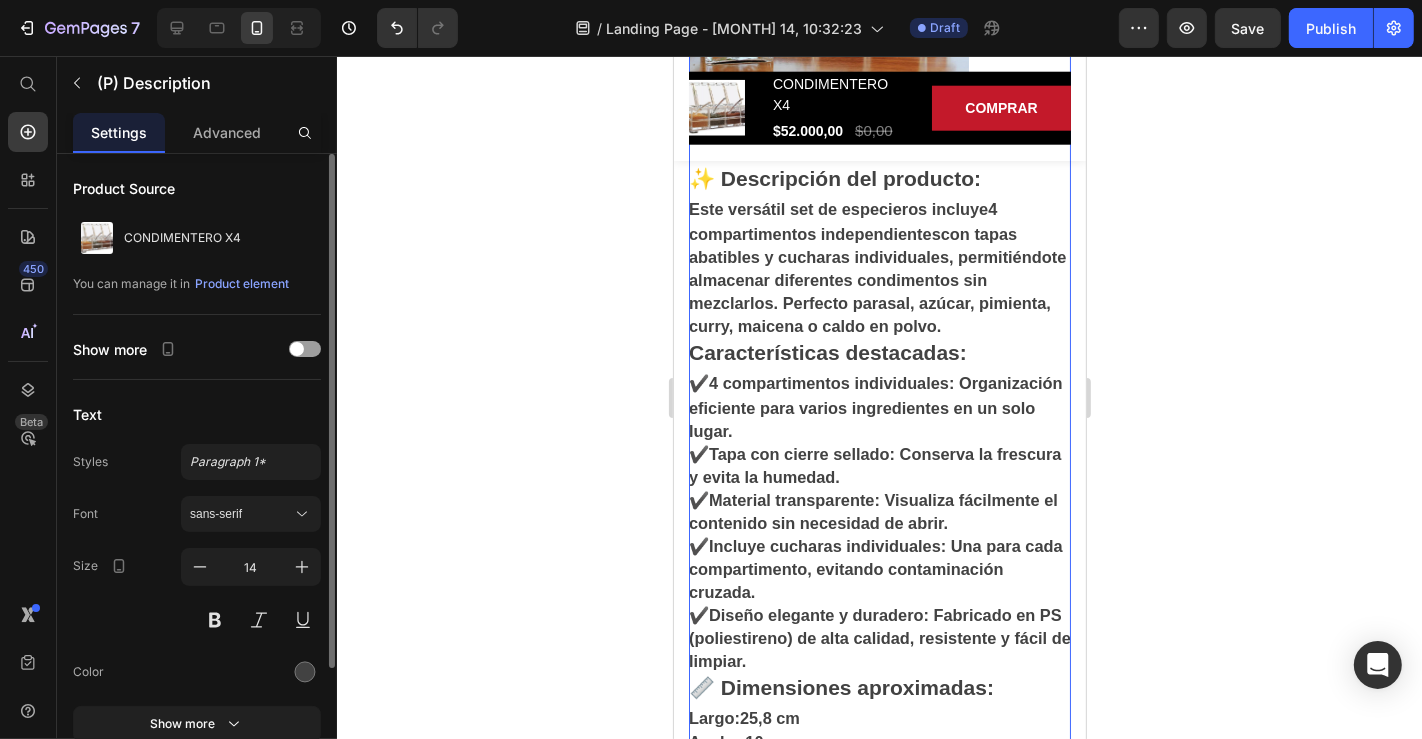 click on "4 compartimentos independientes" at bounding box center [842, 220] 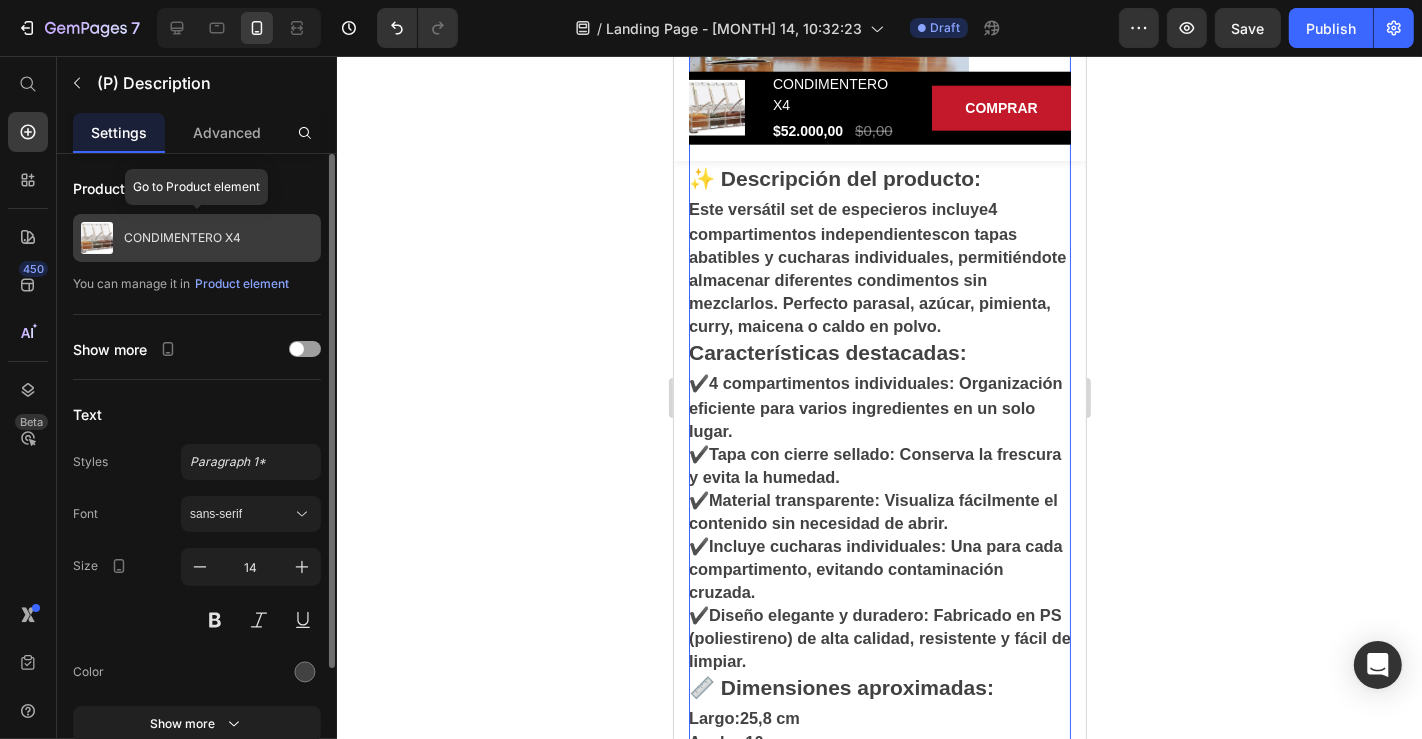 click on "CONDIMENTERO X4" at bounding box center [197, 238] 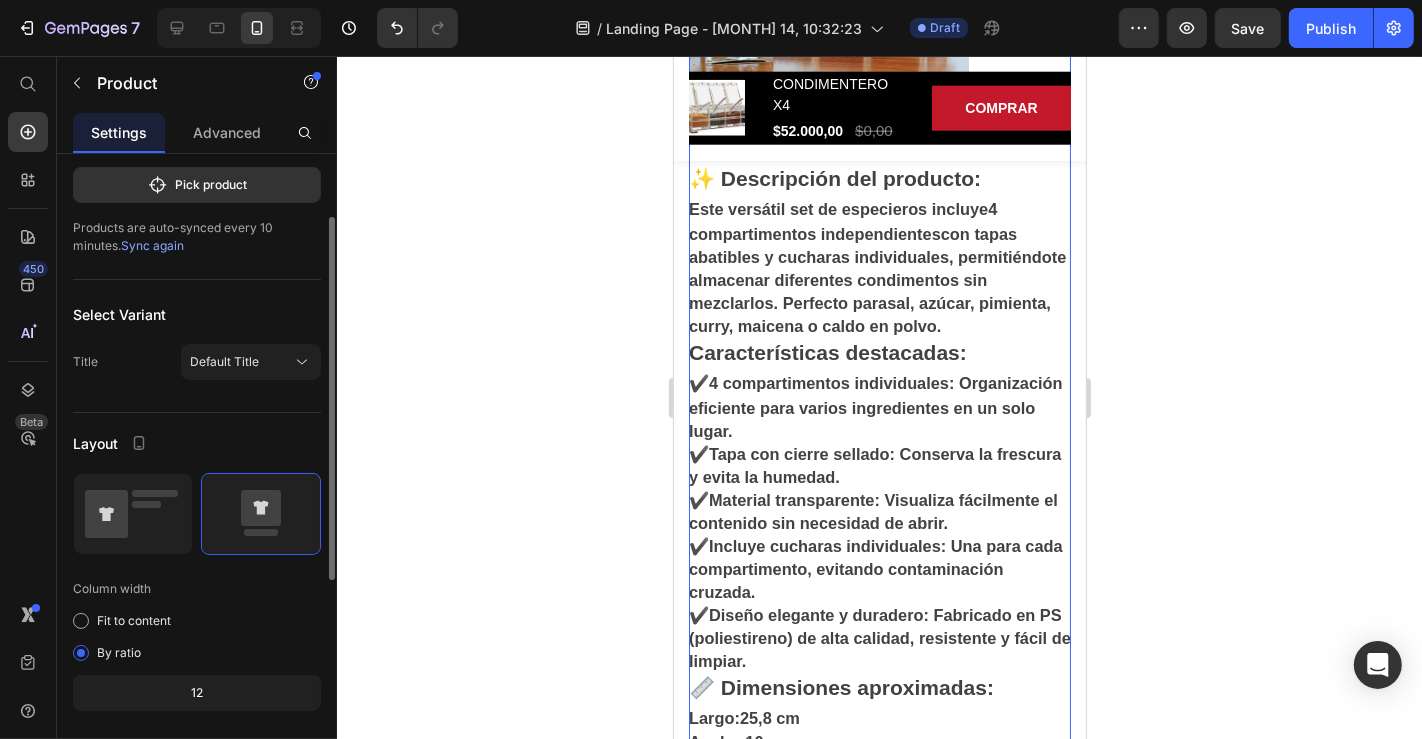 scroll, scrollTop: 222, scrollLeft: 0, axis: vertical 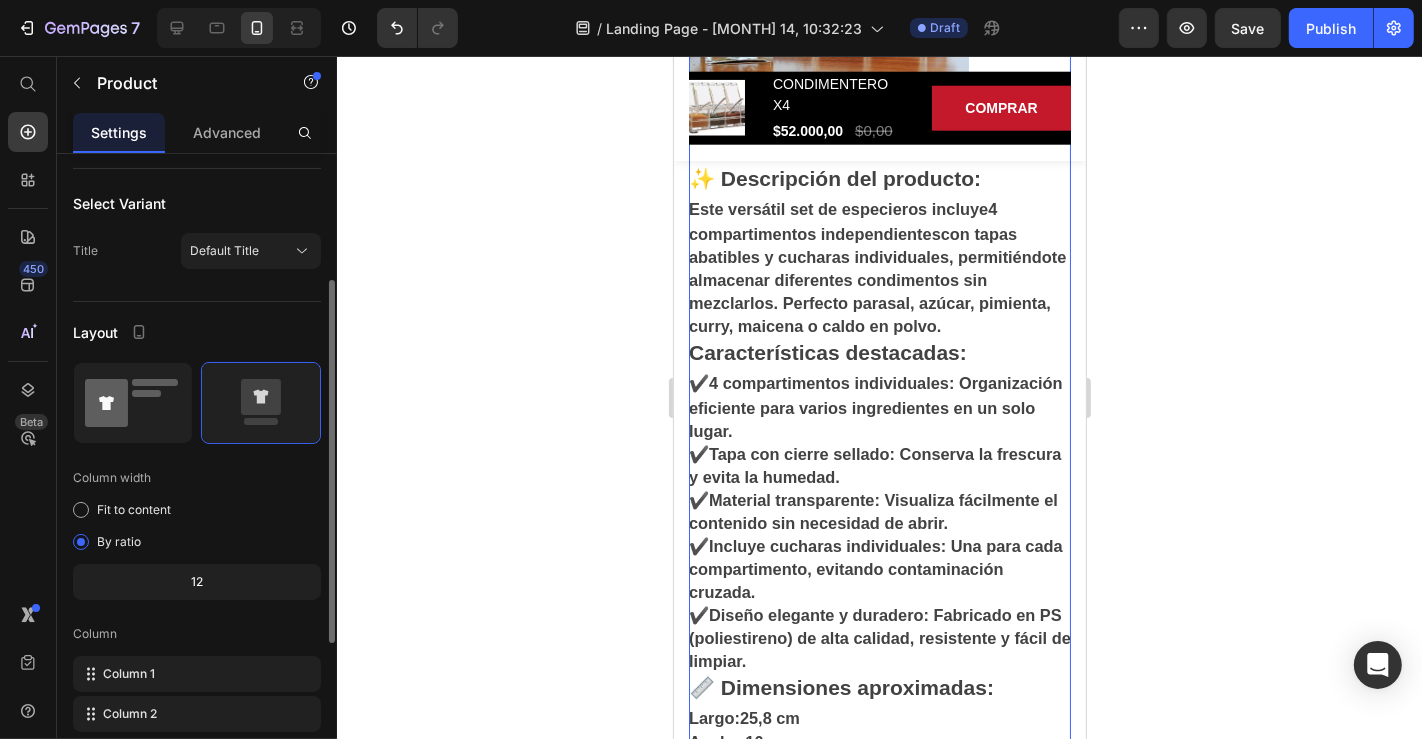 click 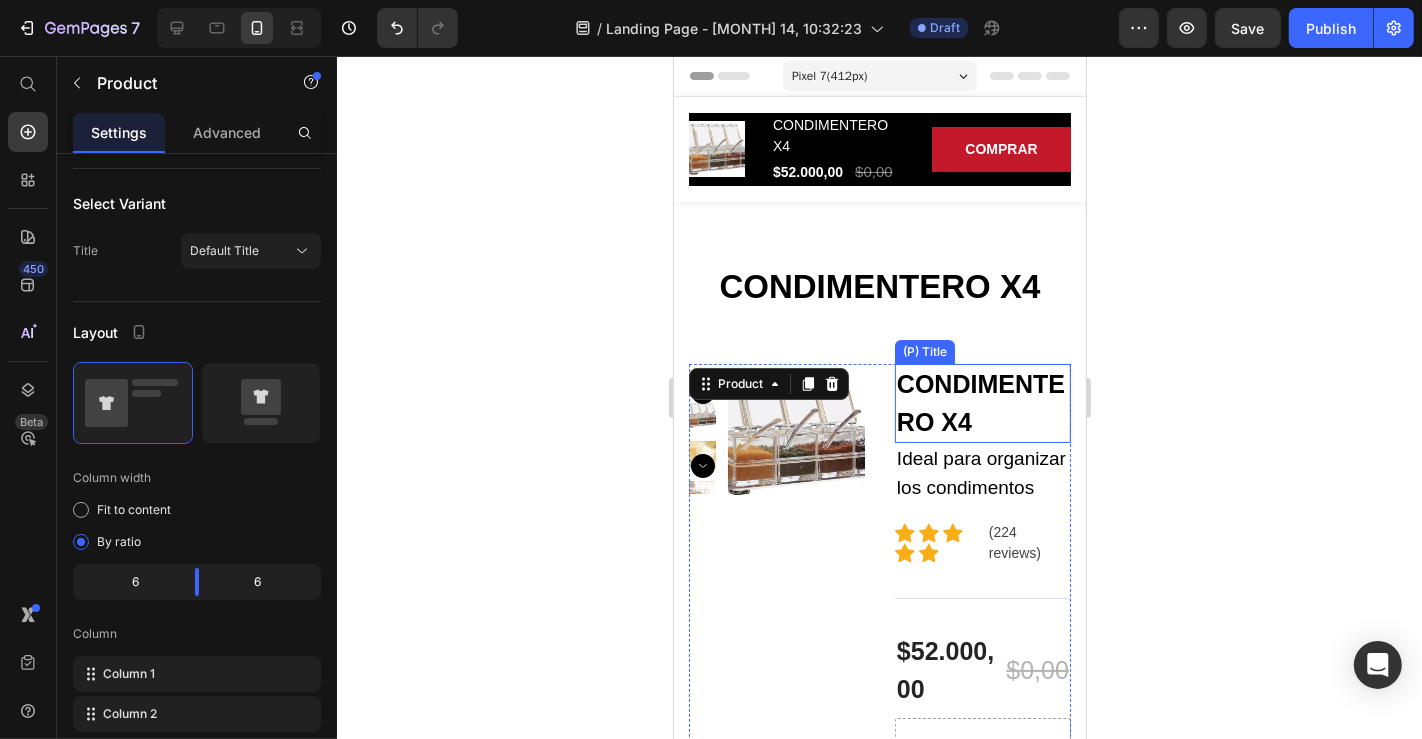 scroll, scrollTop: 222, scrollLeft: 0, axis: vertical 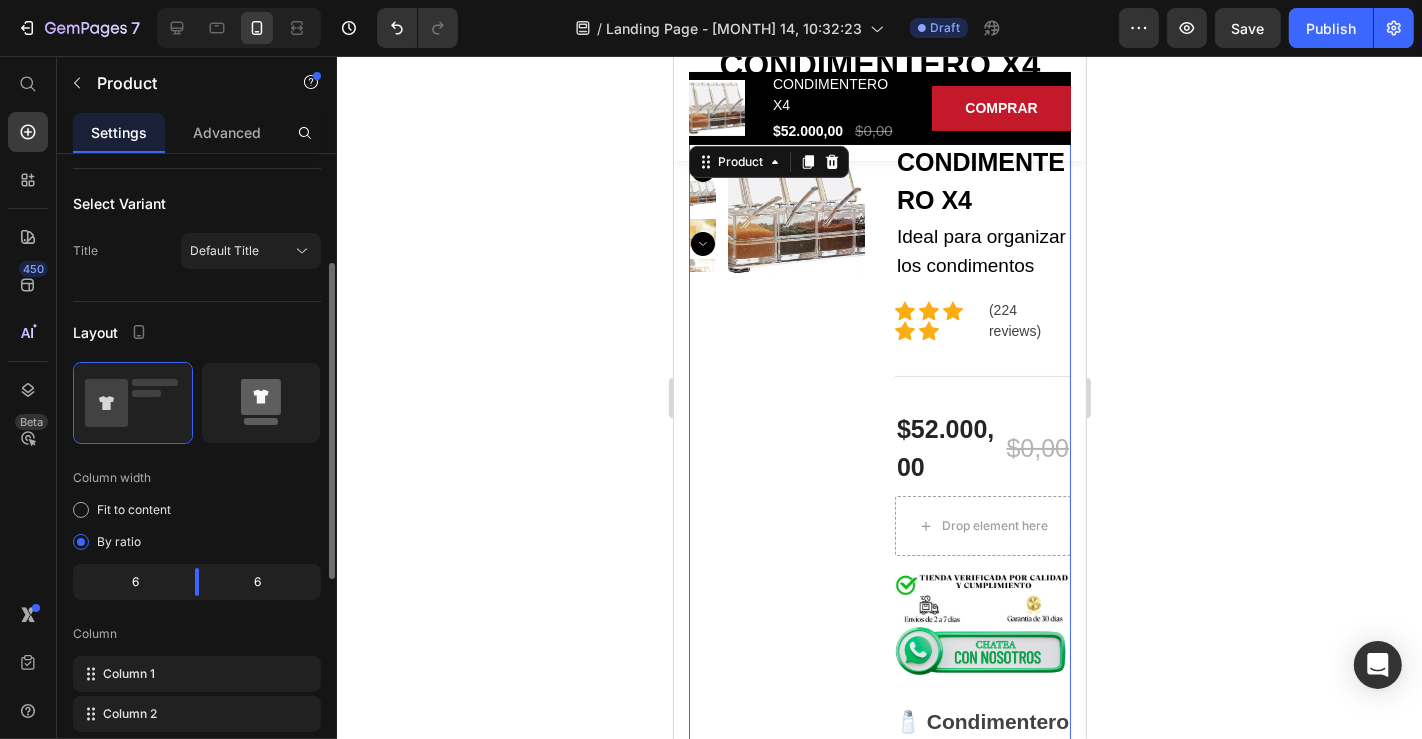 click 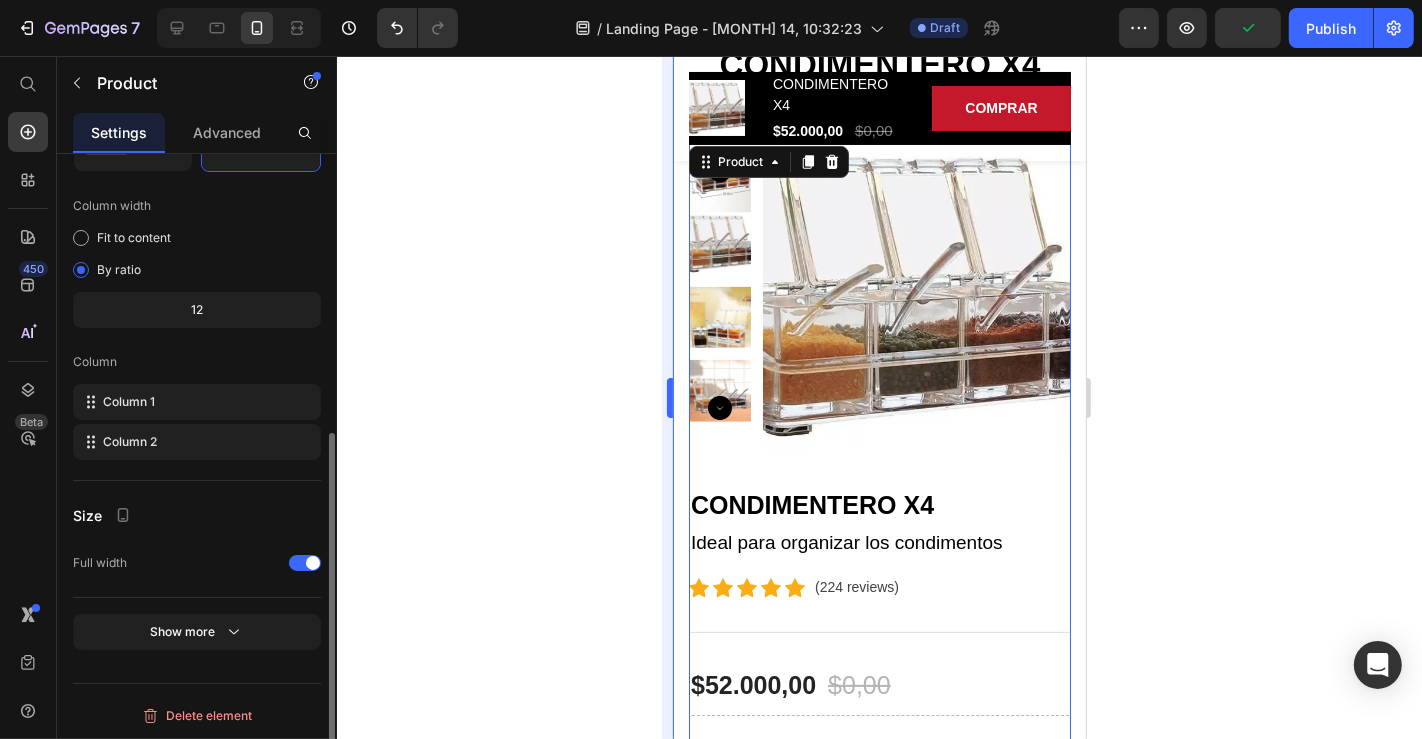 scroll, scrollTop: 493, scrollLeft: 0, axis: vertical 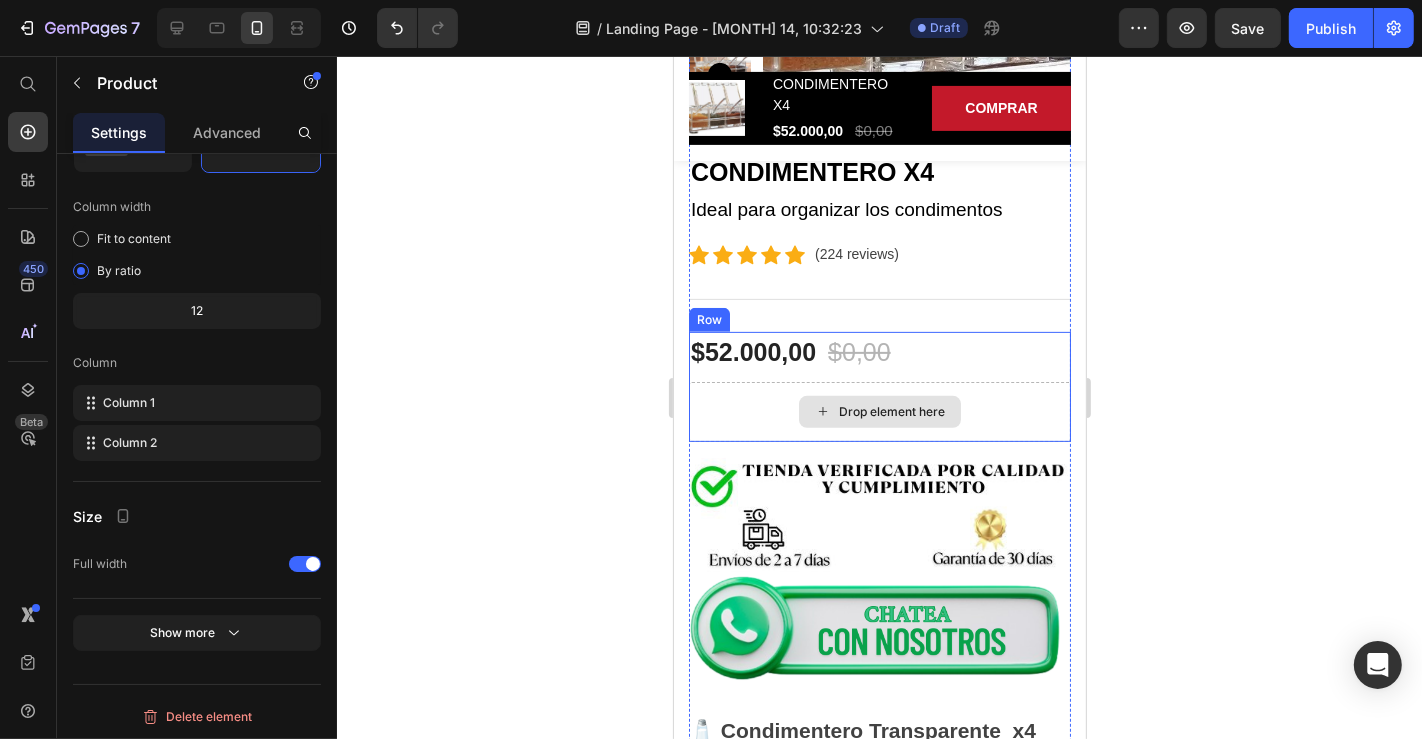 click on "Drop element here" at bounding box center [879, 411] 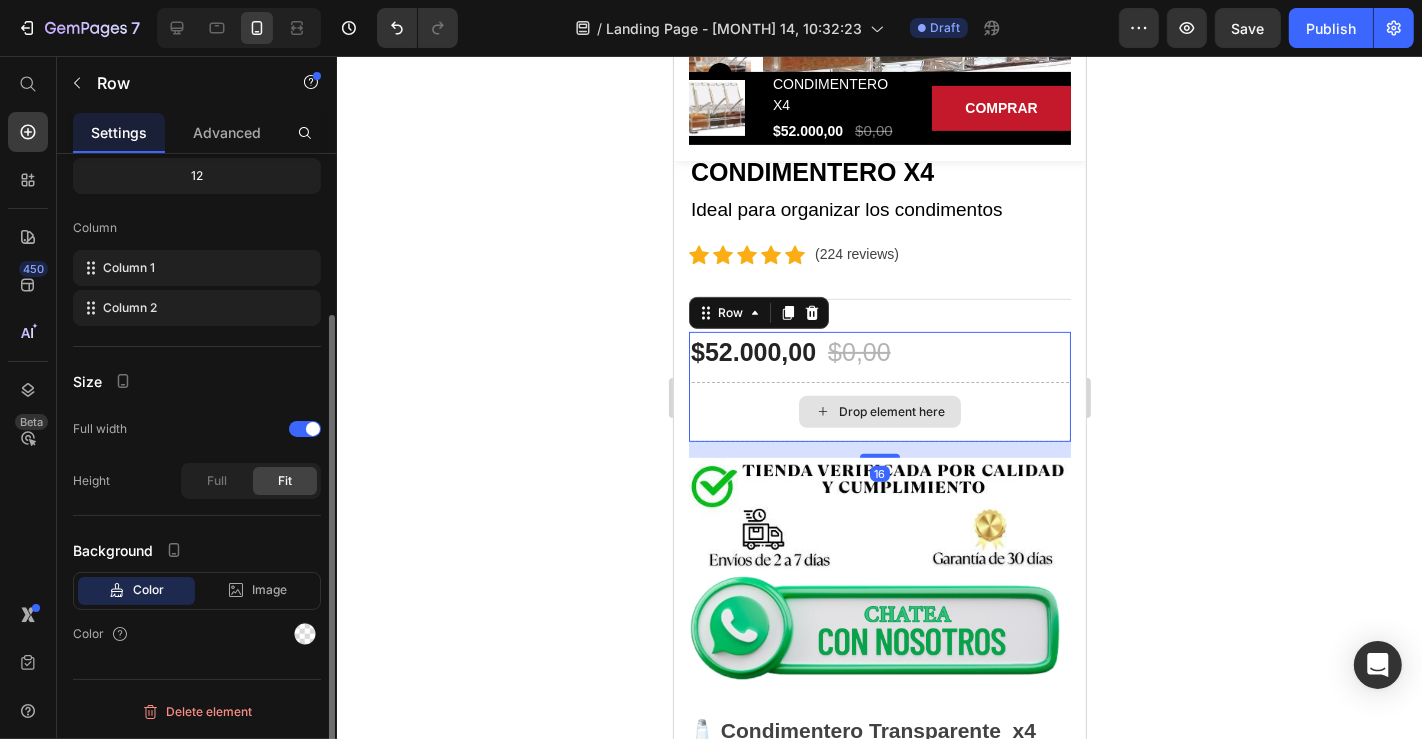 scroll, scrollTop: 0, scrollLeft: 0, axis: both 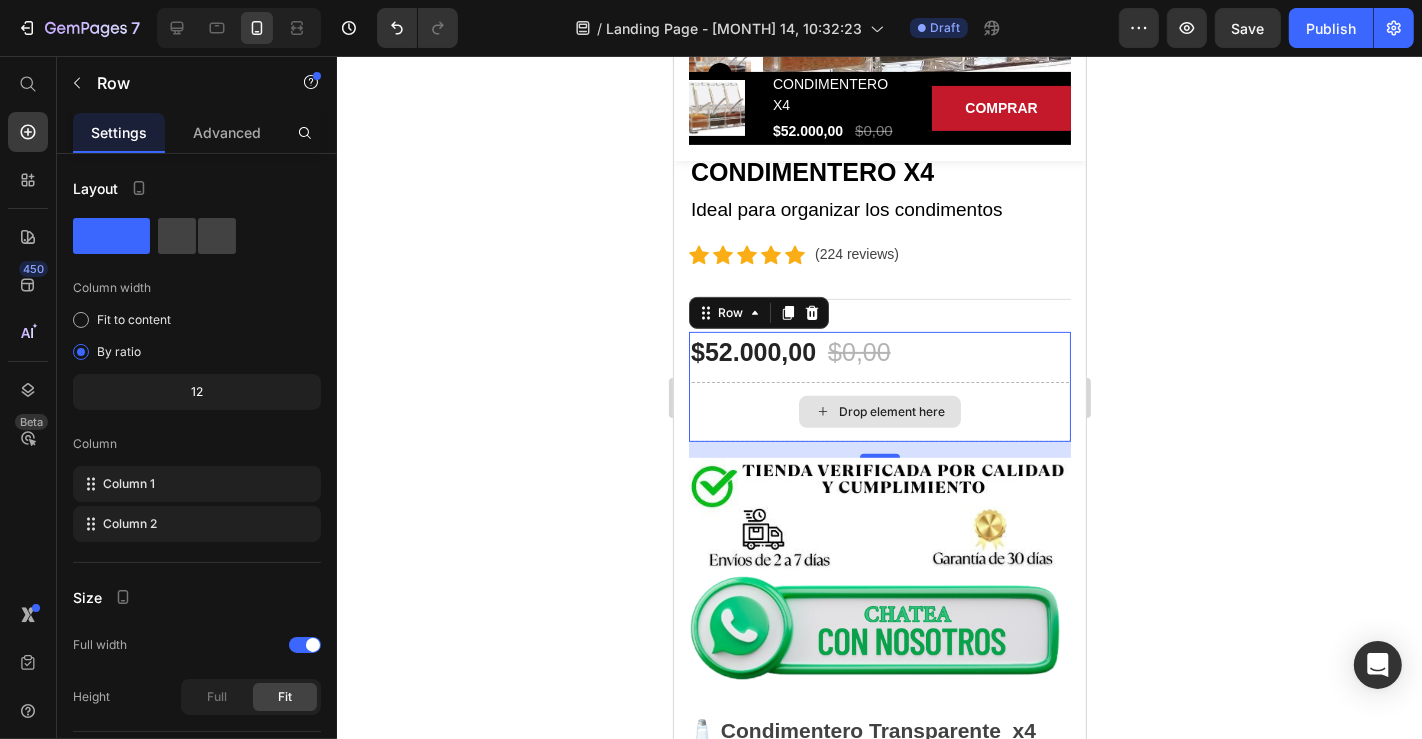 click on "Drop element here" at bounding box center [879, 411] 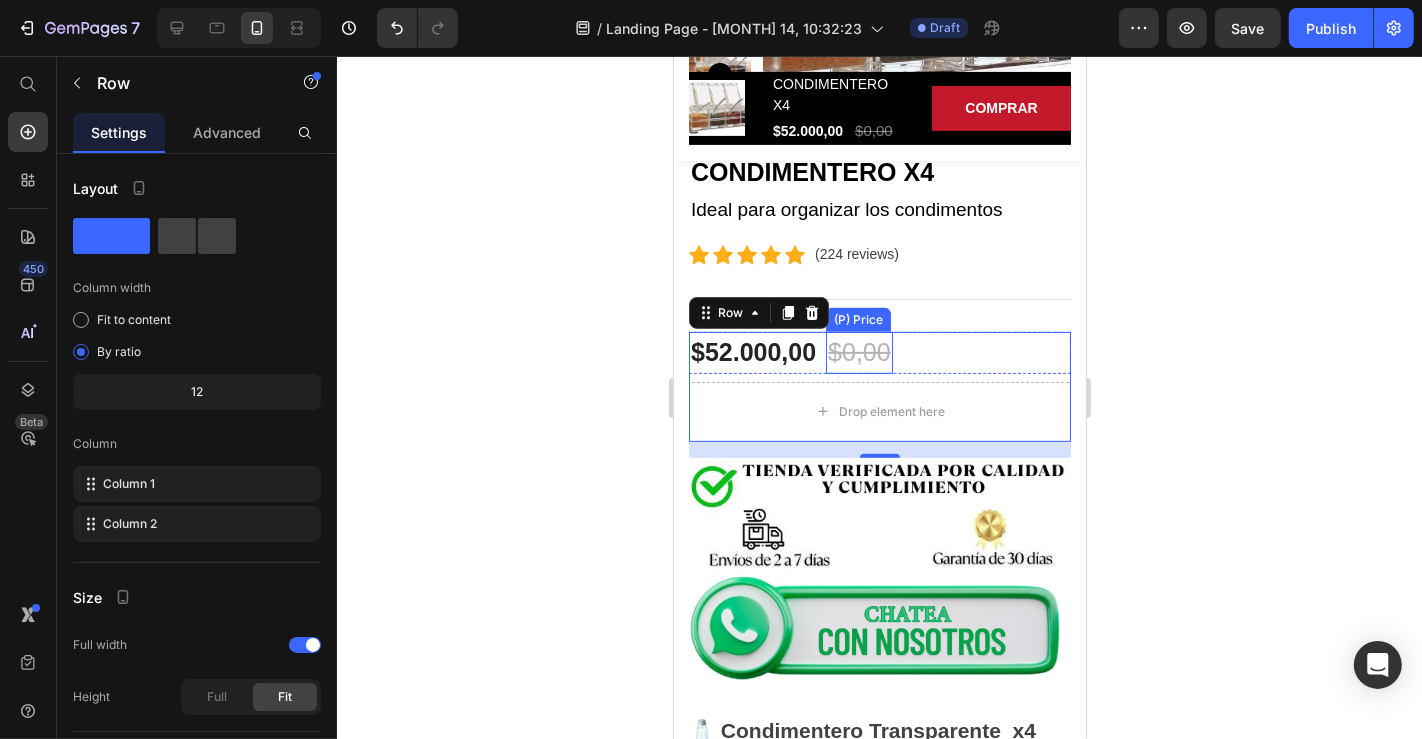 click on "$0,00" at bounding box center [858, 352] 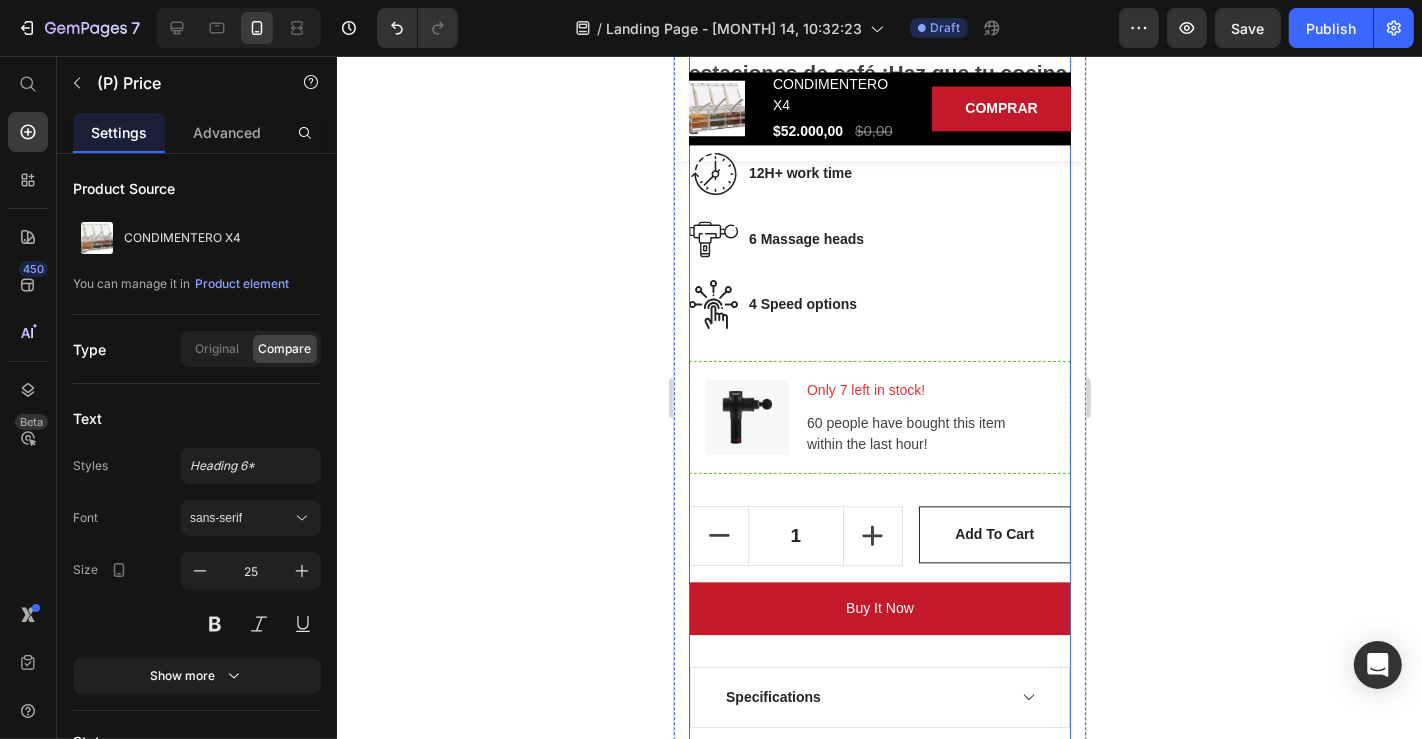 scroll, scrollTop: 3666, scrollLeft: 0, axis: vertical 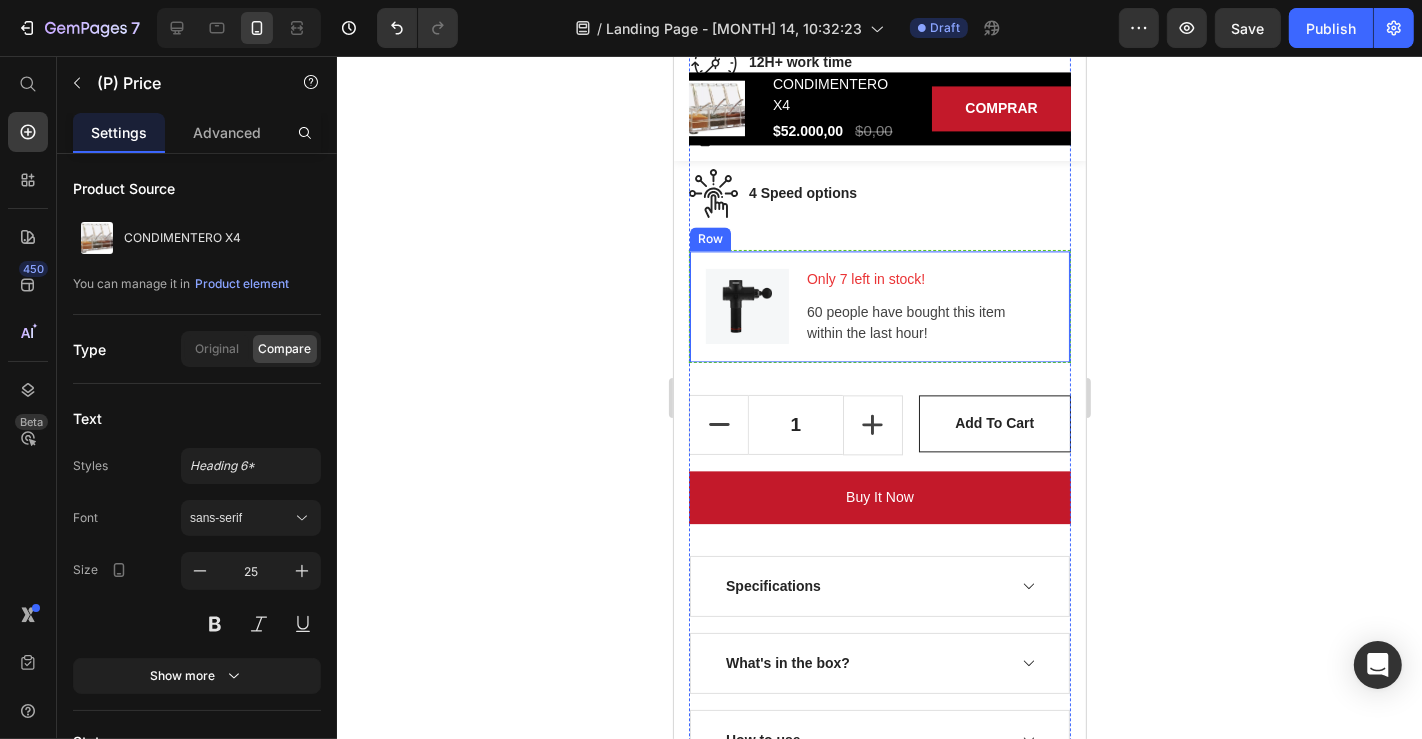 click at bounding box center (746, 305) 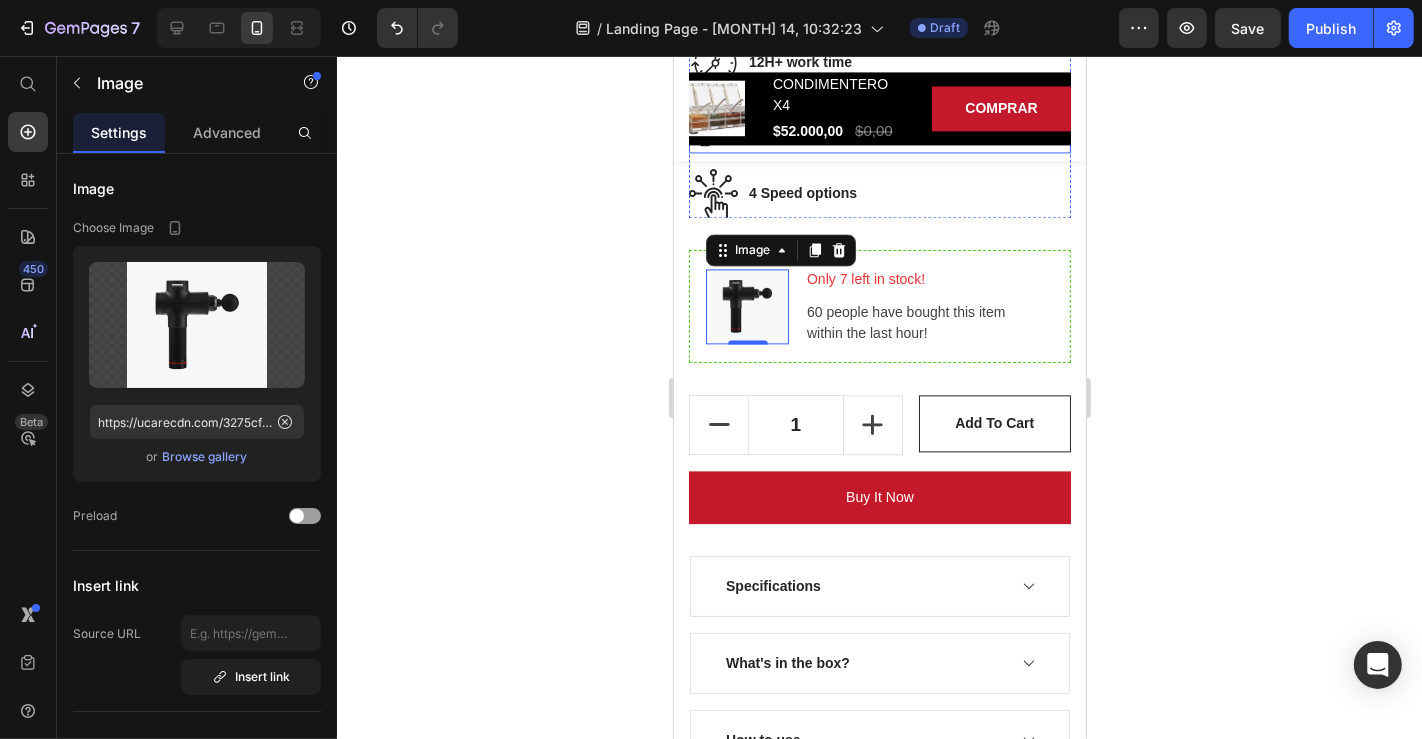 scroll, scrollTop: 3555, scrollLeft: 0, axis: vertical 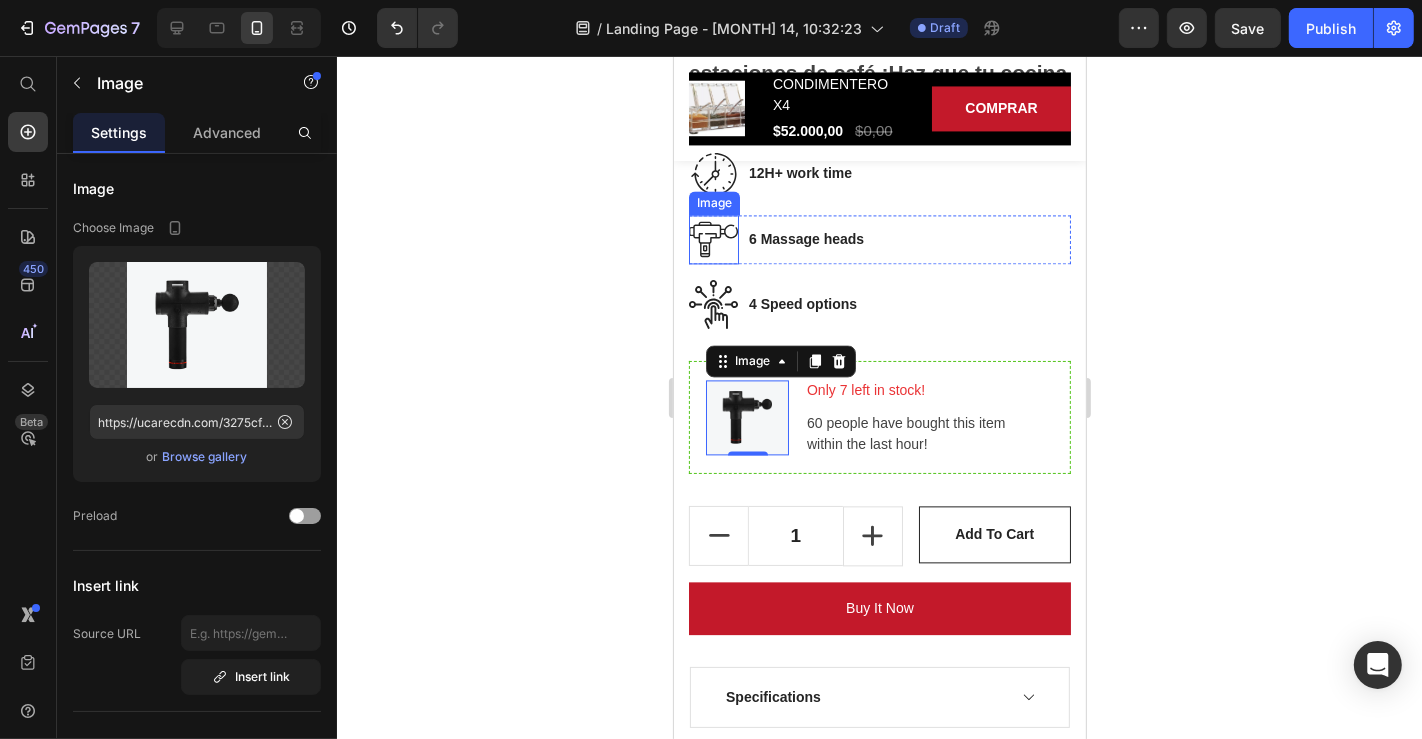 click at bounding box center [713, 238] 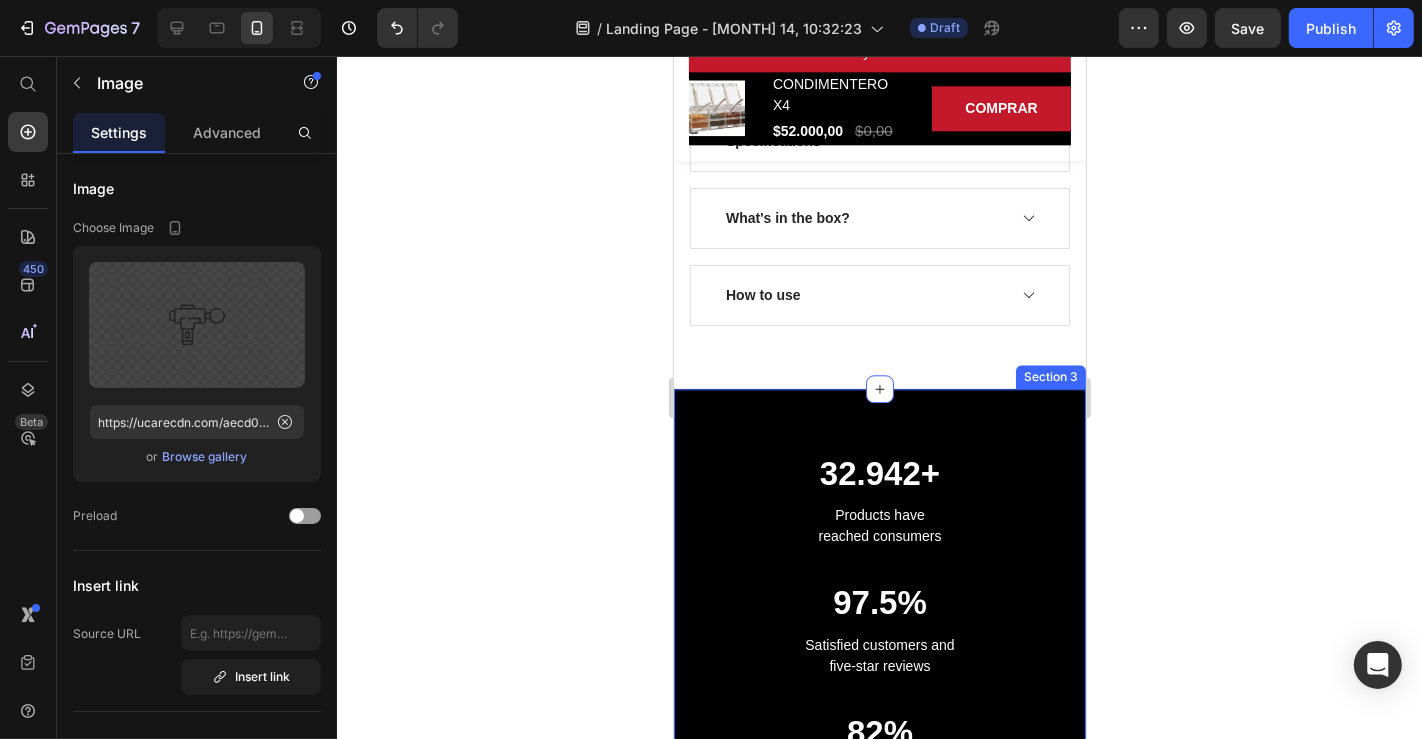 scroll, scrollTop: 3888, scrollLeft: 0, axis: vertical 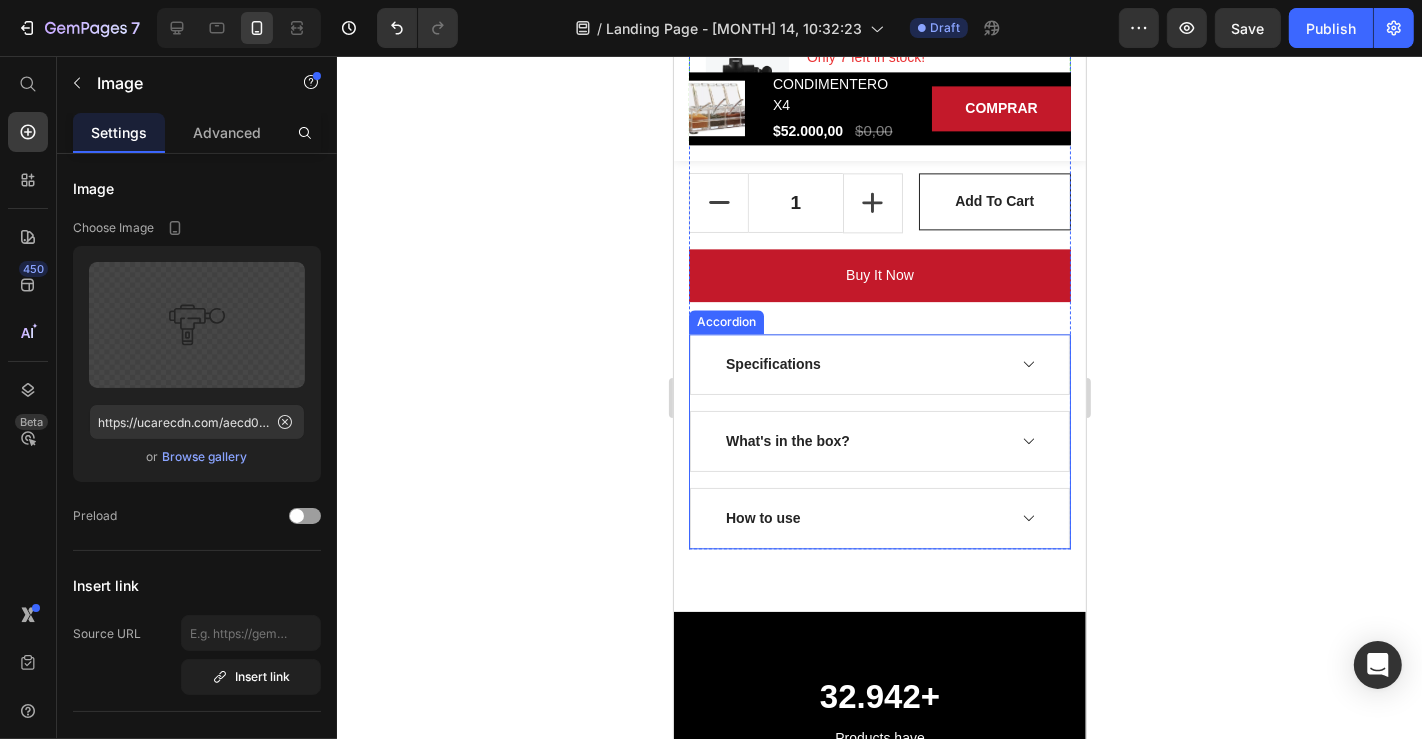 click on "Specifications" at bounding box center [863, 363] 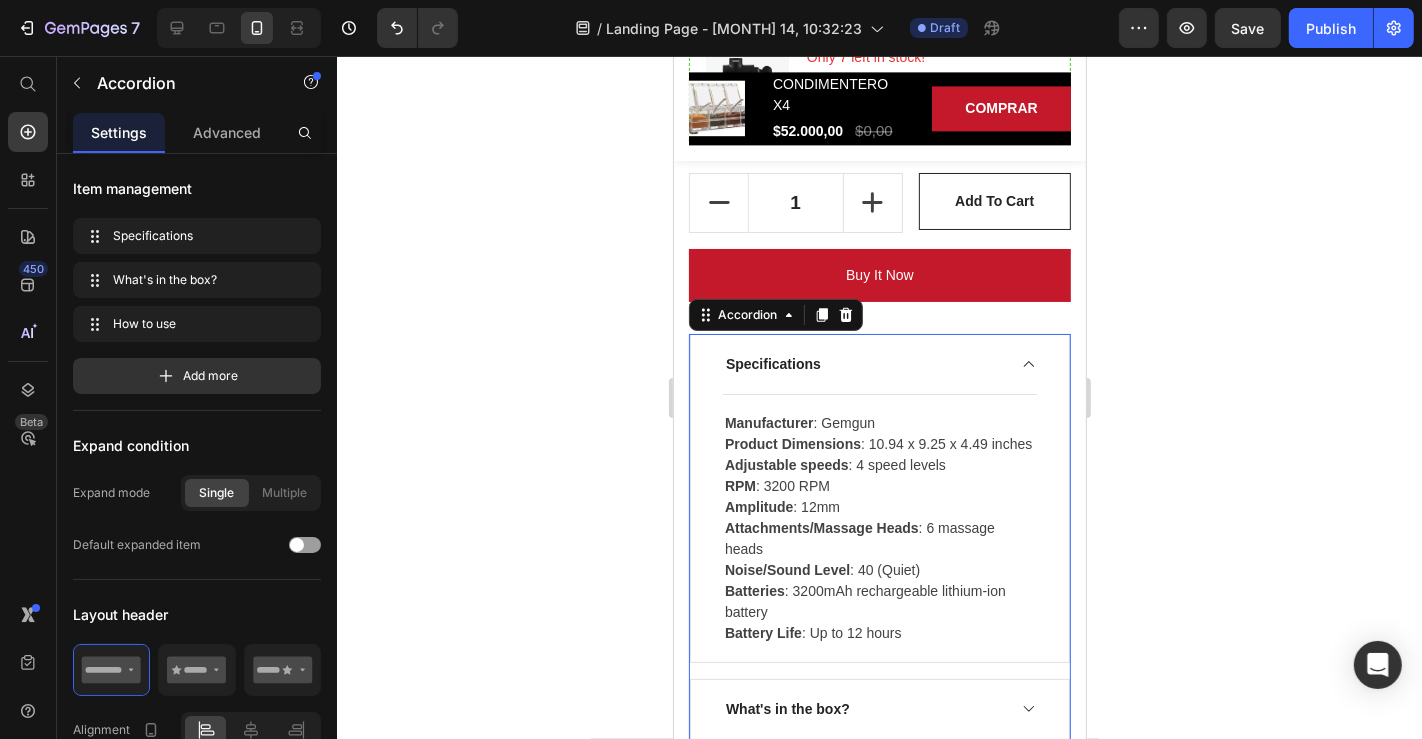 click 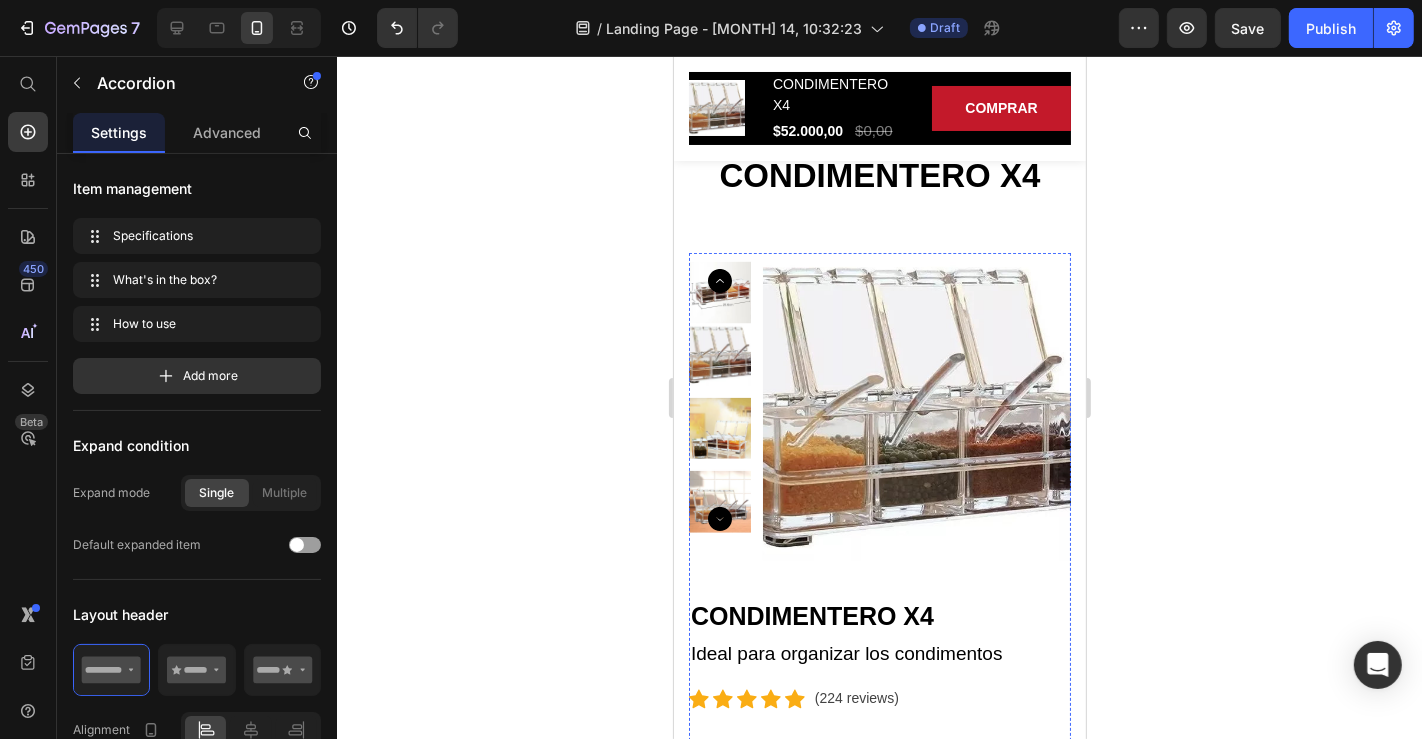 scroll, scrollTop: 0, scrollLeft: 0, axis: both 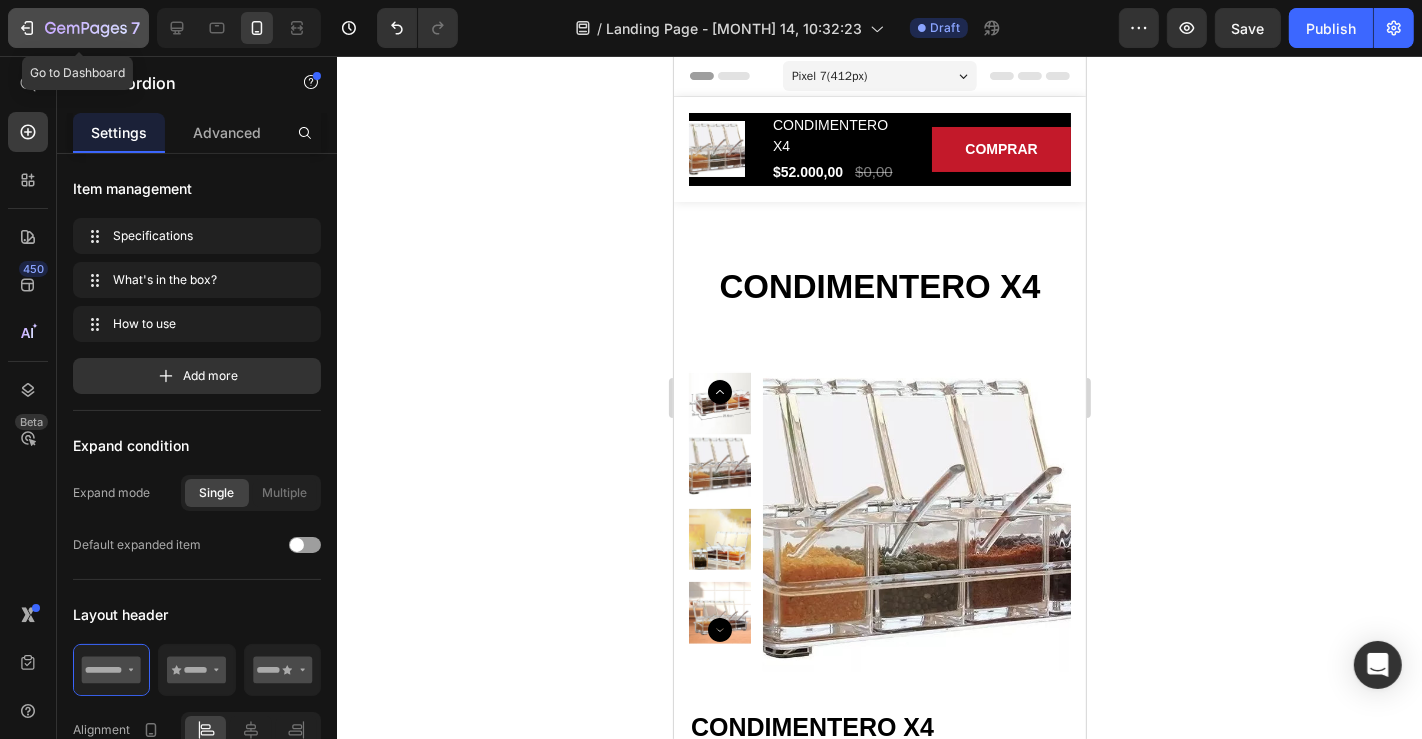 click 